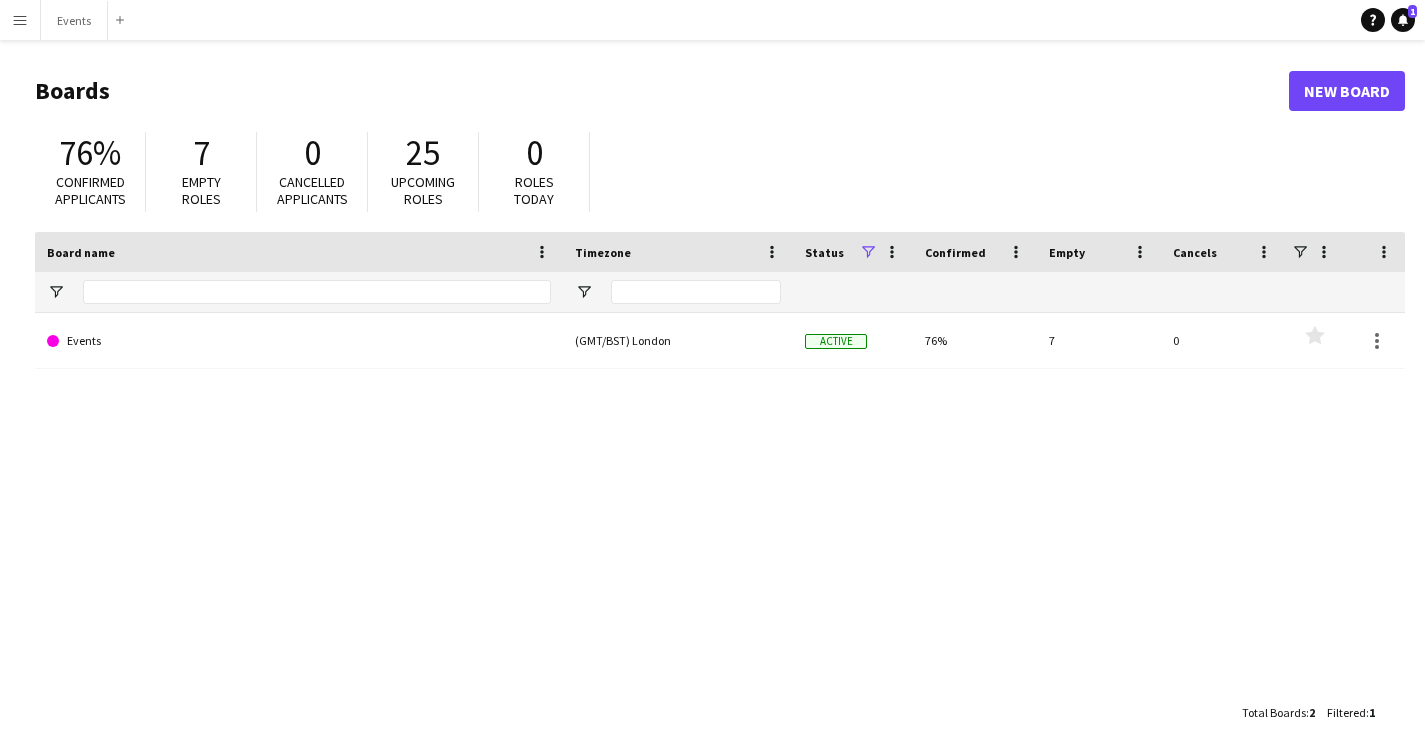 scroll, scrollTop: 0, scrollLeft: 0, axis: both 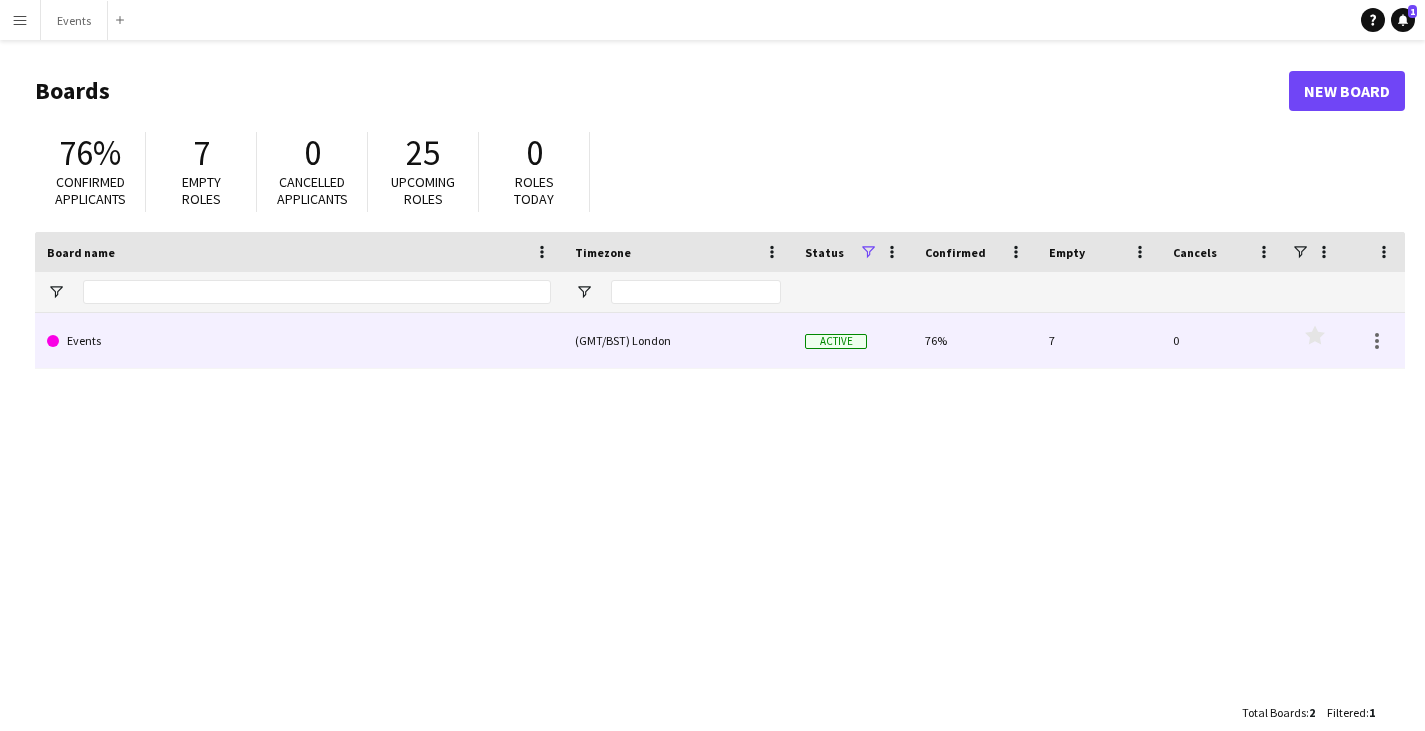 click on "Events" 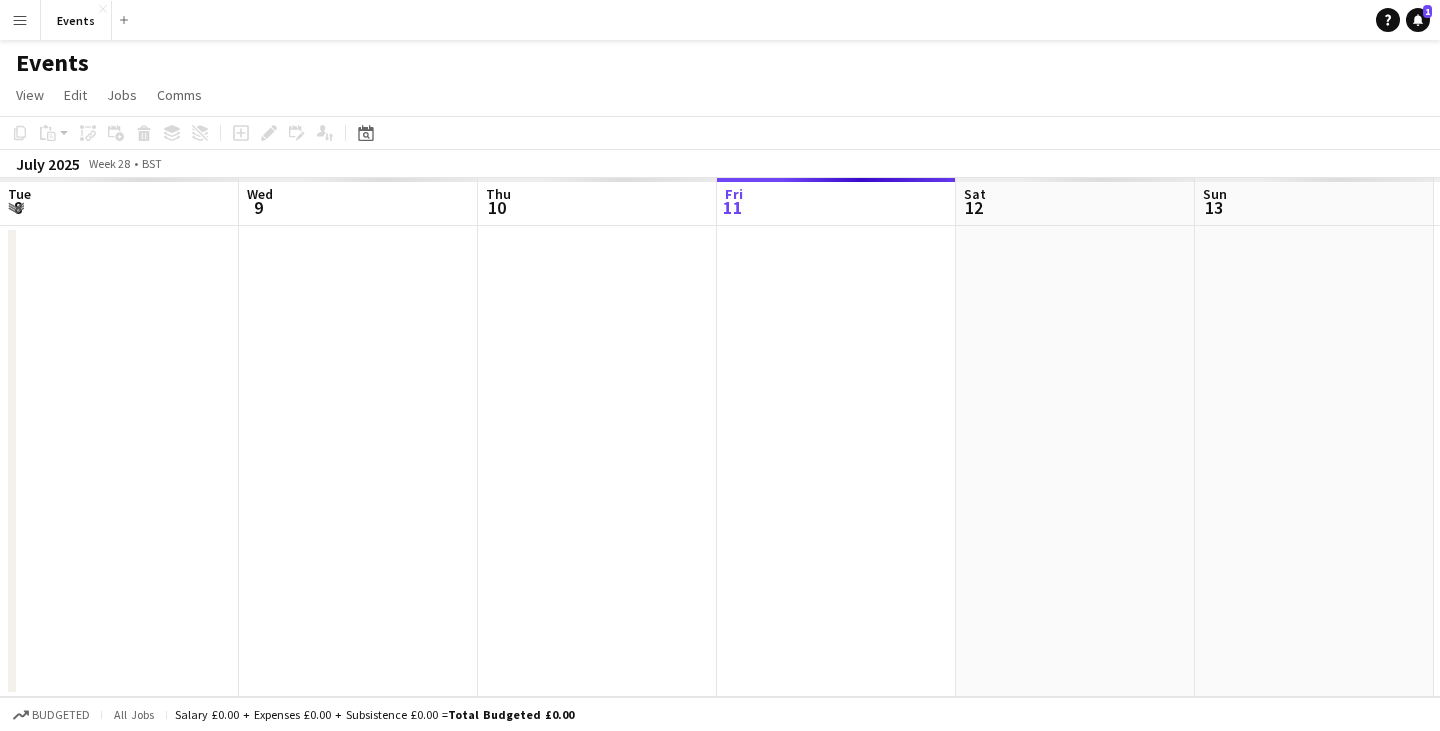 scroll, scrollTop: 0, scrollLeft: 478, axis: horizontal 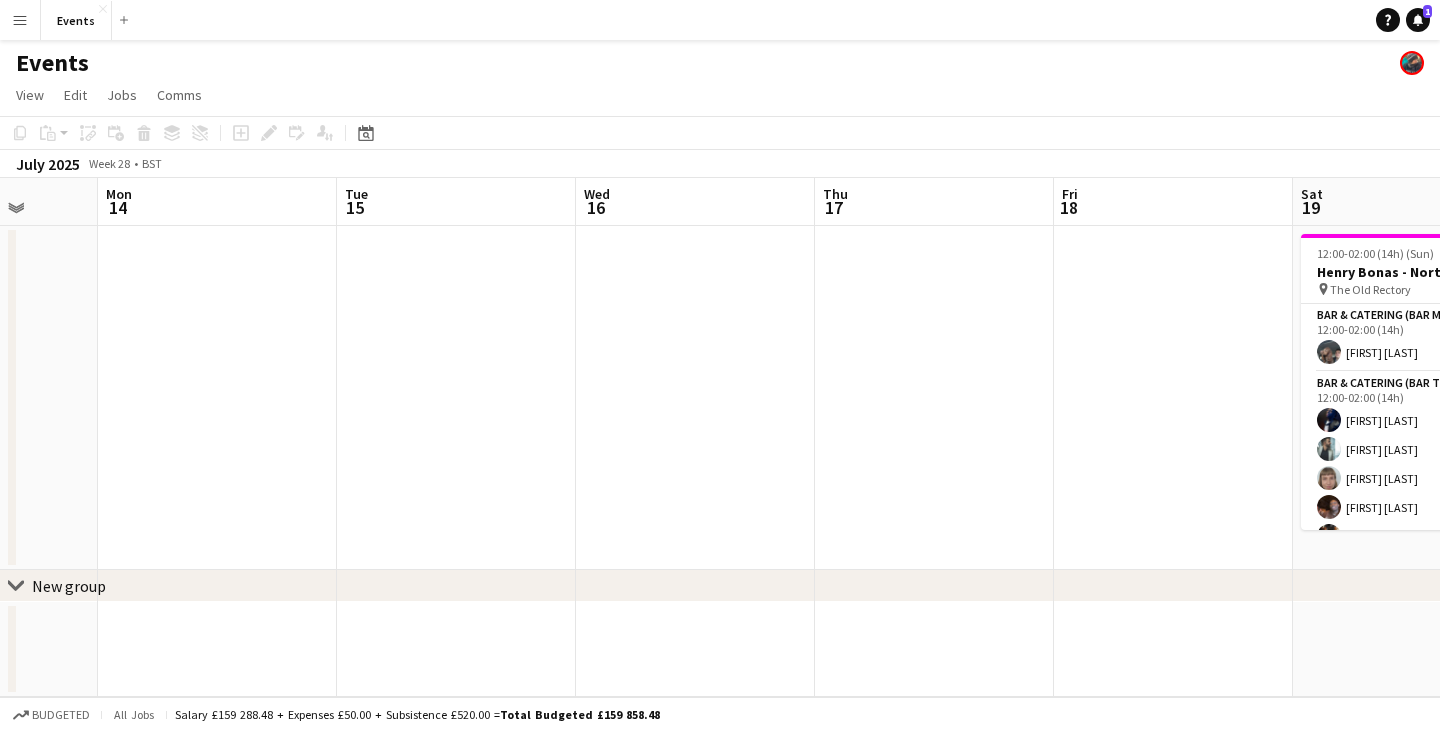 drag, startPoint x: 959, startPoint y: 383, endPoint x: 185, endPoint y: 437, distance: 775.8814 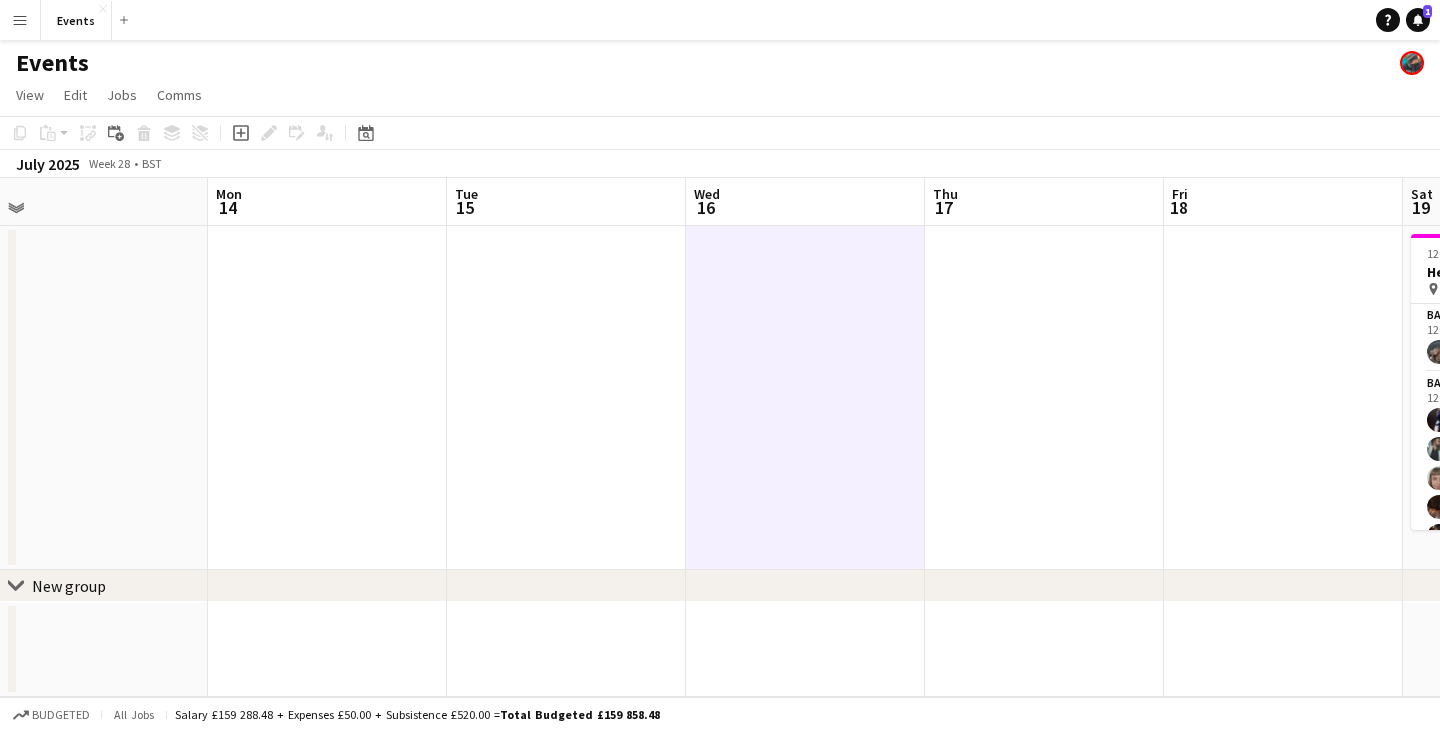 drag, startPoint x: 310, startPoint y: 391, endPoint x: 898, endPoint y: 402, distance: 588.1029 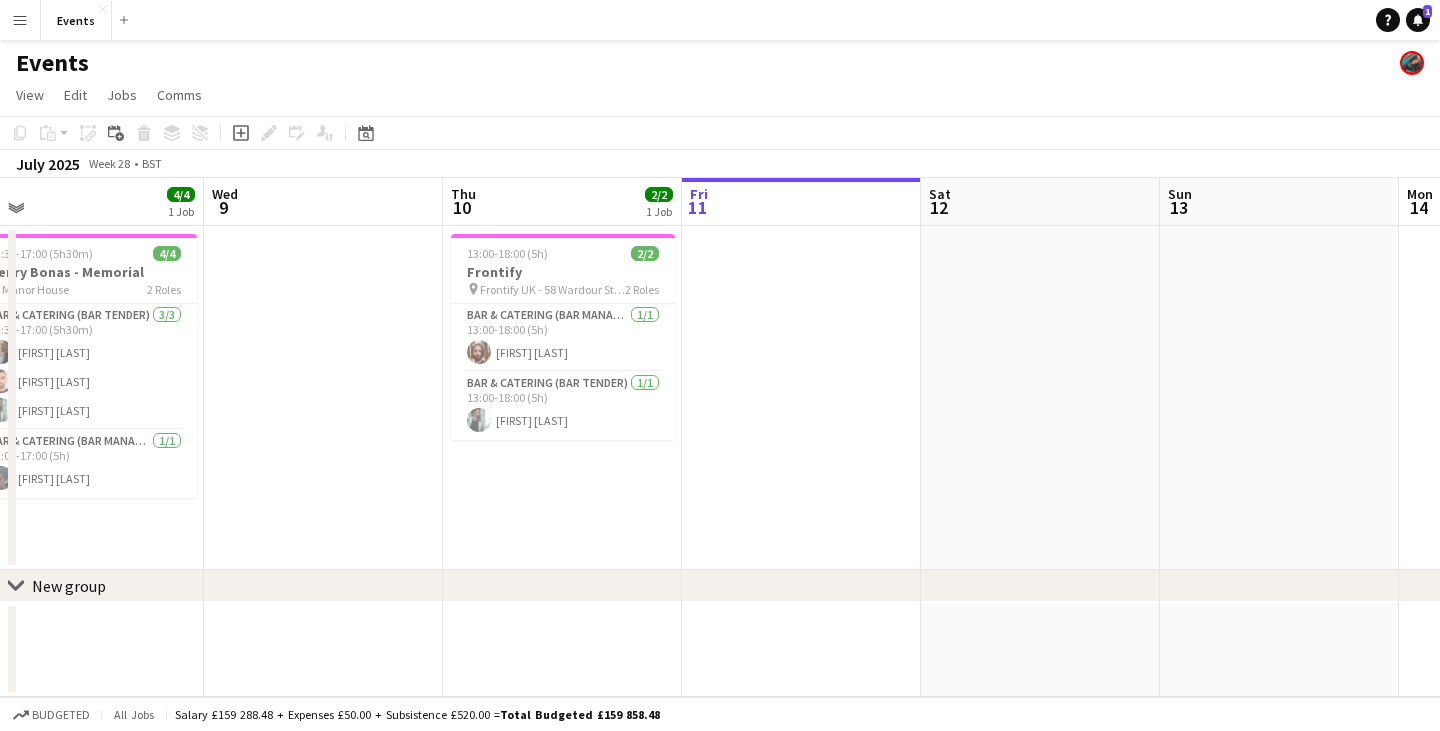 scroll, scrollTop: 0, scrollLeft: 520, axis: horizontal 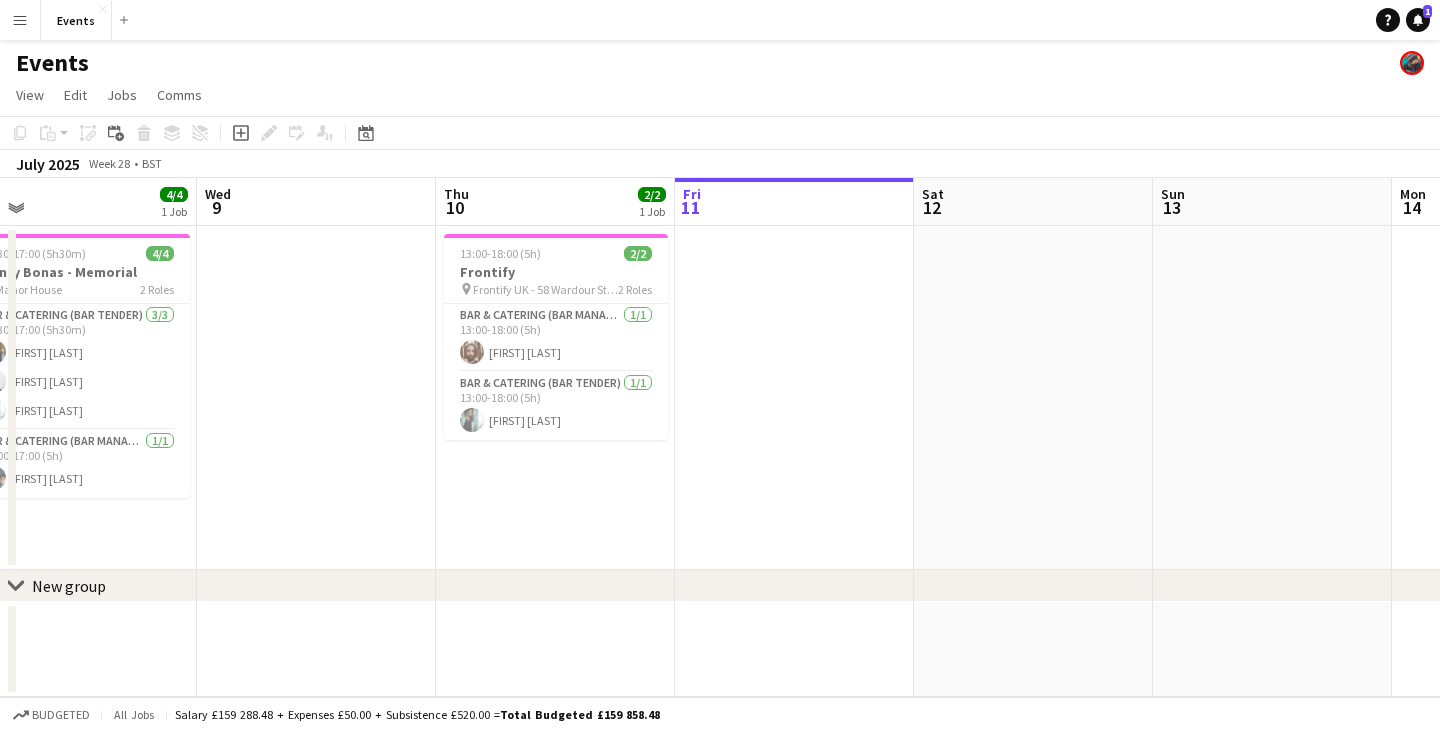 drag, startPoint x: 624, startPoint y: 350, endPoint x: 856, endPoint y: 337, distance: 232.36394 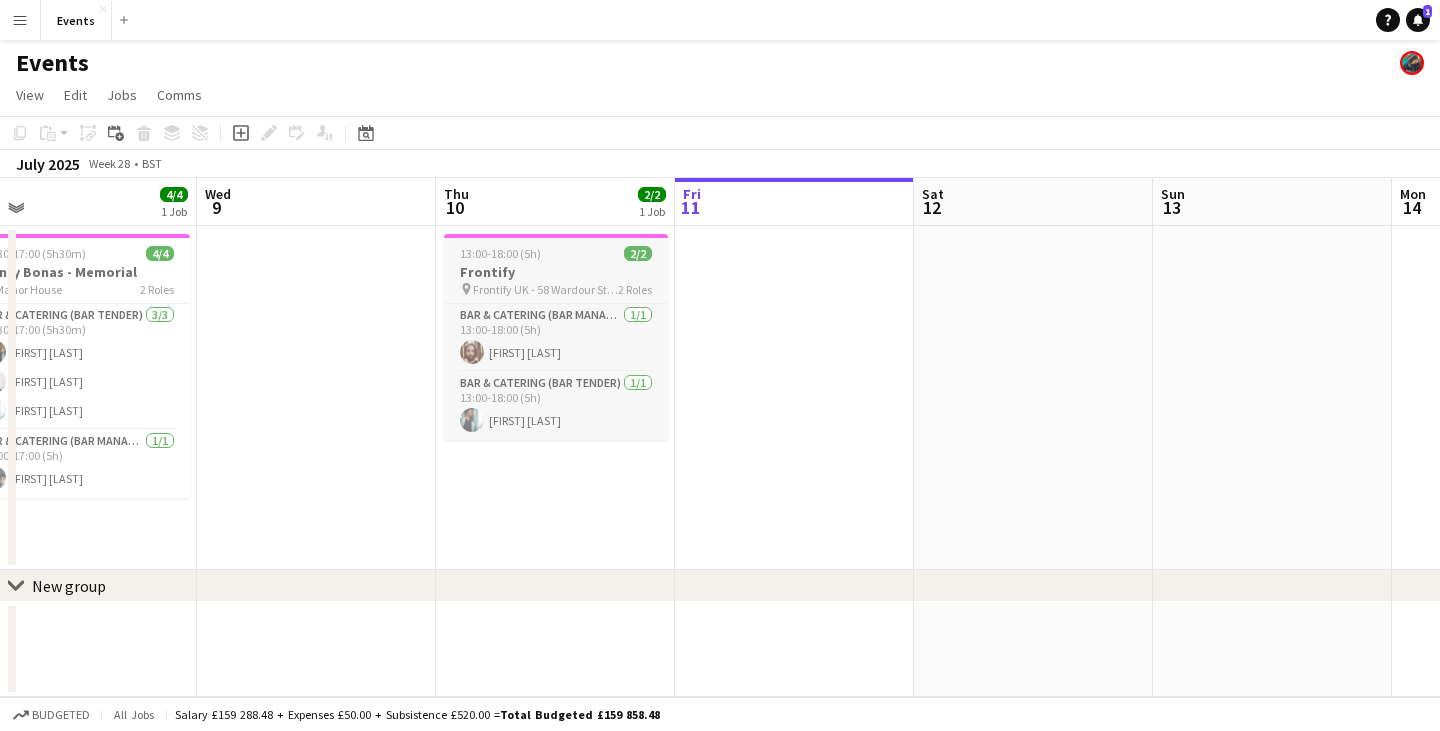 click on "Frontify" 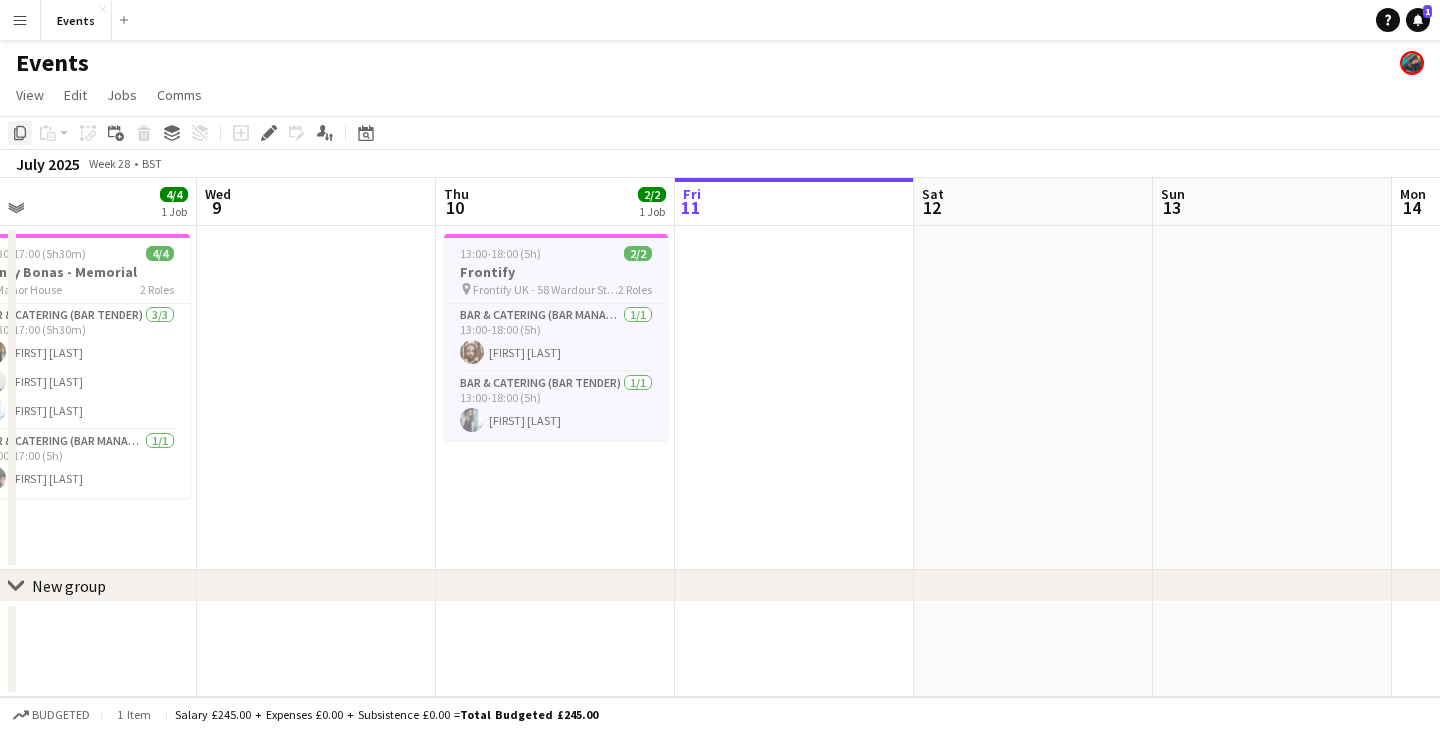 click on "Copy" 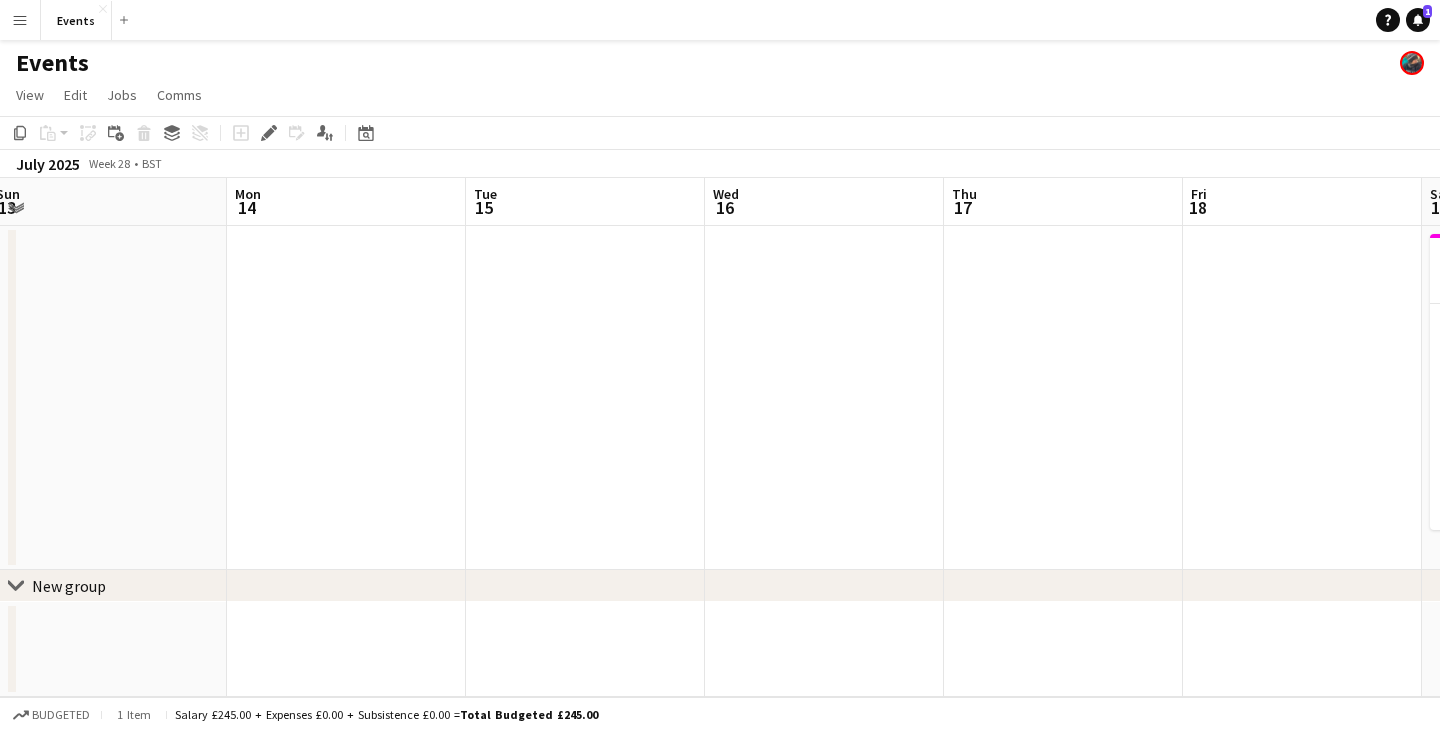 scroll, scrollTop: 0, scrollLeft: 613, axis: horizontal 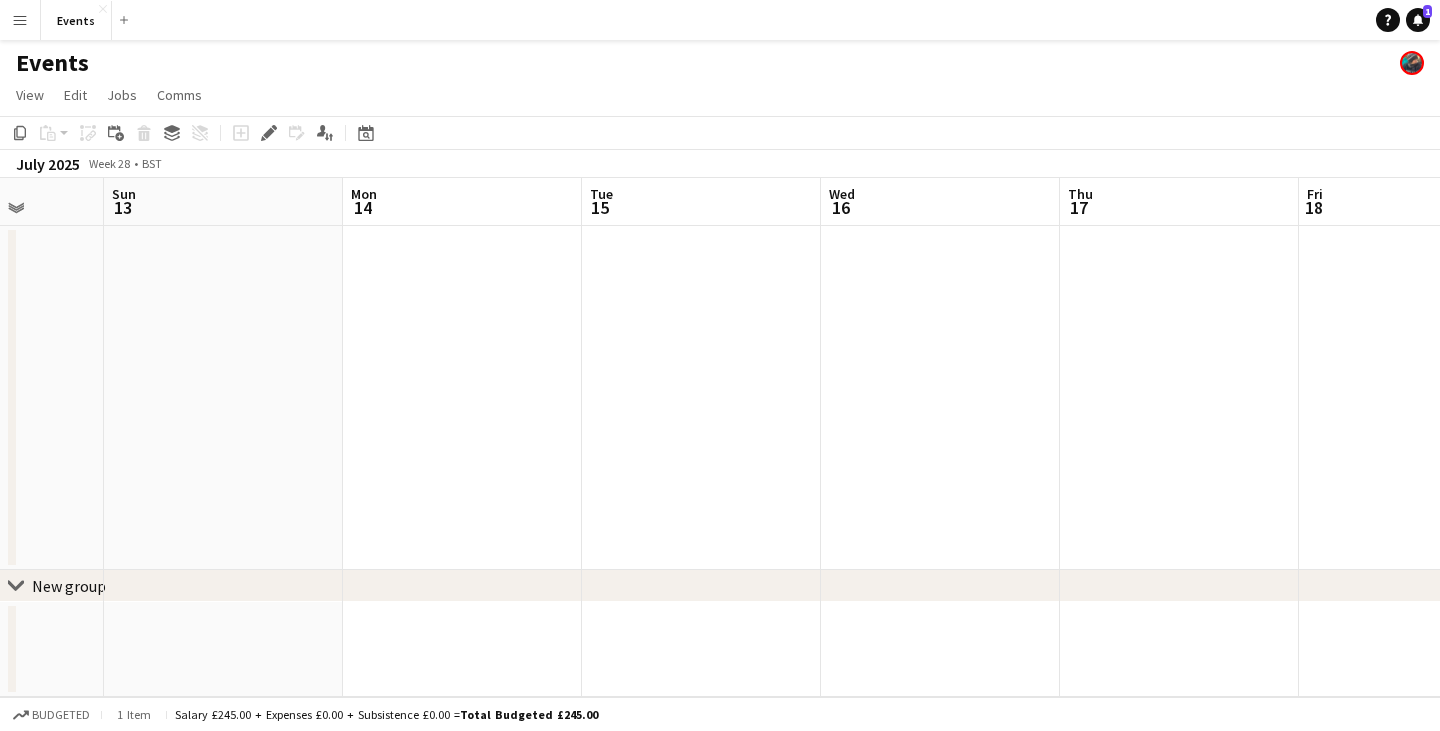drag, startPoint x: 1286, startPoint y: 407, endPoint x: 237, endPoint y: 469, distance: 1050.8306 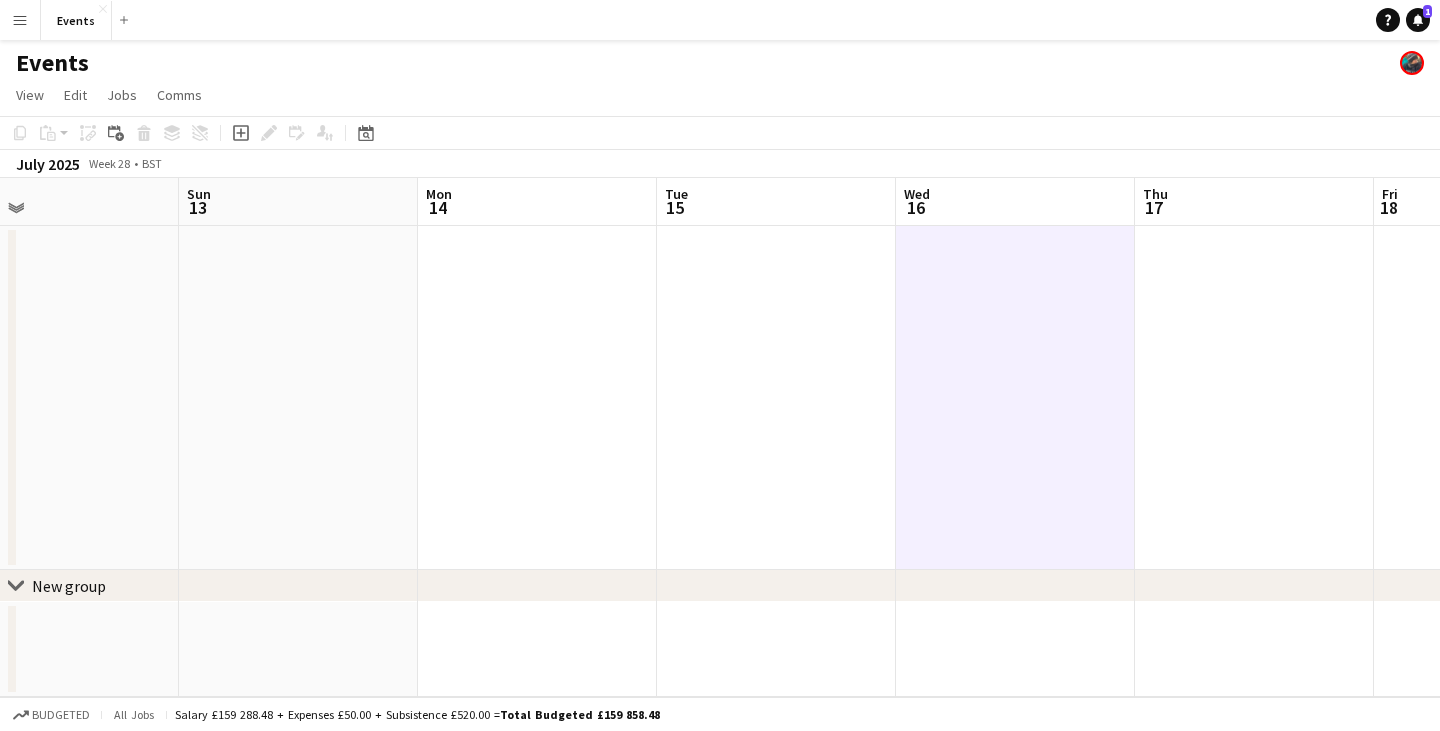 drag, startPoint x: 526, startPoint y: 436, endPoint x: 1080, endPoint y: 448, distance: 554.12994 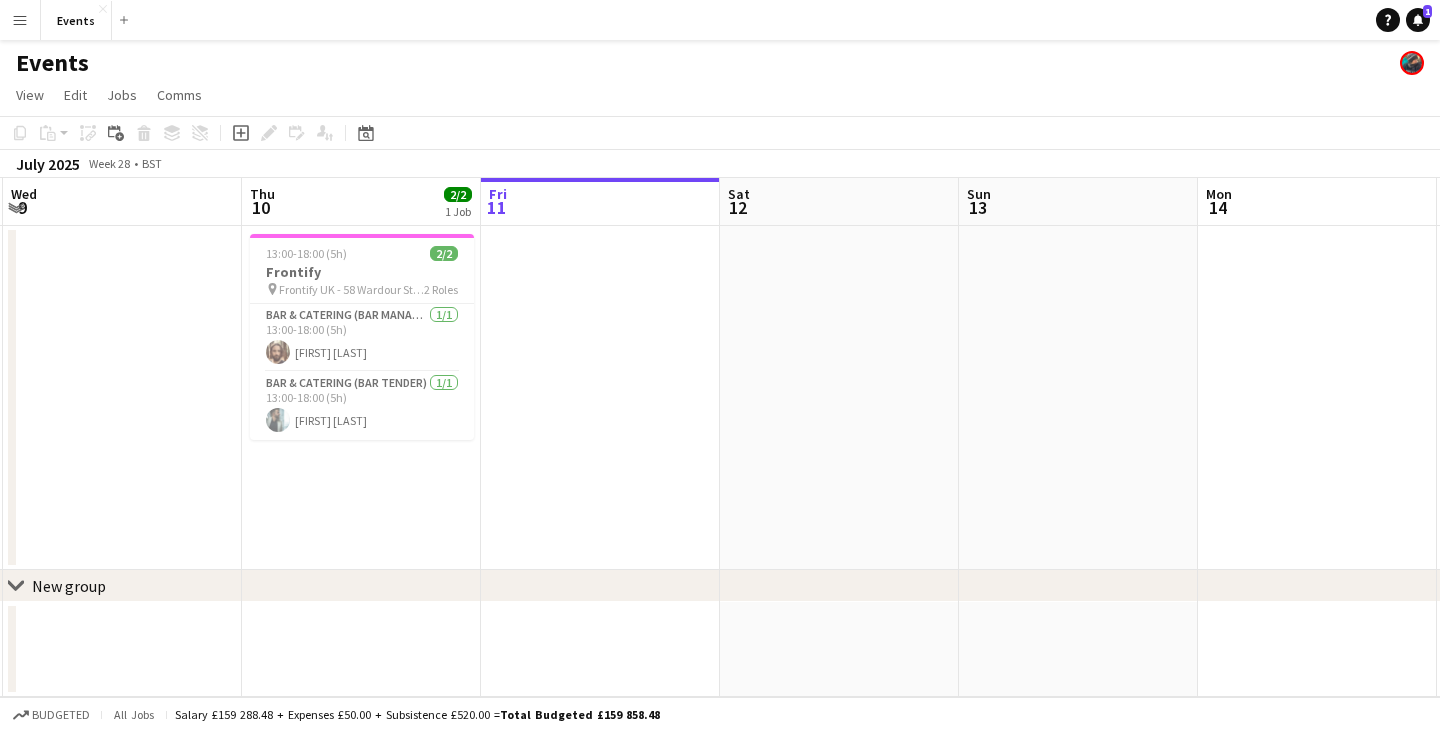 drag, startPoint x: 590, startPoint y: 372, endPoint x: 682, endPoint y: 375, distance: 92.0489 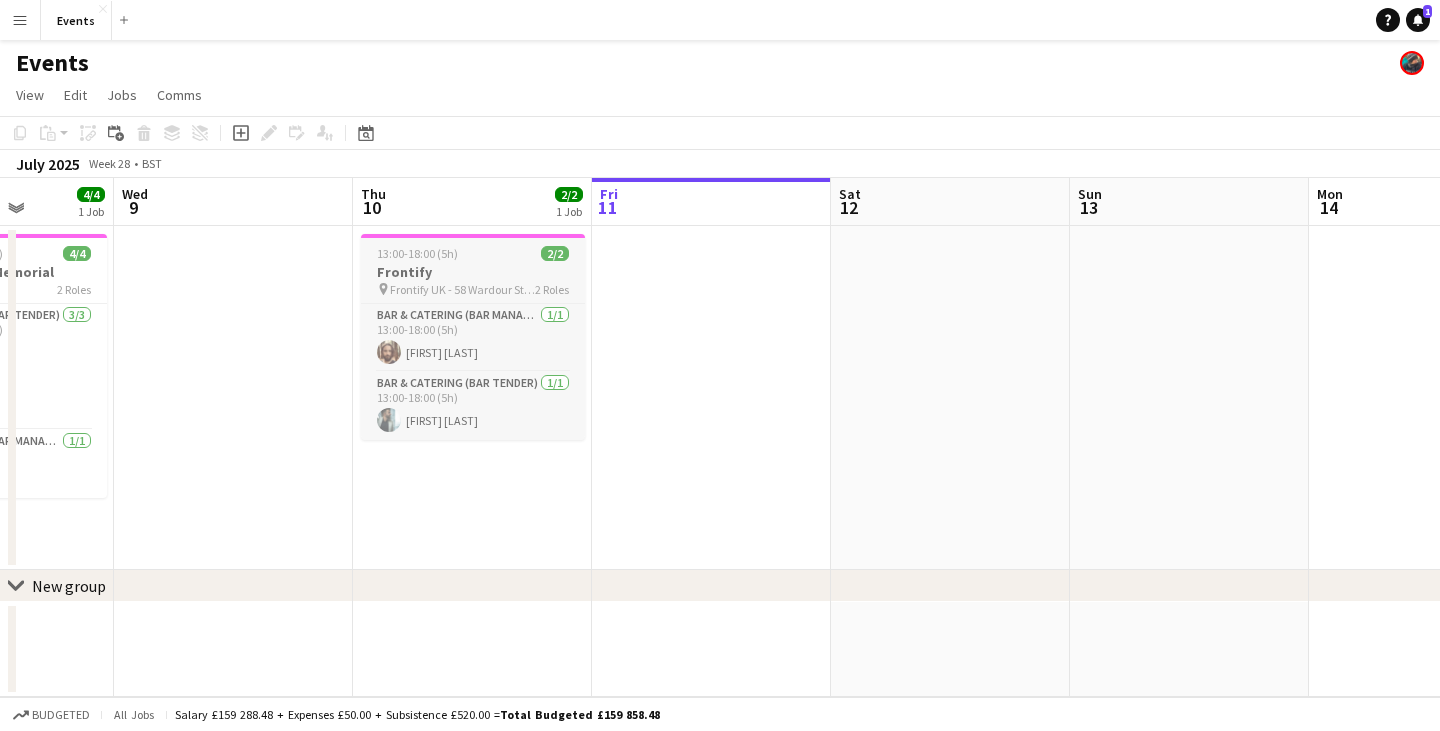 click on "13:00-18:00 (5h)    2/2   Frontify
pin
Frontify UK - 58 Wardour Street   2 Roles   Bar & Catering (Bar Manager)   1/1   13:00-18:00 (5h)
[FIRST] [LAST]  Bar & Catering (Bar Tender)   1/1   13:00-18:00 (5h)
[FIRST] [LAST]" 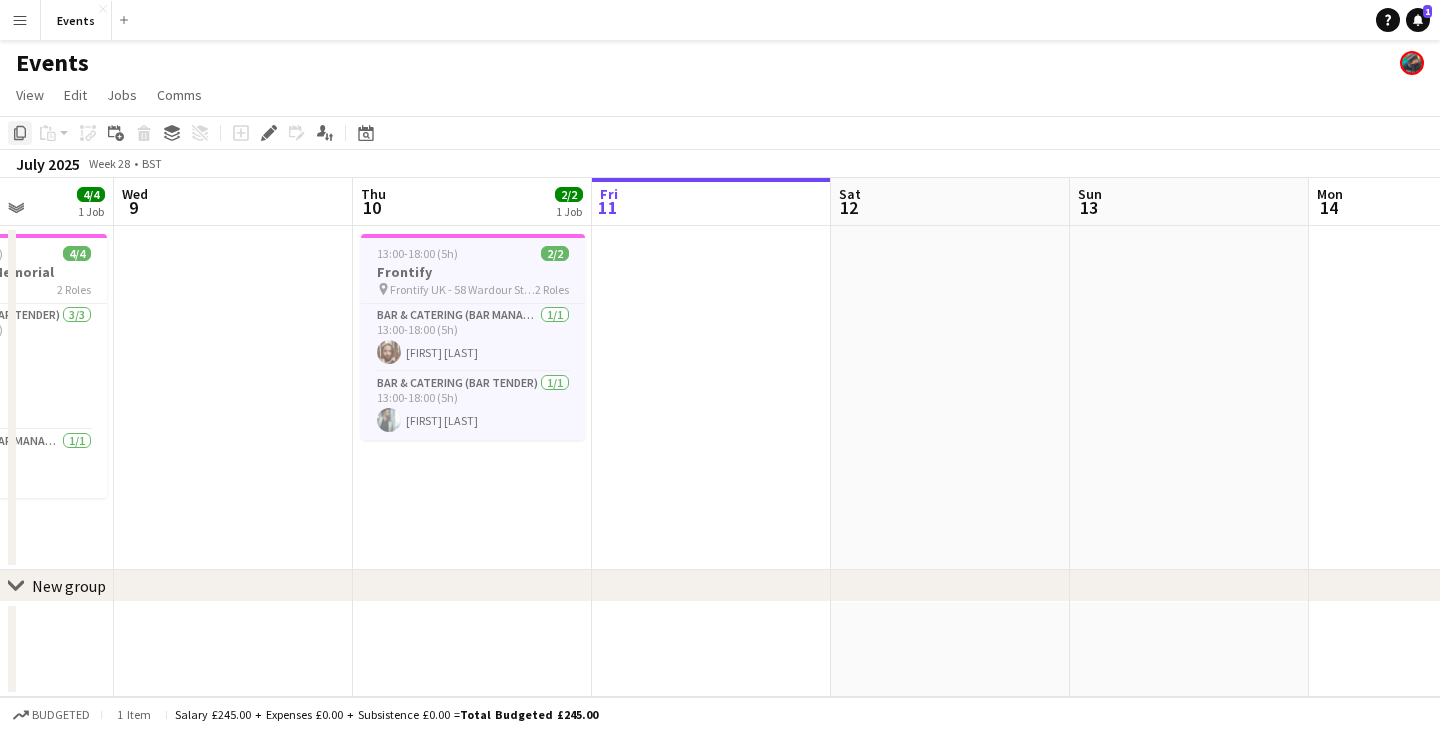 click 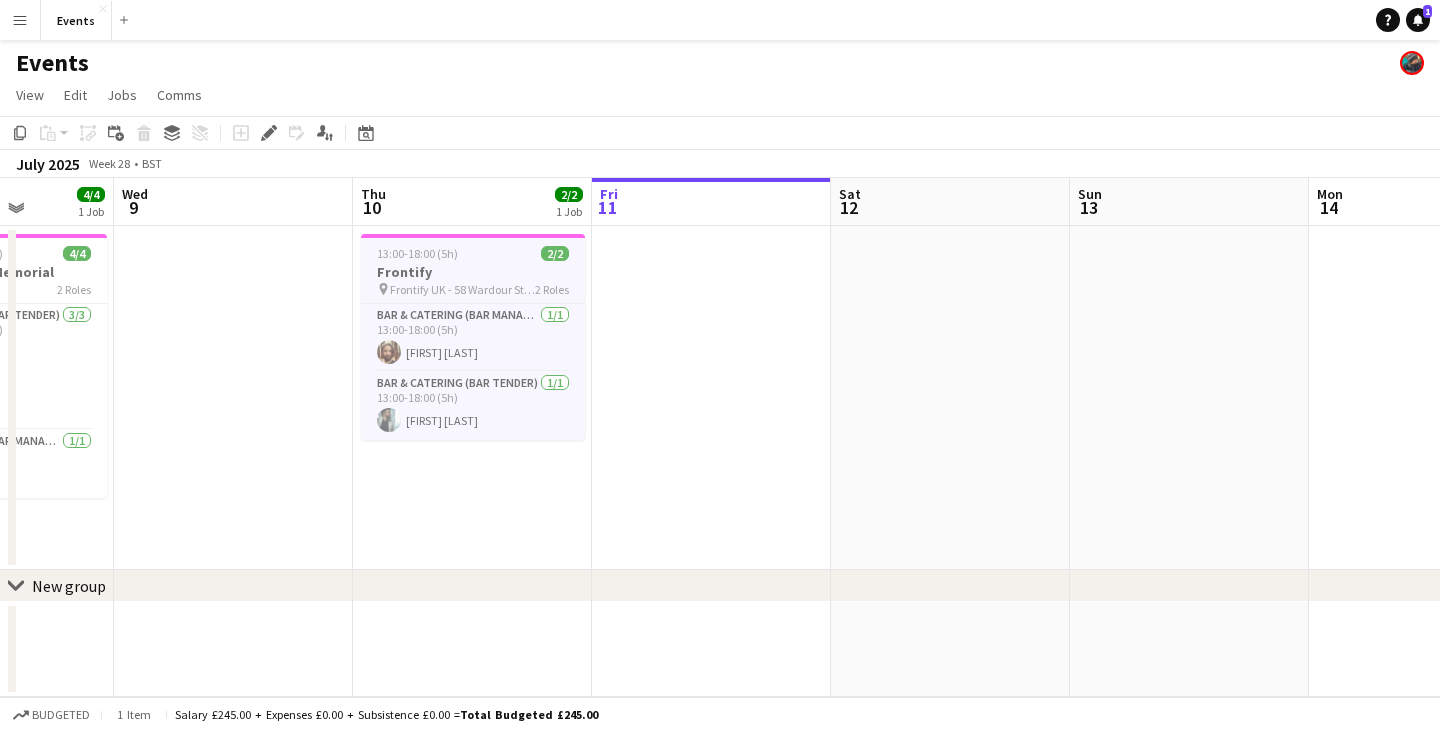 click on "13:00-18:00 (5h)    2/2" 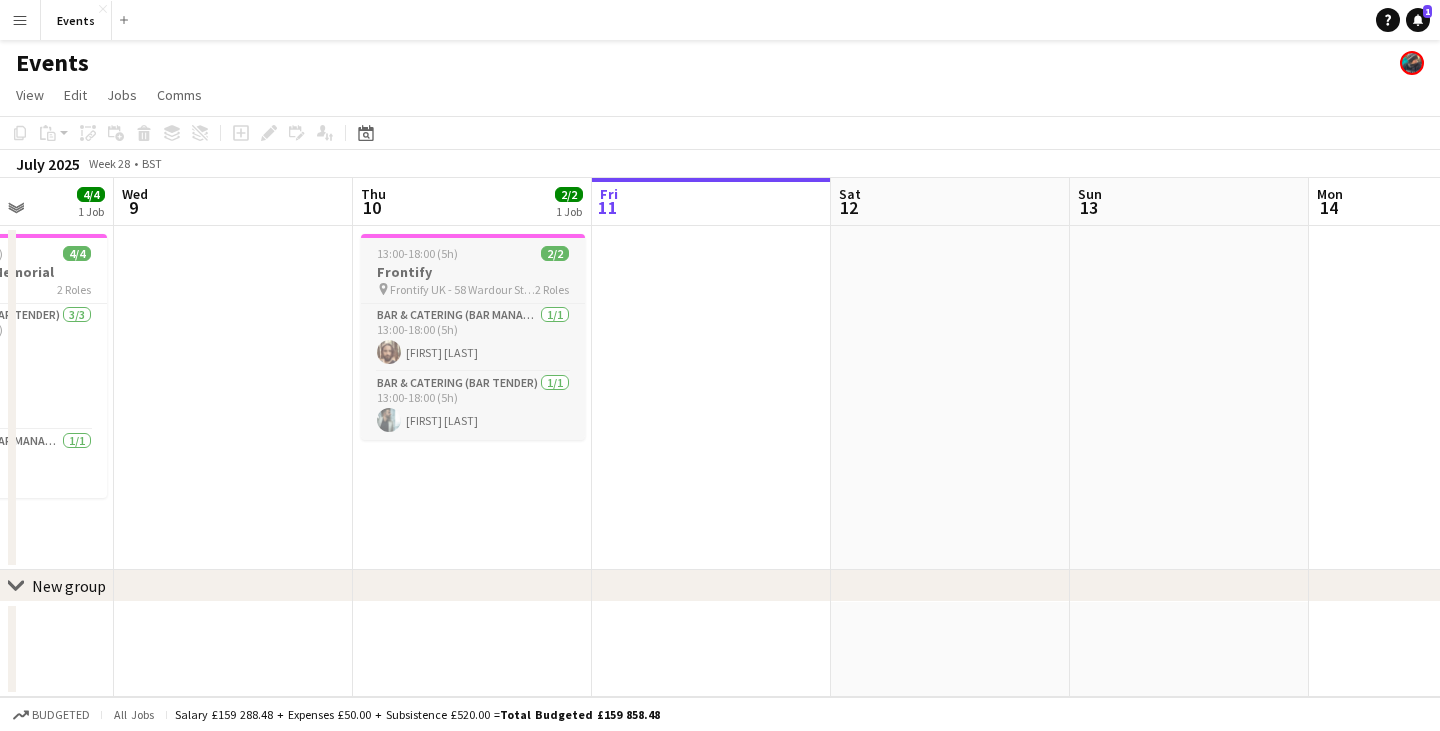 click on "Frontify" 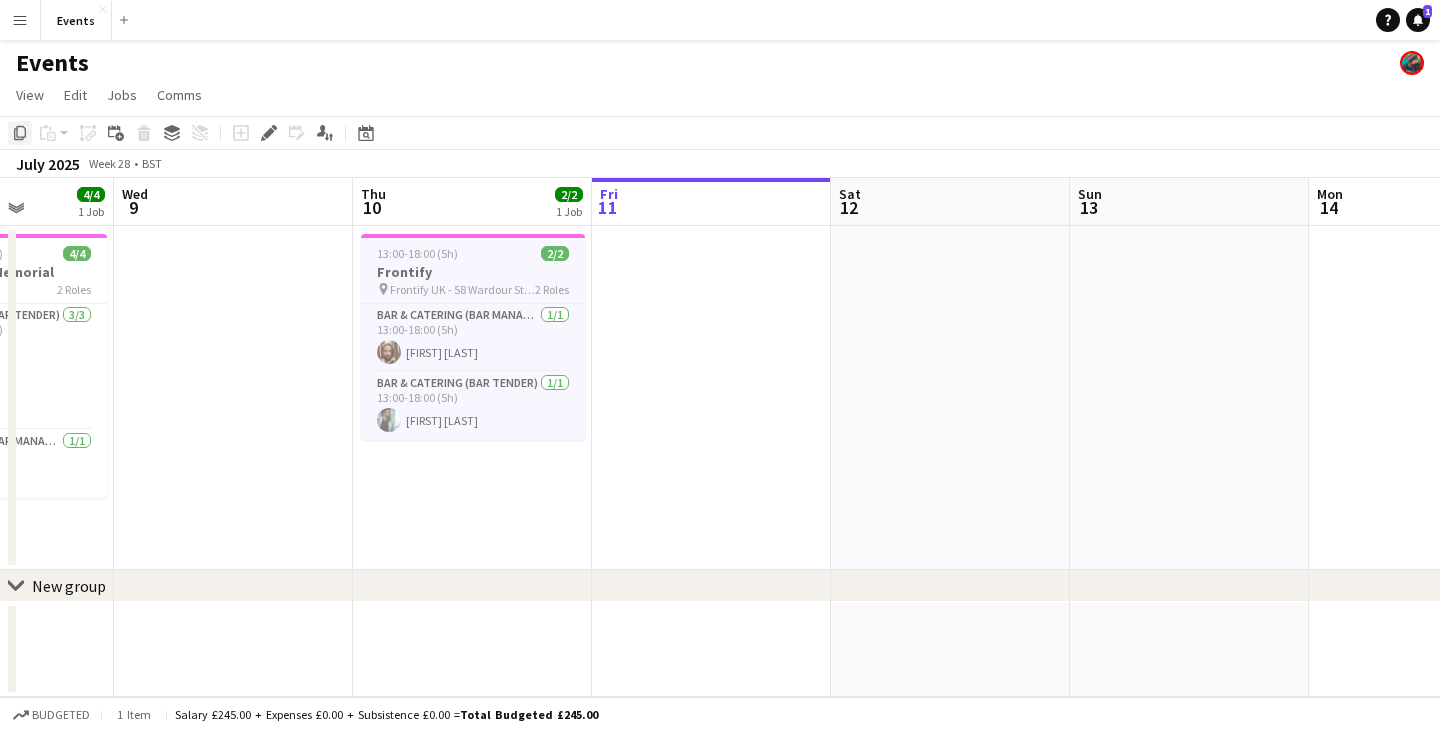 click 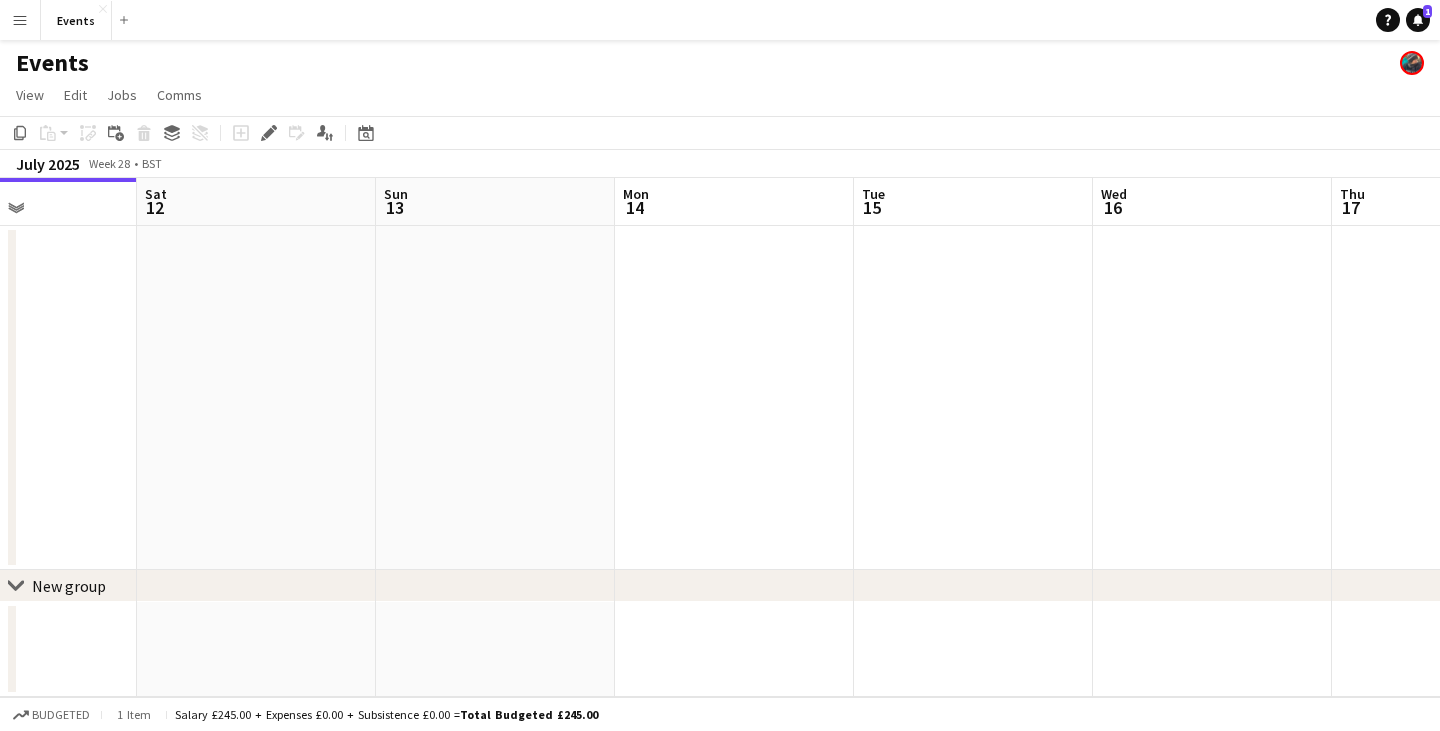 drag, startPoint x: 1133, startPoint y: 455, endPoint x: 546, endPoint y: 482, distance: 587.6206 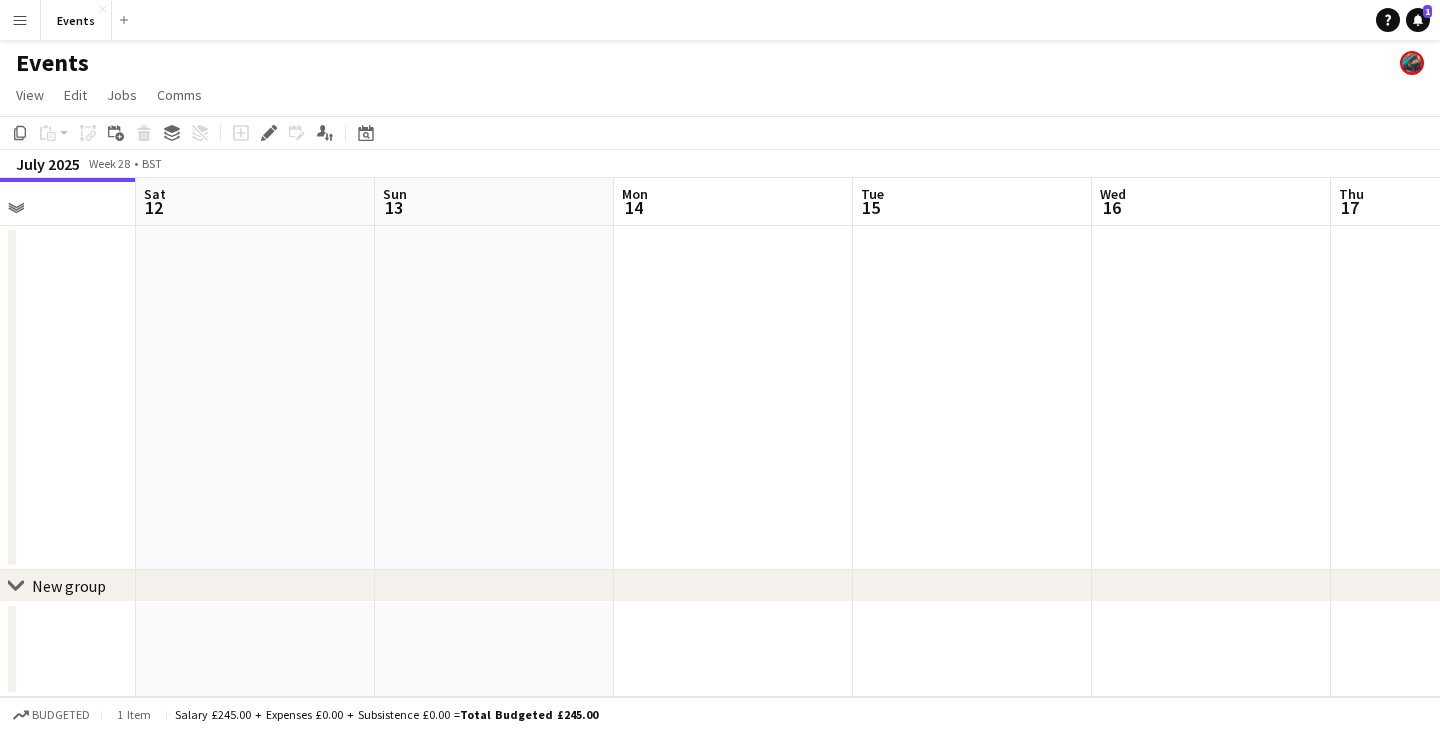 click 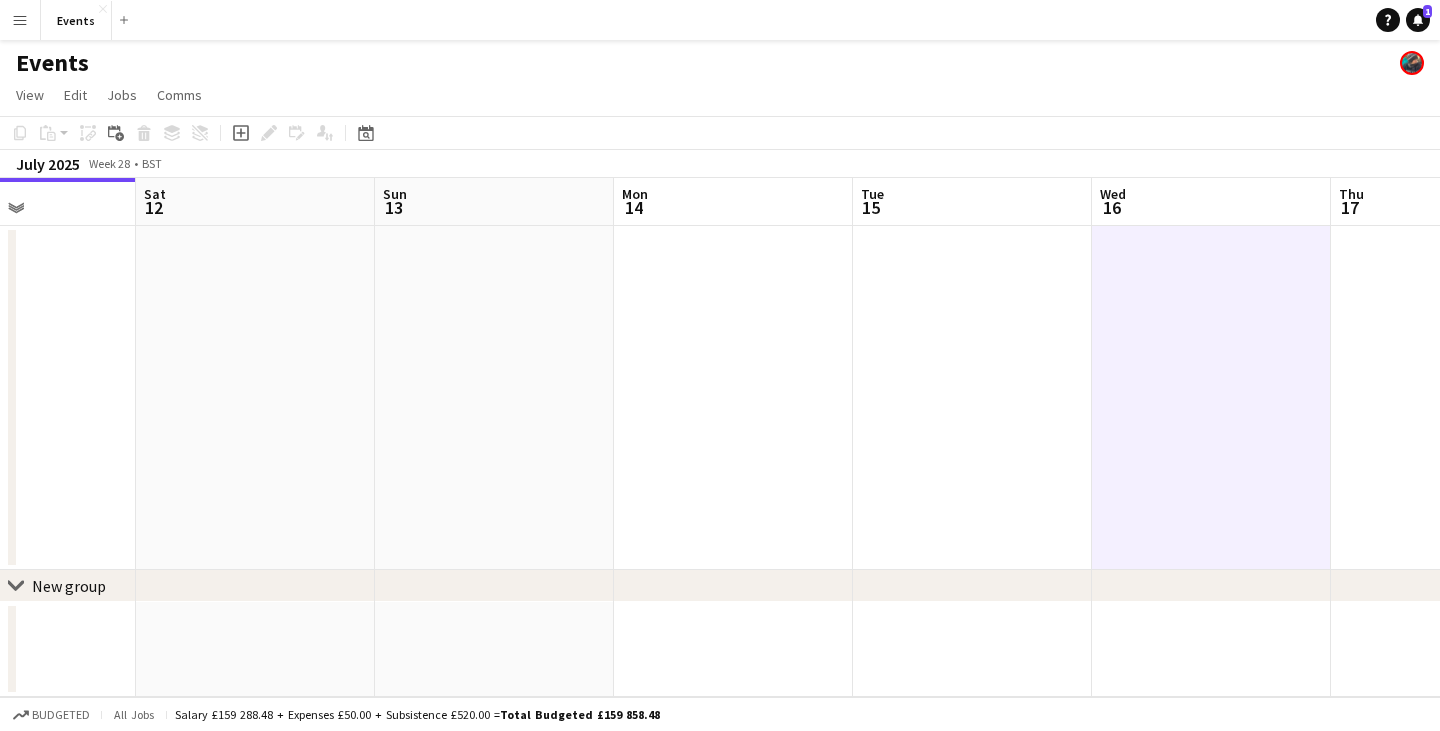click on "Copy
Paste
Paste   Ctrl+V Paste with crew  Ctrl+Shift+V
Paste linked Job
Add linked Job
Delete
Group
Ungroup" 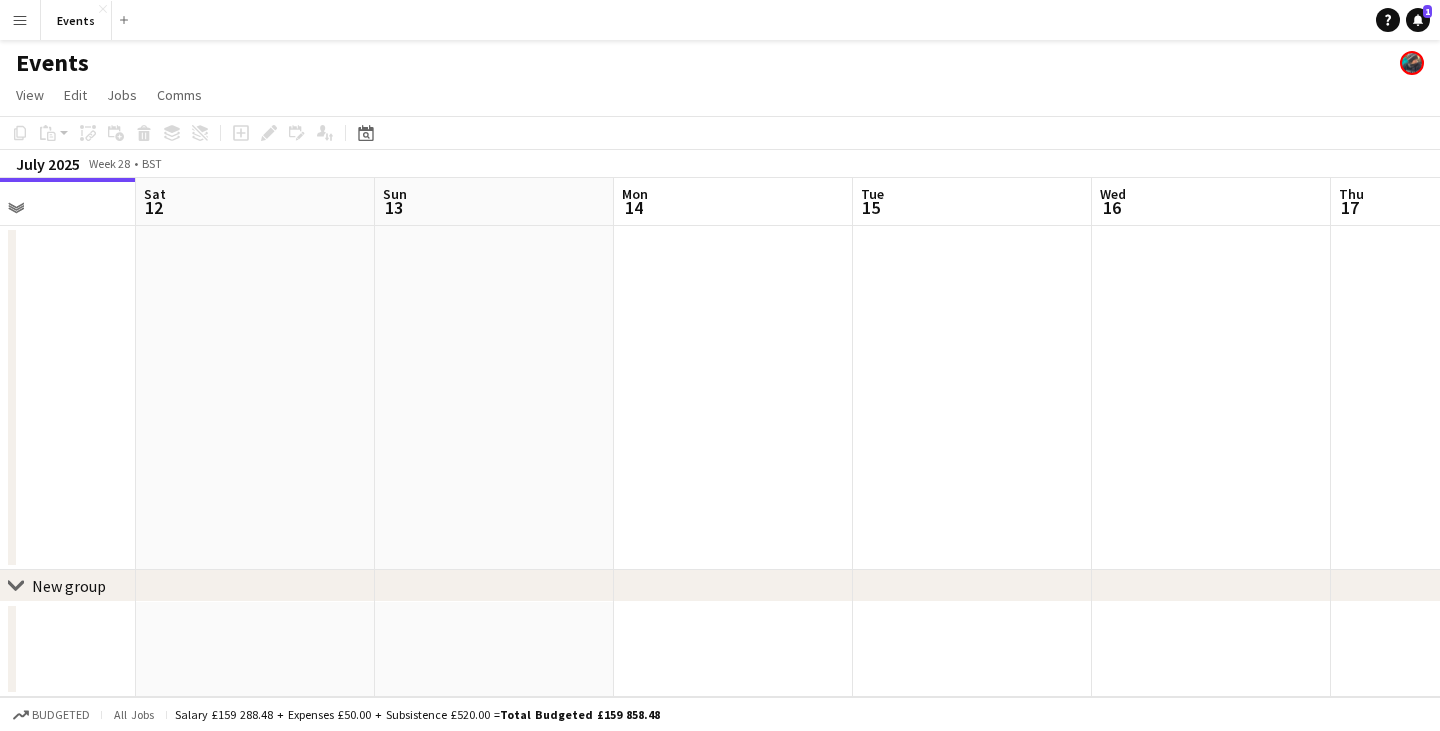 click 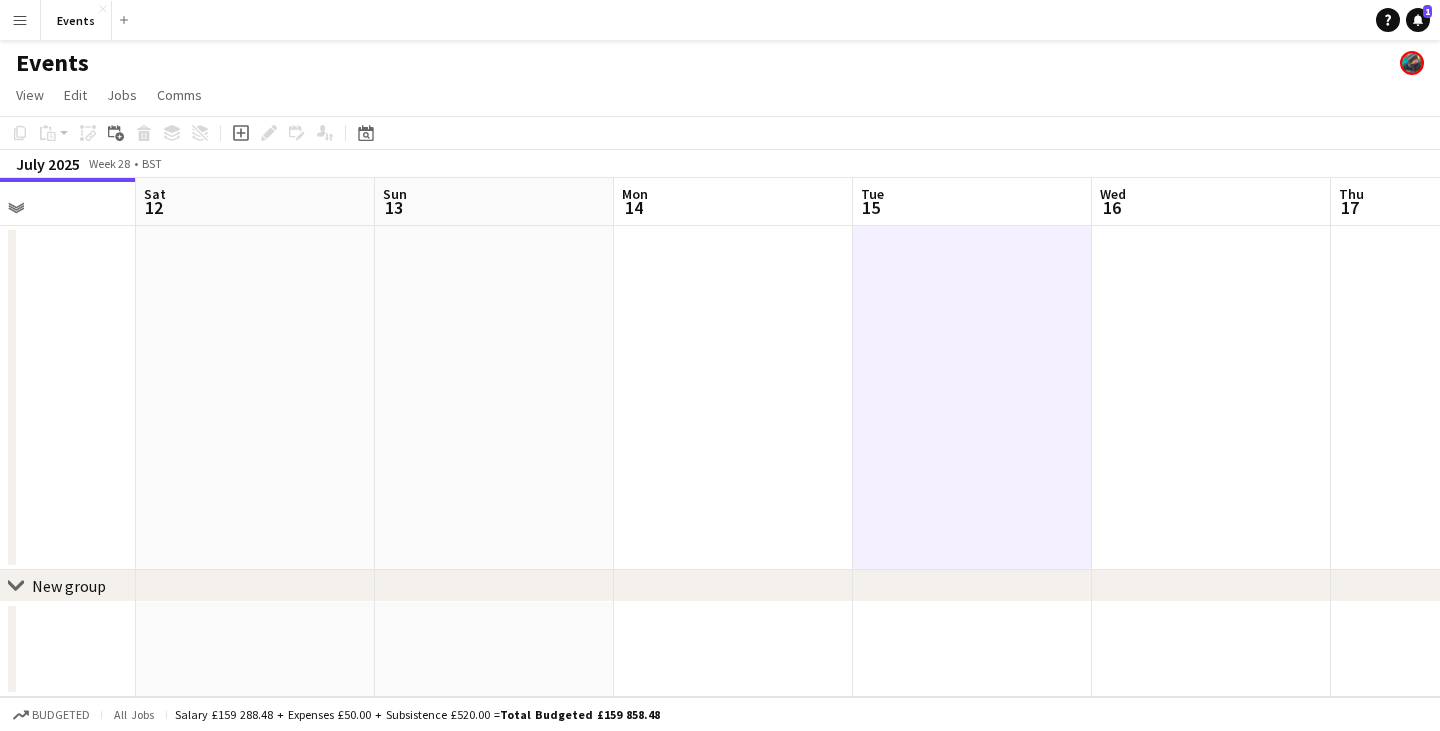 click 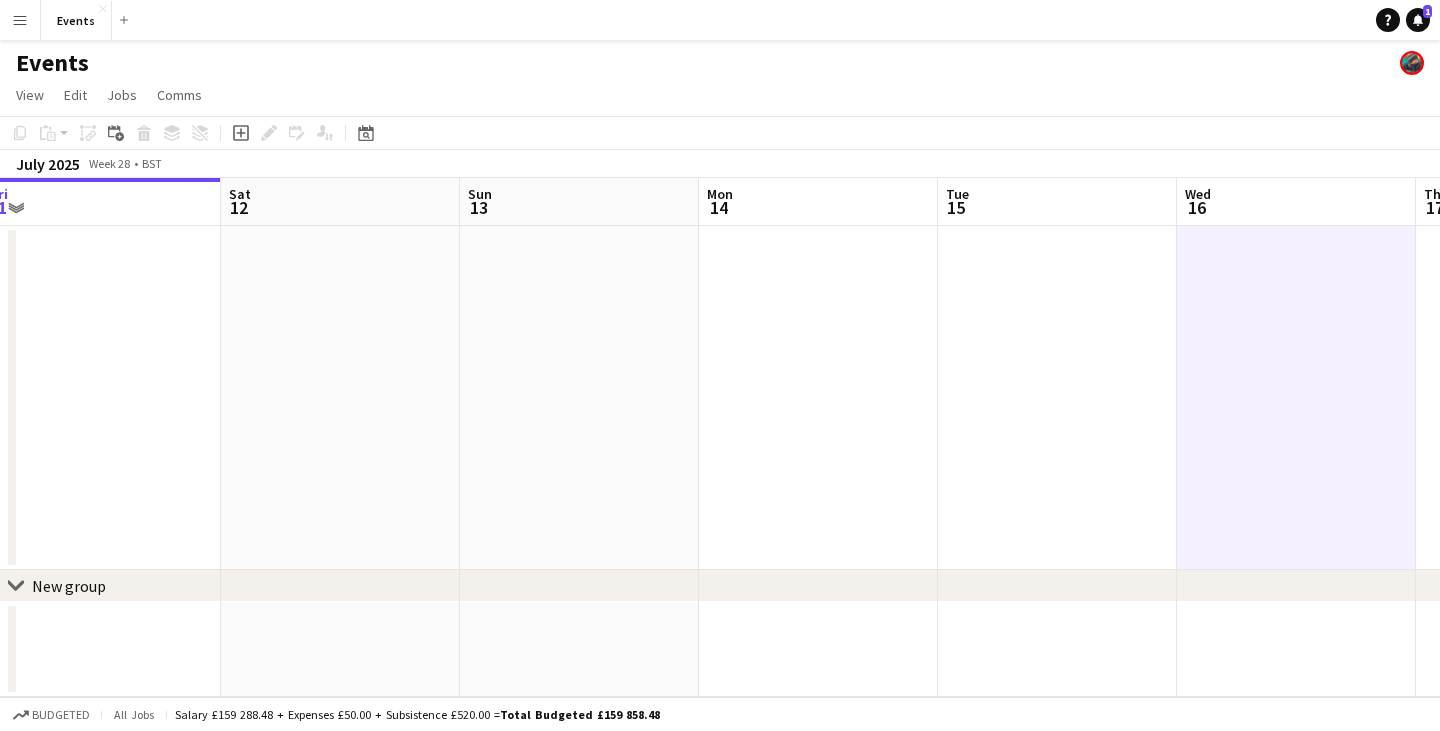 drag, startPoint x: 616, startPoint y: 421, endPoint x: 1083, endPoint y: 427, distance: 467.03854 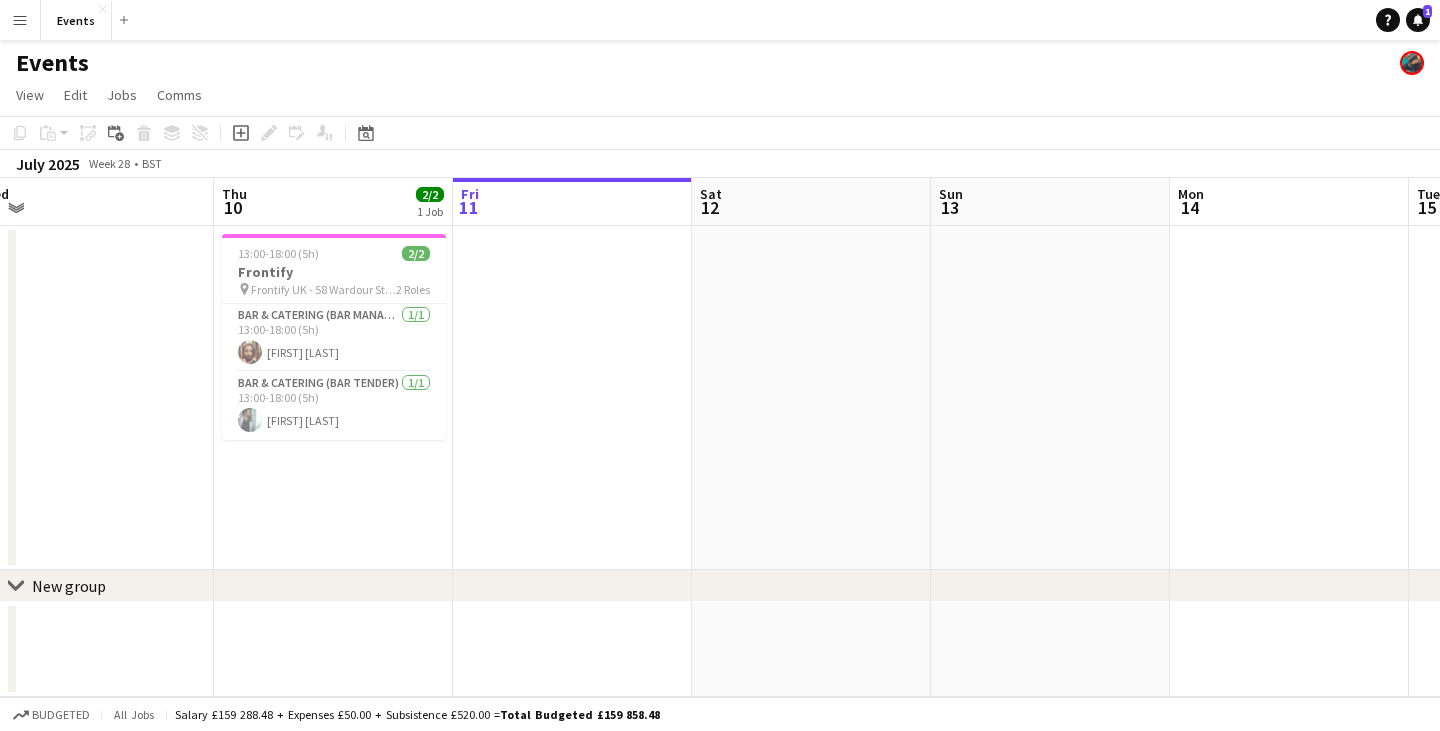 drag, startPoint x: 474, startPoint y: 425, endPoint x: 928, endPoint y: 438, distance: 454.1861 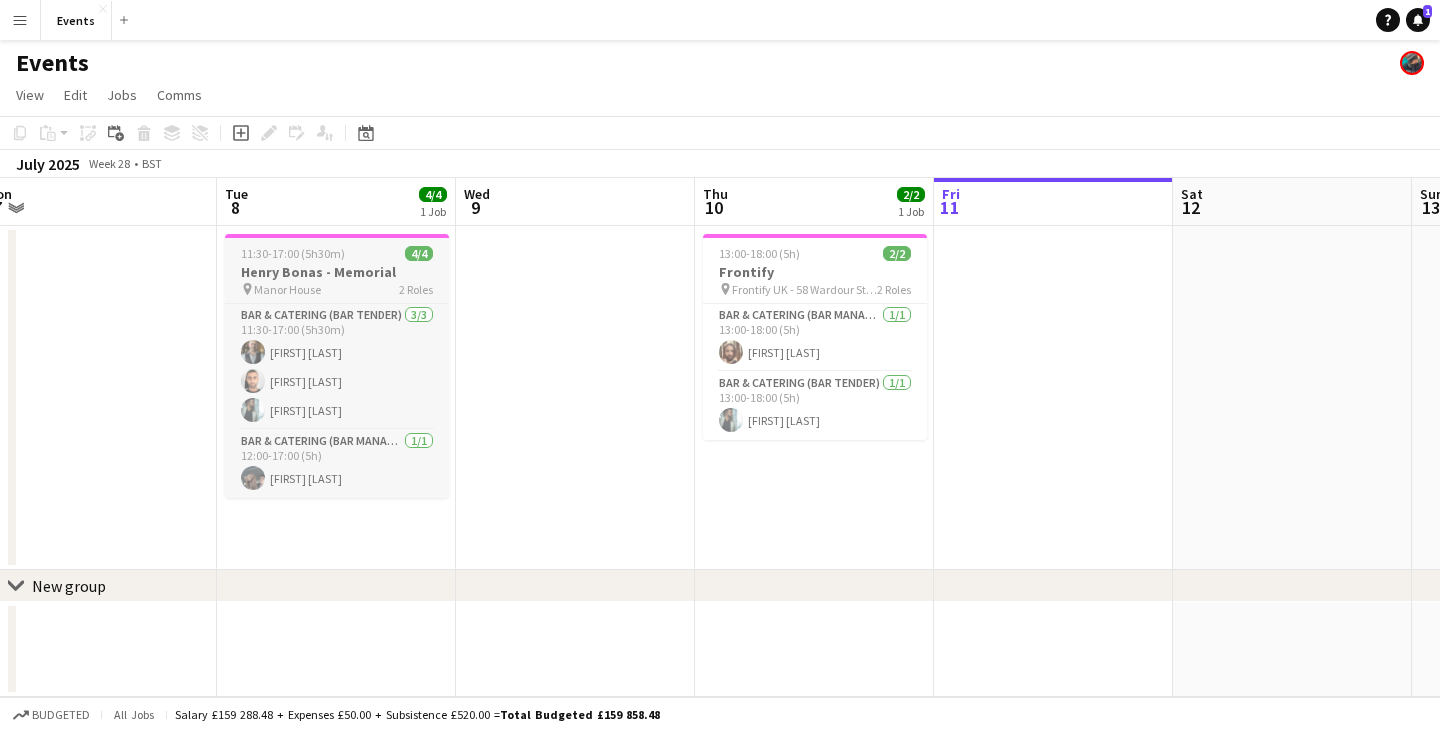 click on "11:30-17:00 (5h30m)    4/4   Henry Bonas - Memorial
pin
Manor House   2 Roles   Bar & Catering (Bar Tender)   3/3   11:30-17:00 (5h30m)
[FIRST] [LAST] [FIRST] [LAST] [FIRST] [LAST]  Bar & Catering (Bar Manager)   1/1   12:00-17:00 (5h)
[FIRST] [LAST]" 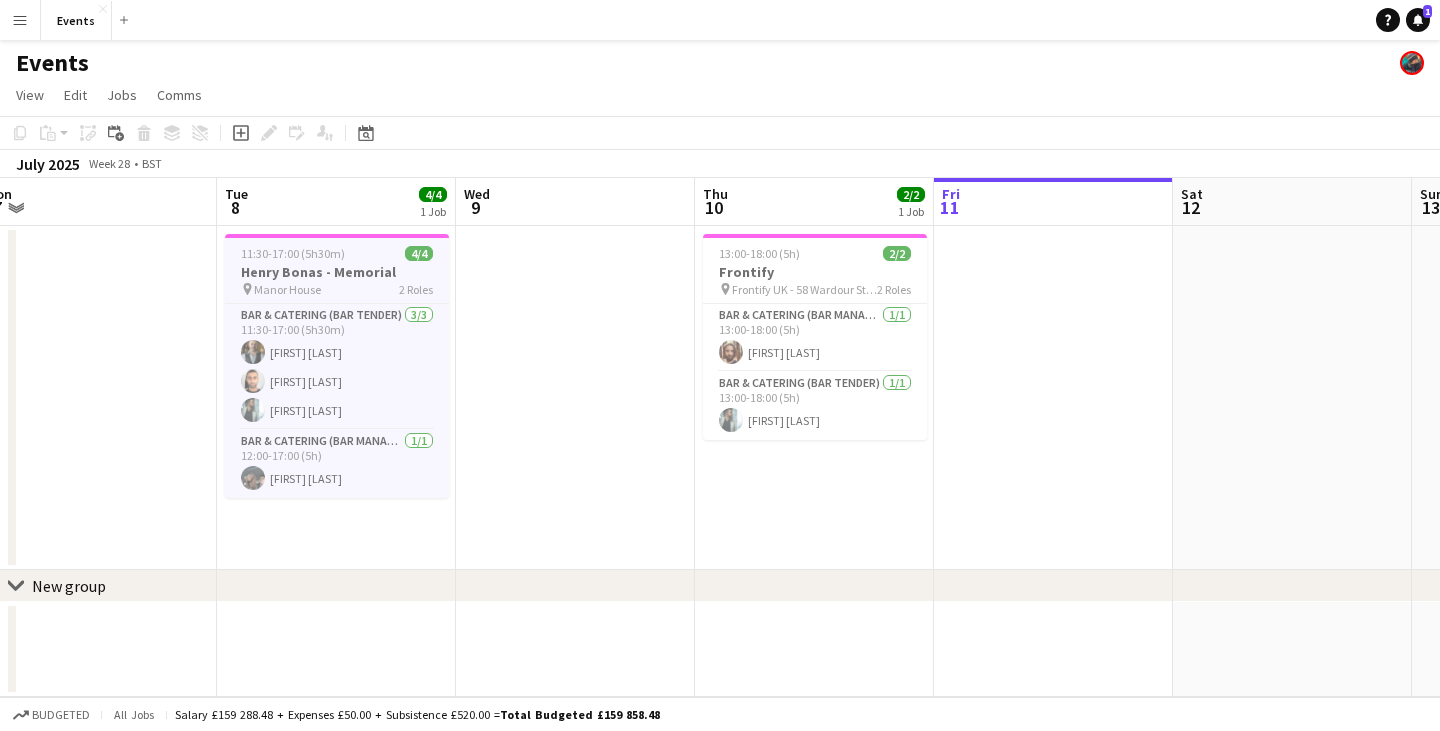 scroll, scrollTop: 0, scrollLeft: 501, axis: horizontal 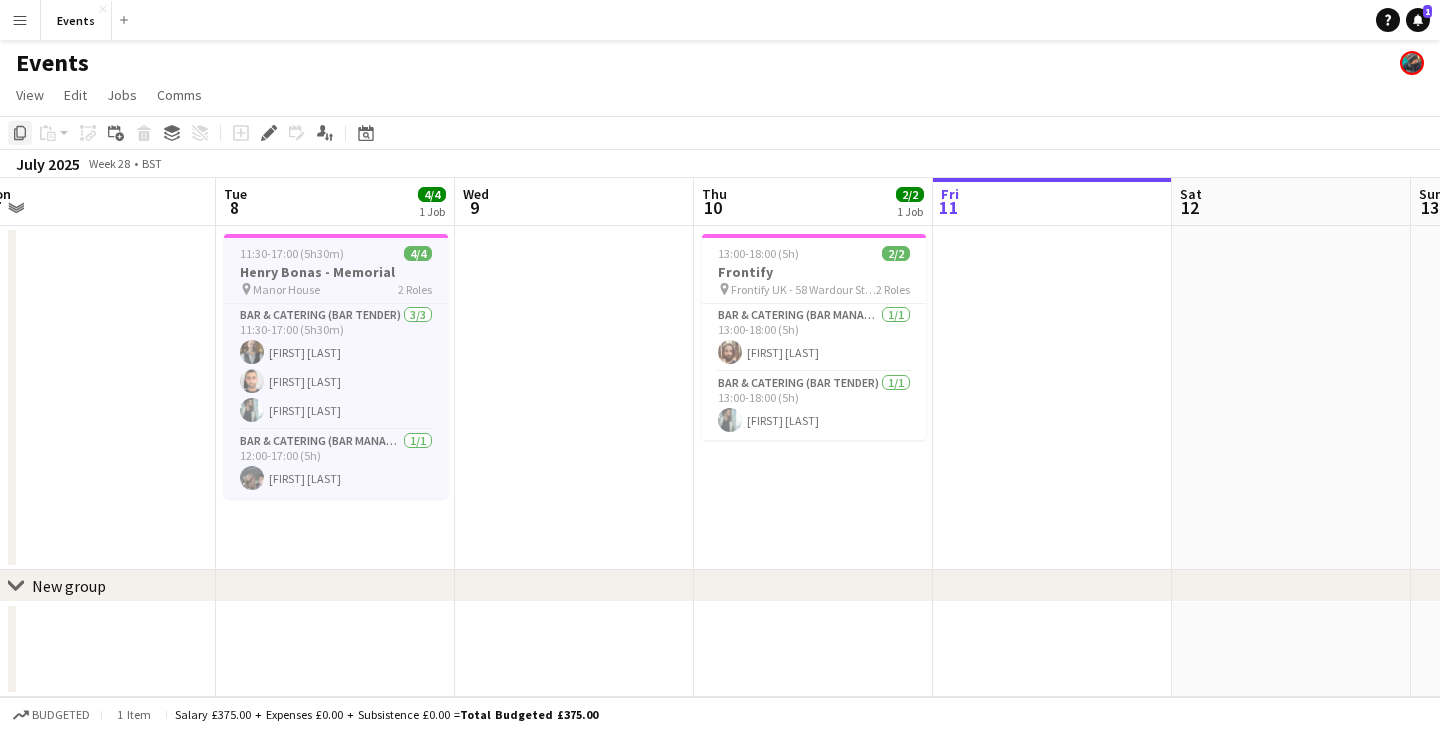 click on "Copy" 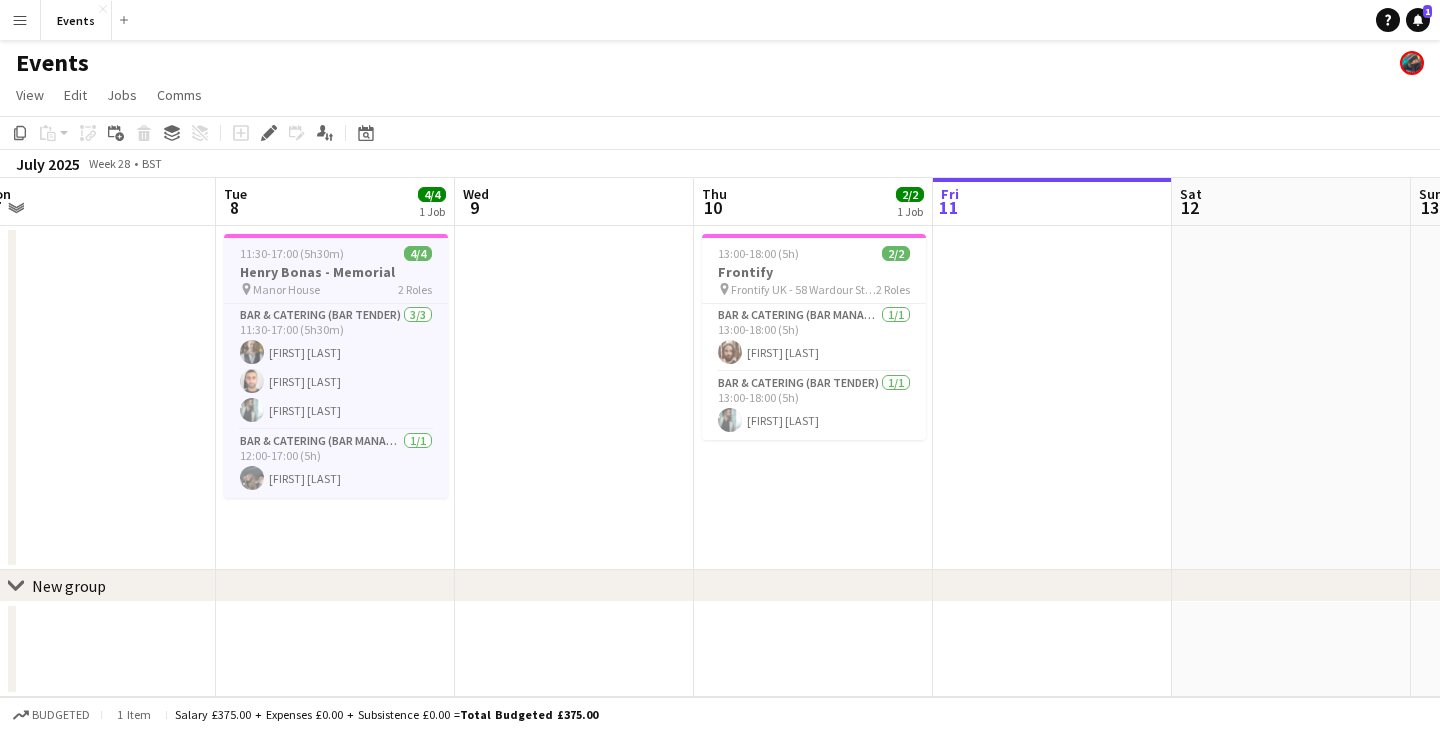click 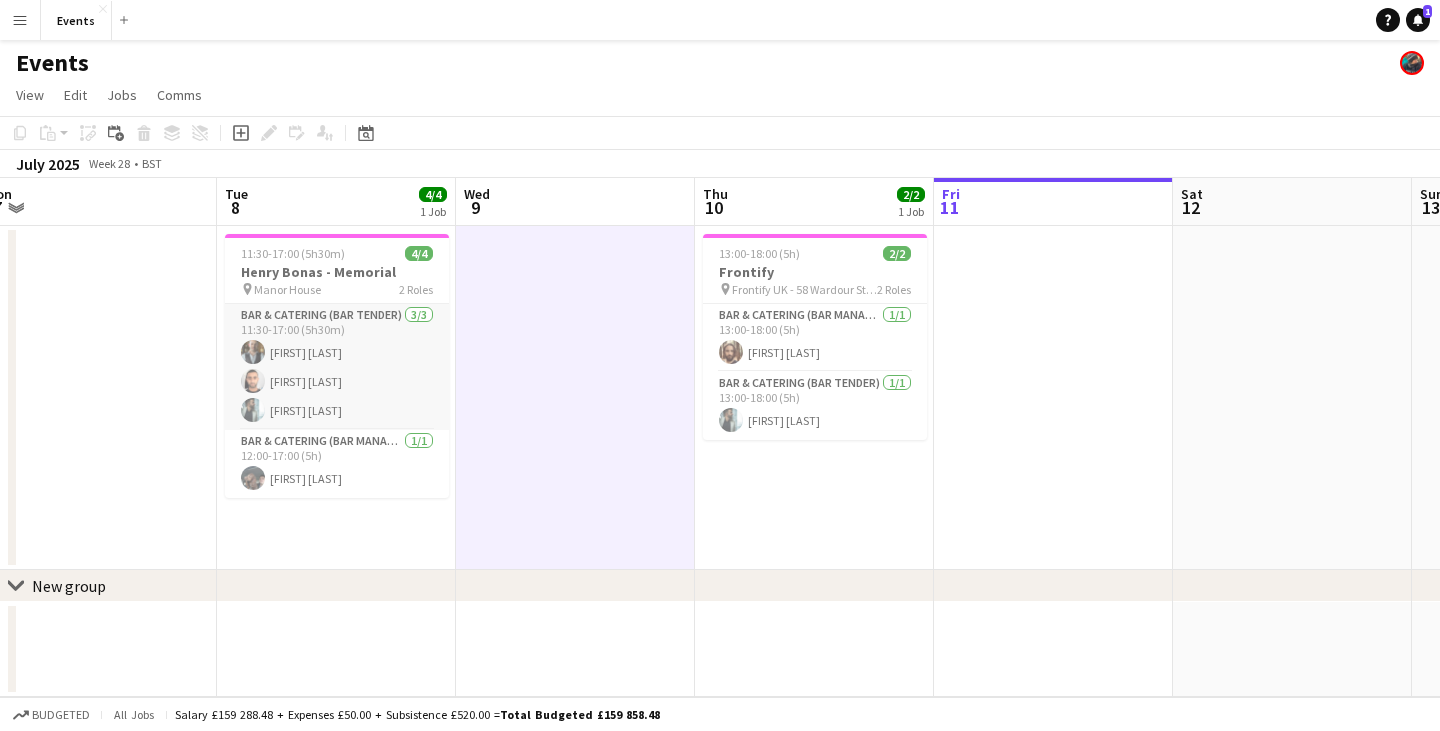 click on "Bar & Catering (Bar Tender)   3/3   11:30-17:00 (5h30m)
[FIRST] [LAST] [FIRST] [LAST] [FIRST] [LAST]" 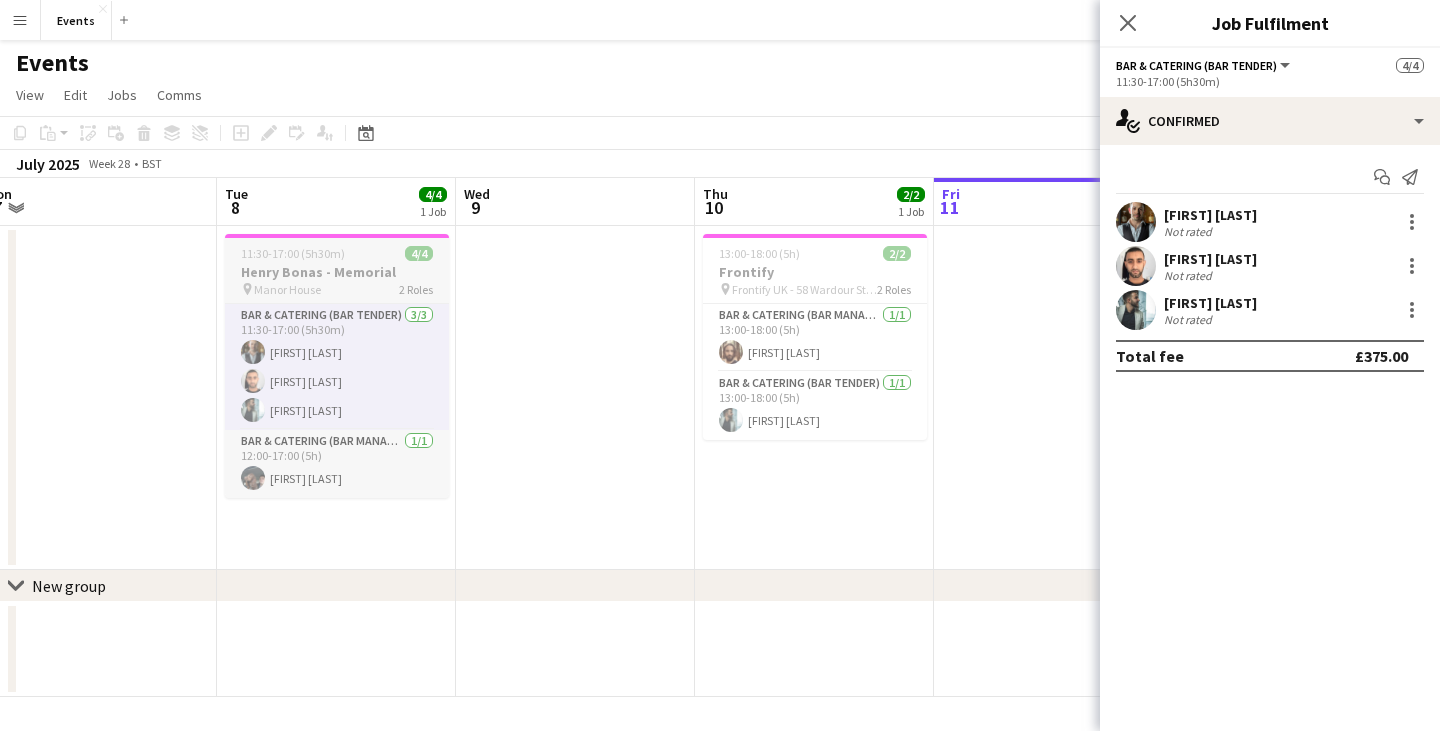 click on "Henry Bonas - Memorial" 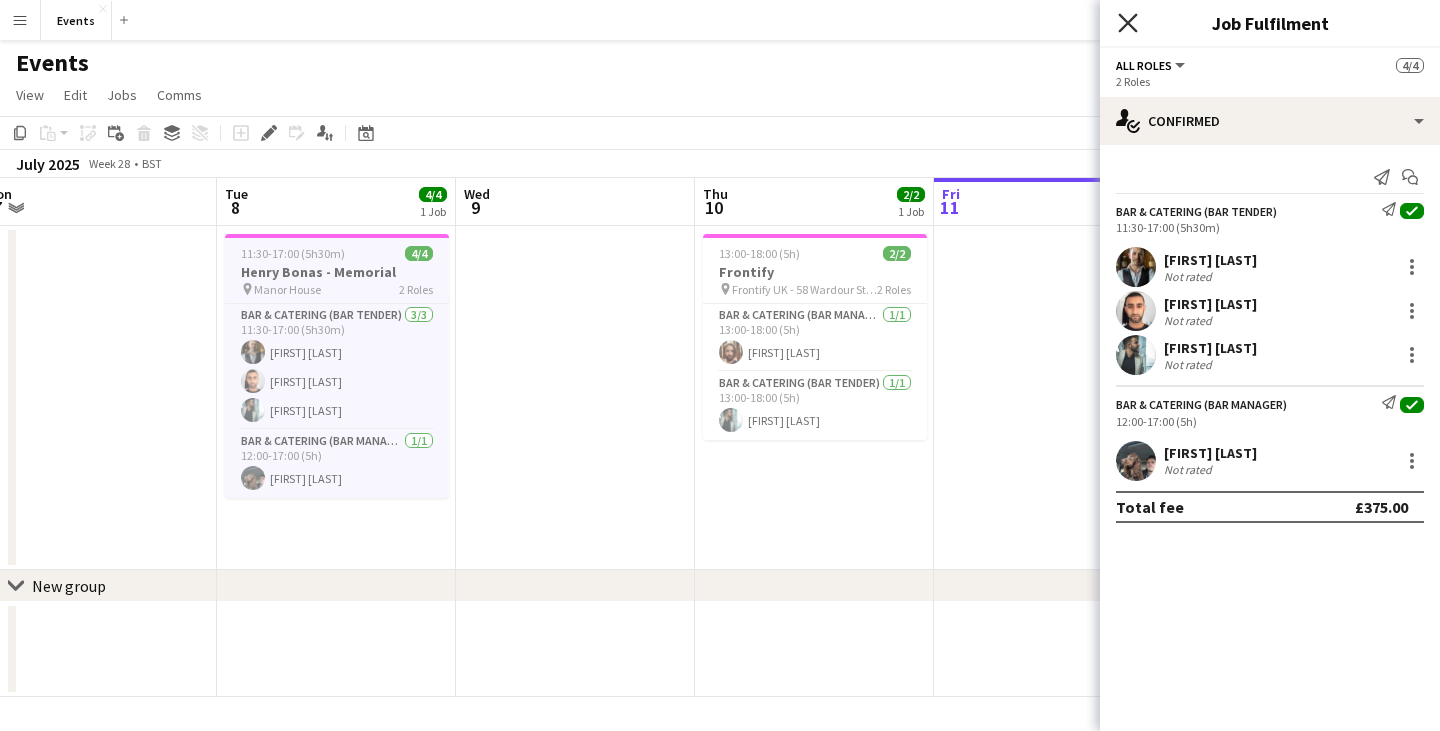click on "Close pop-in" 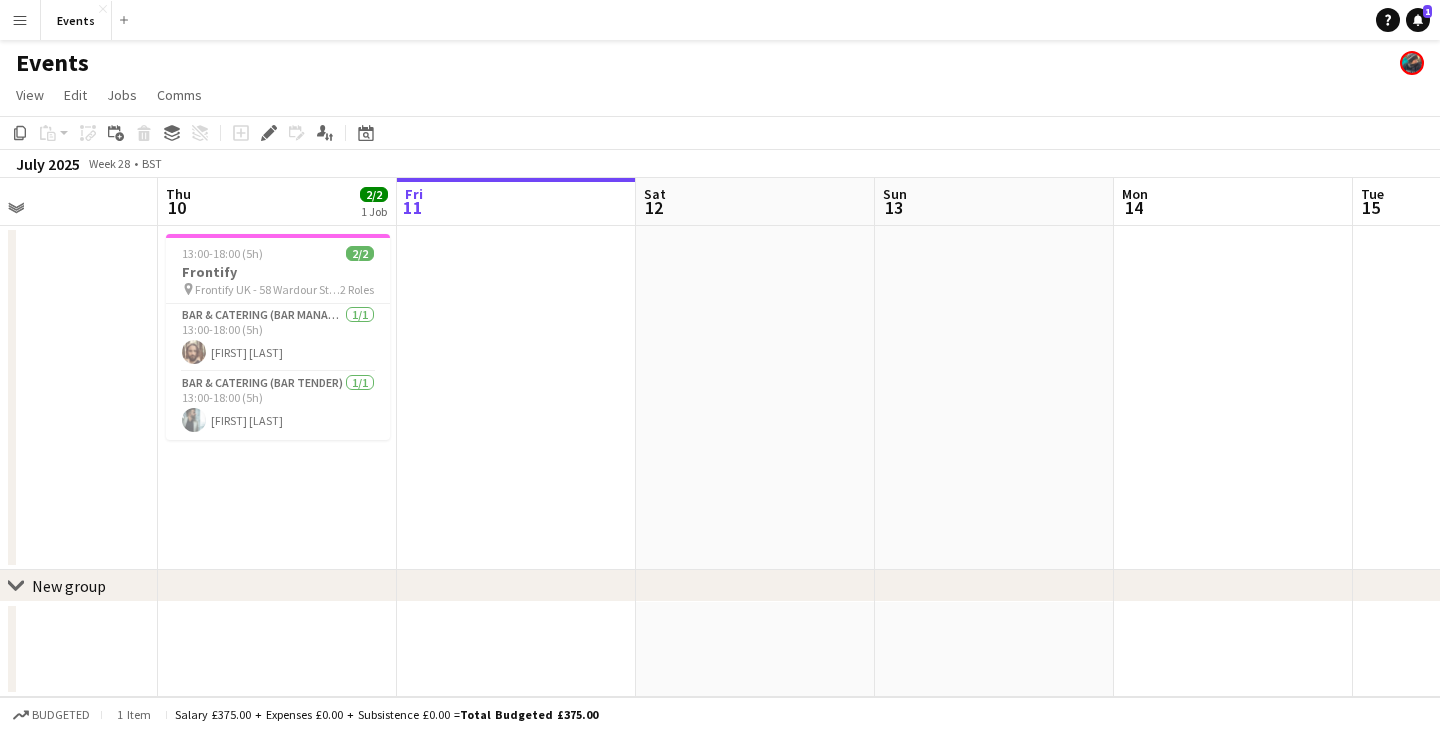 scroll, scrollTop: 0, scrollLeft: 540, axis: horizontal 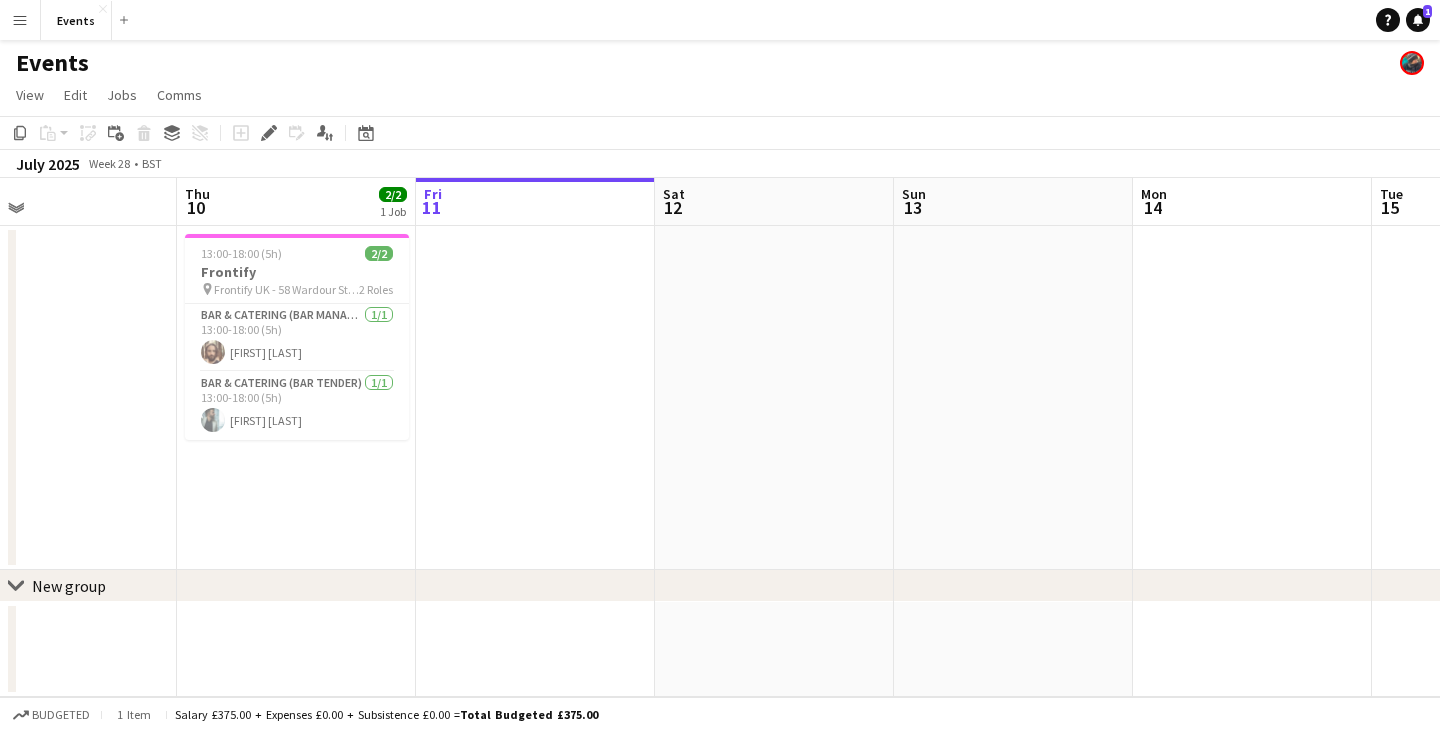 drag, startPoint x: 1131, startPoint y: 307, endPoint x: 612, endPoint y: 441, distance: 536.0196 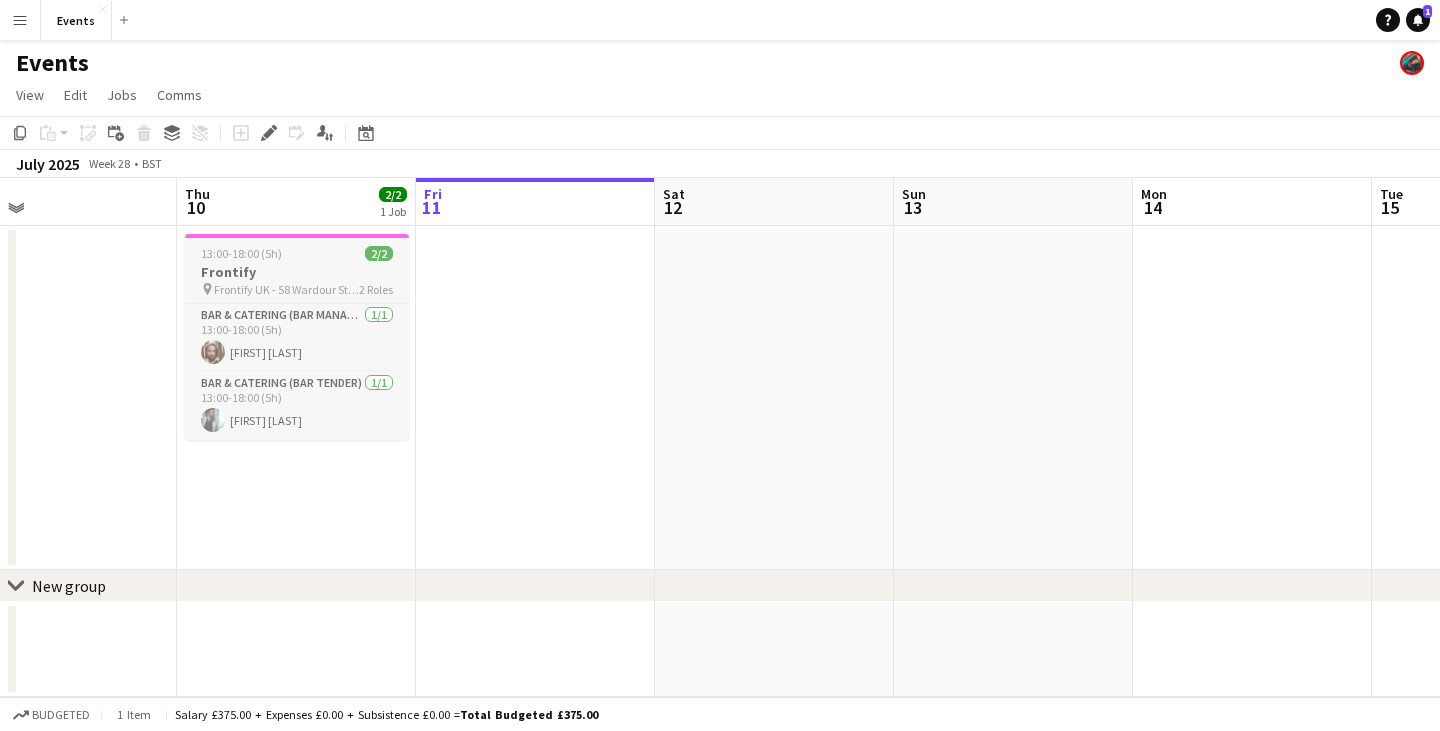 click on "Frontify" 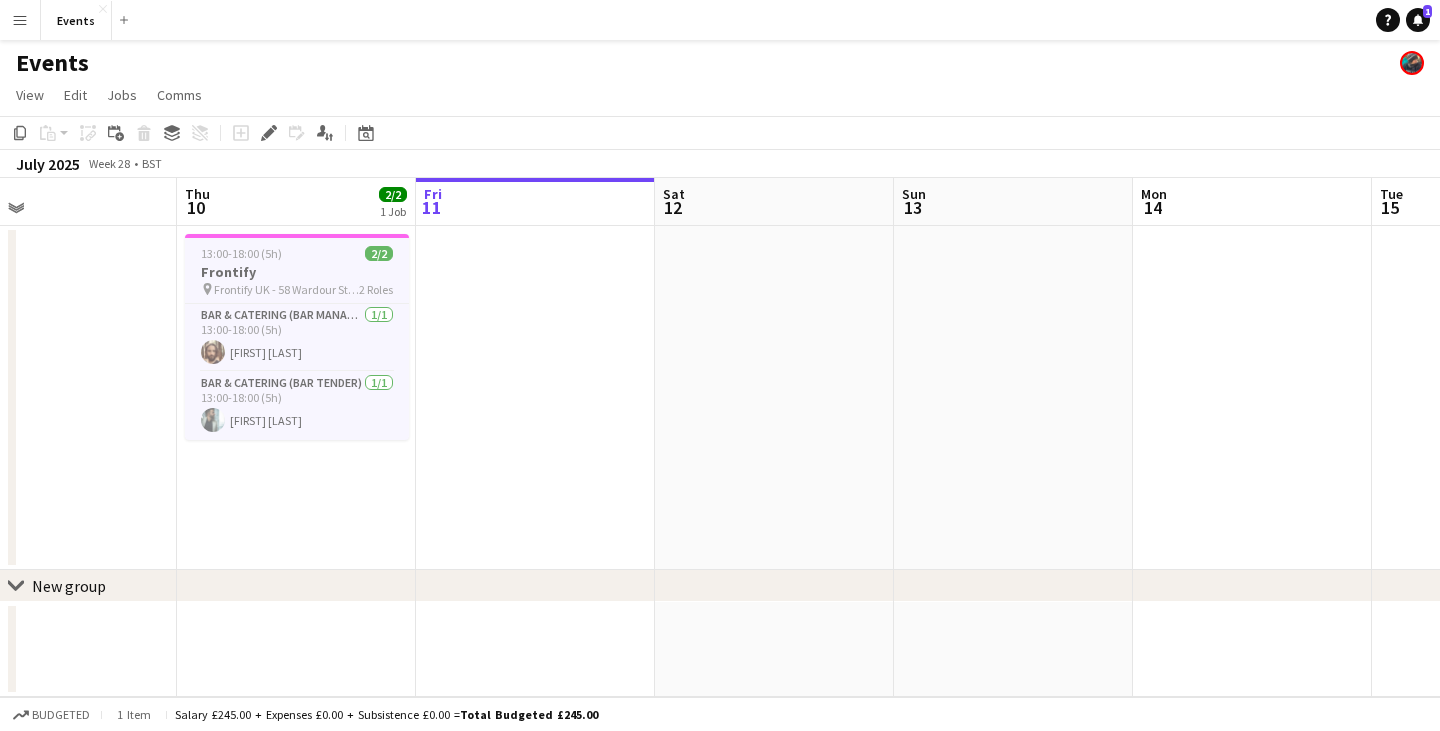click on "Frontify" 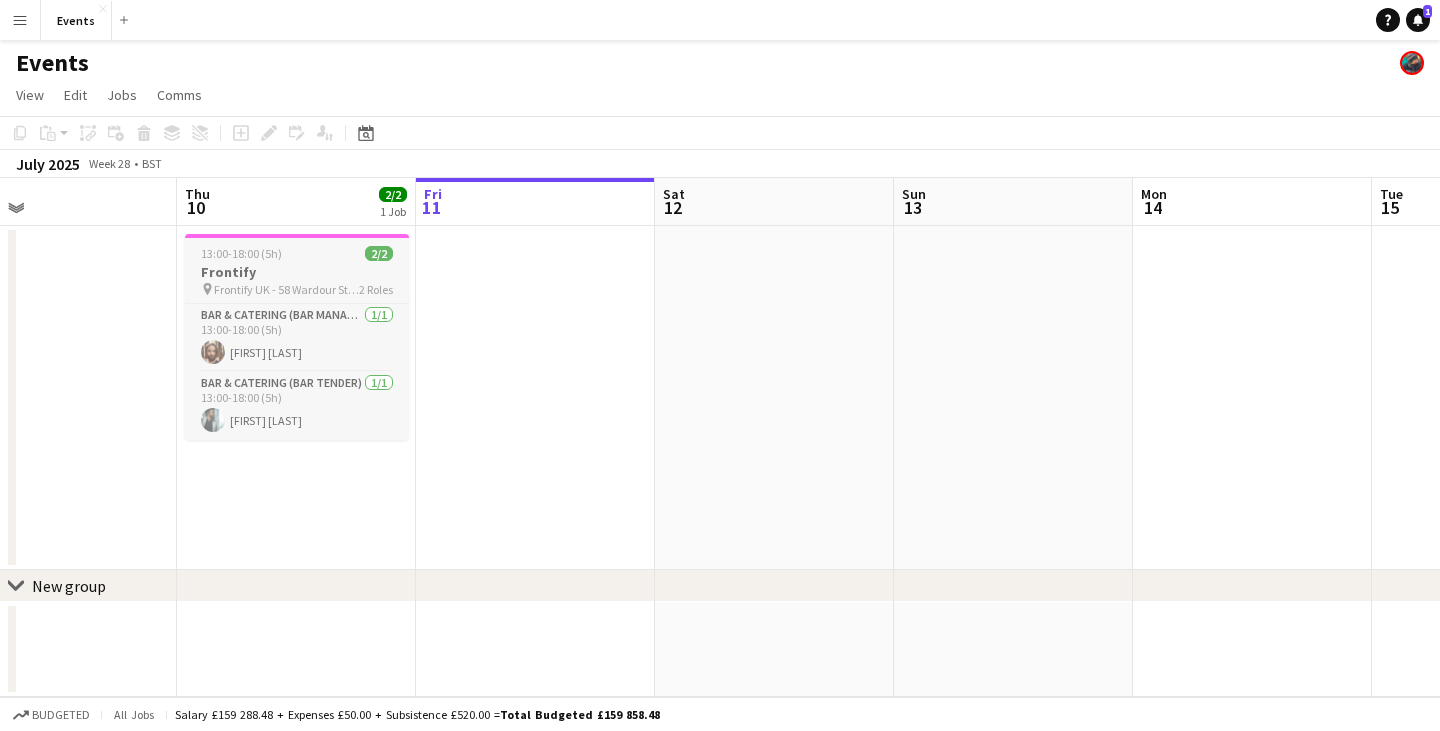 click on "Frontify" 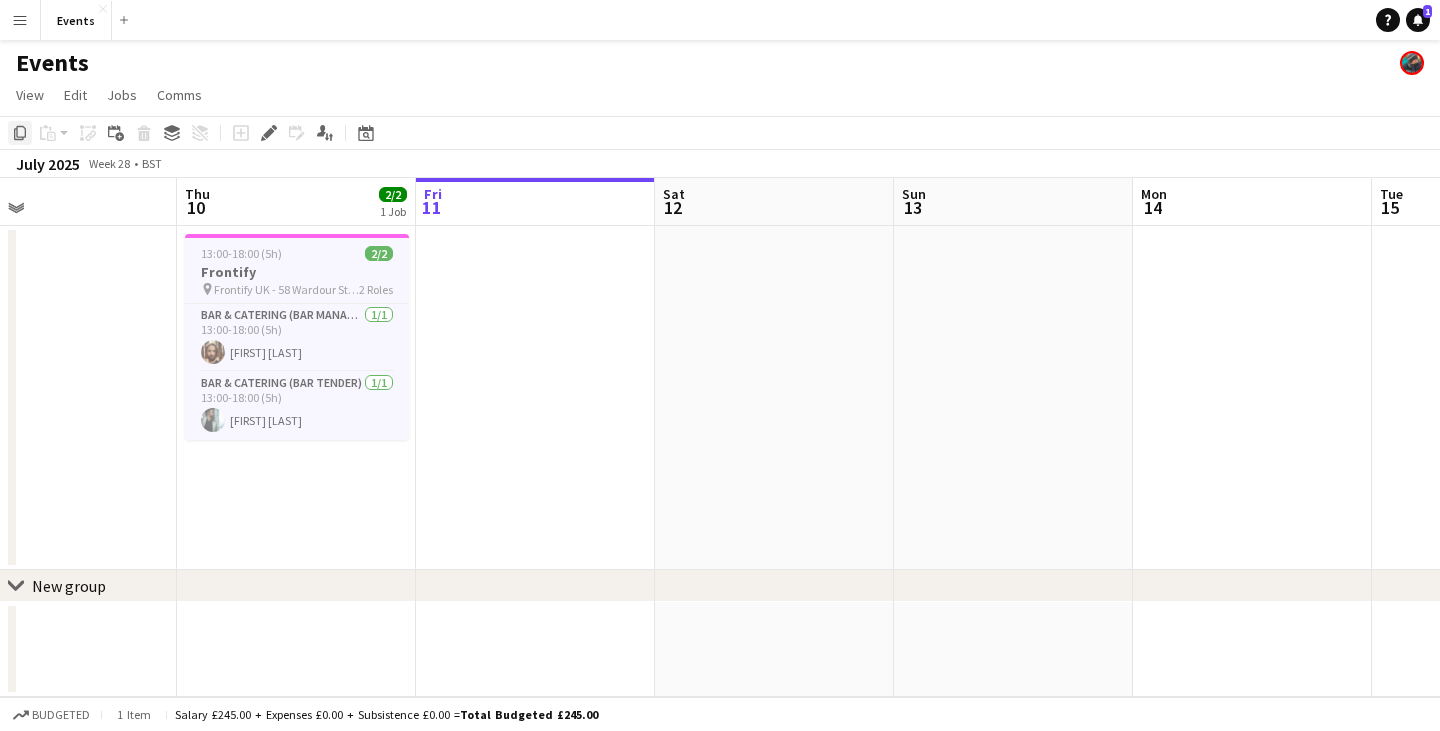 click 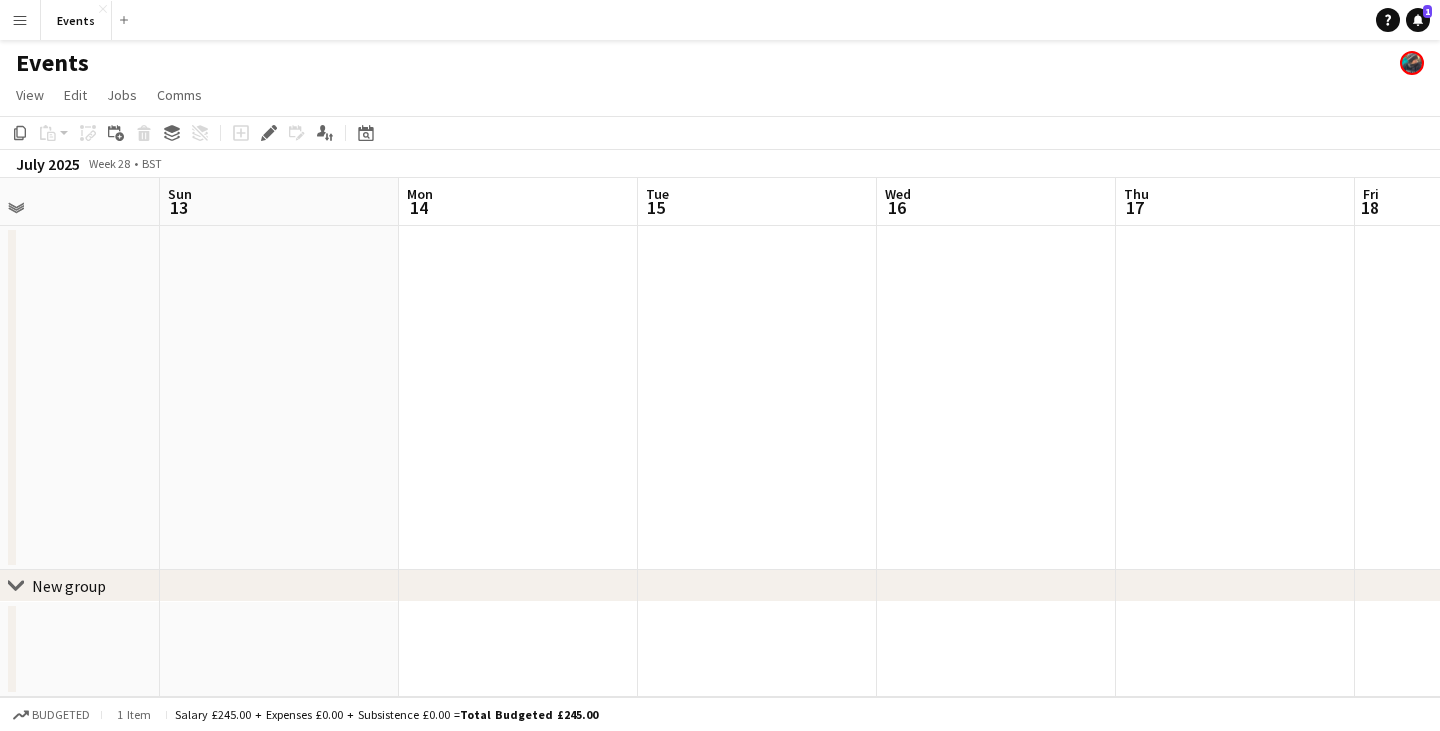 drag, startPoint x: 1143, startPoint y: 341, endPoint x: 452, endPoint y: 396, distance: 693.1854 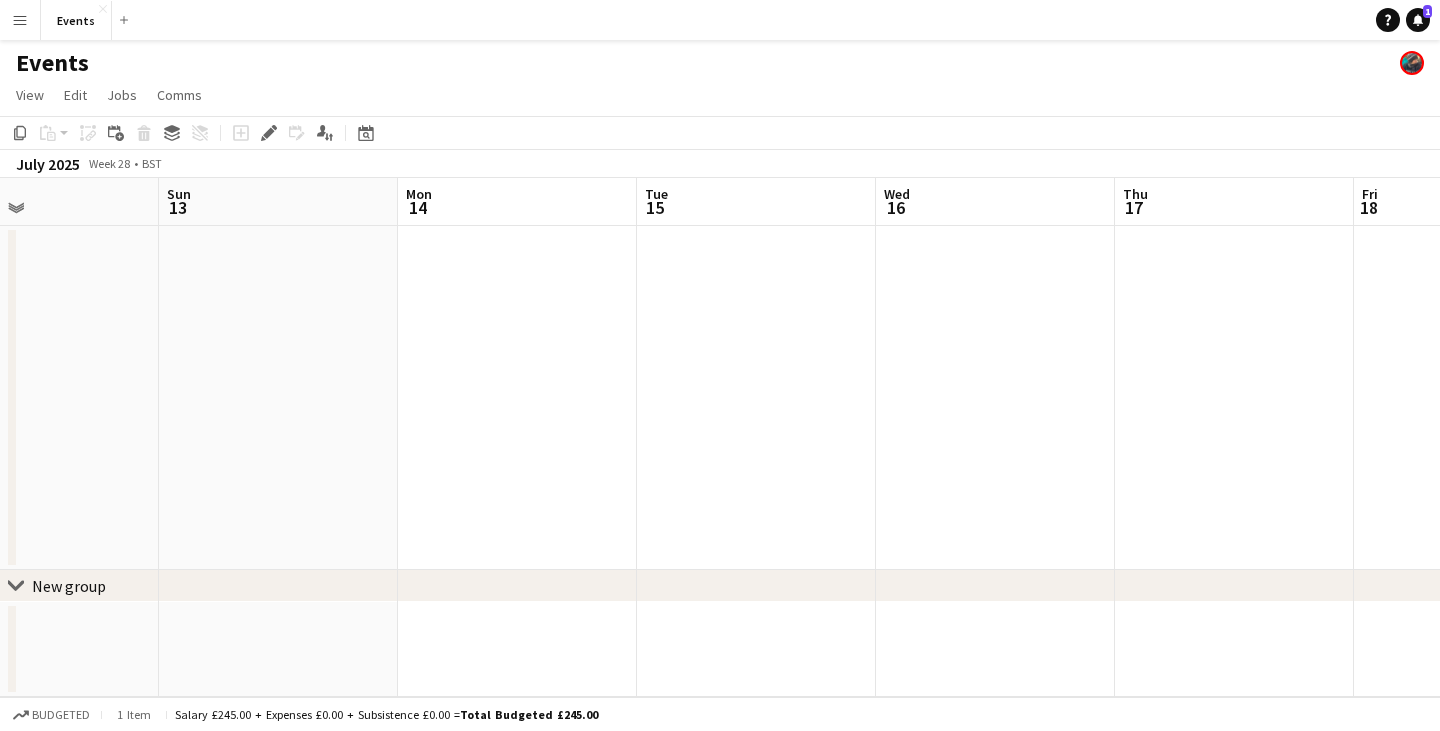 click 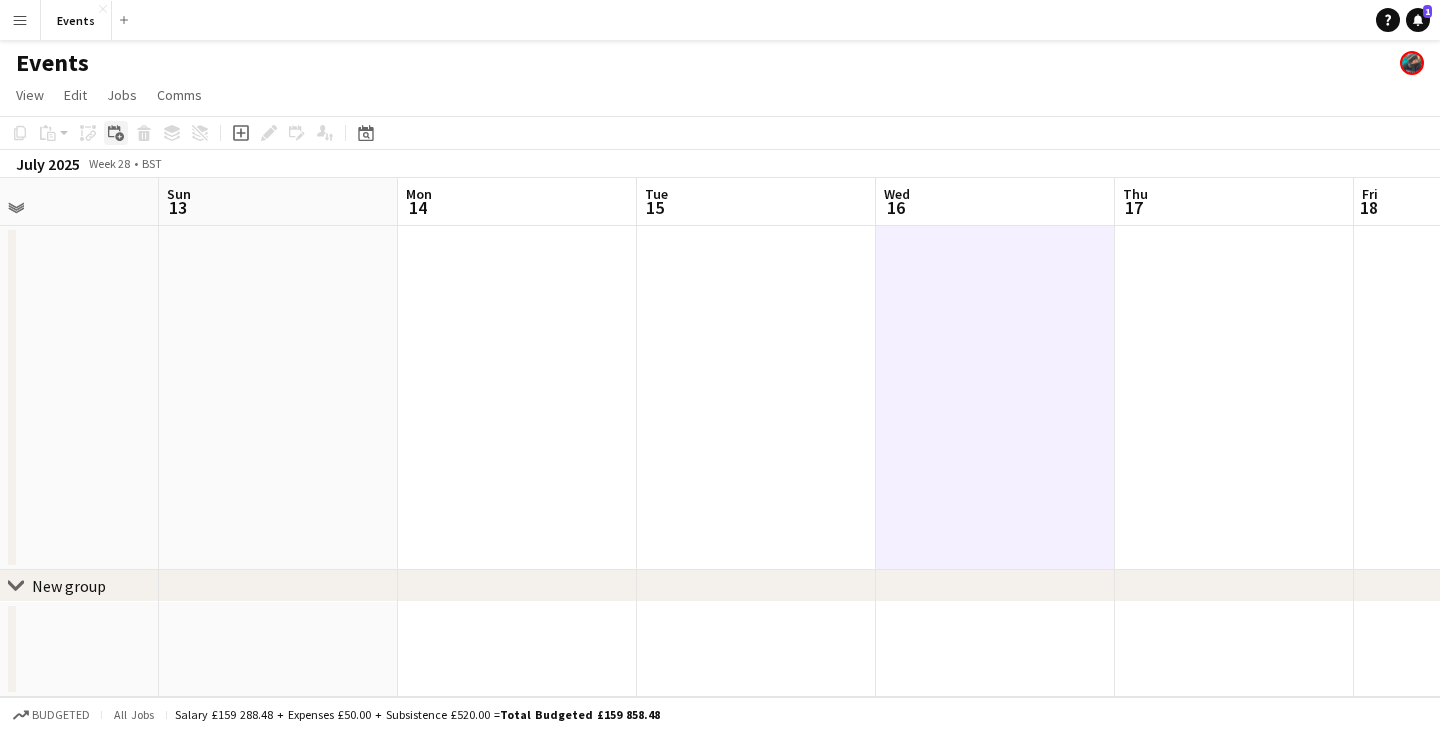 click on "Add linked Job" 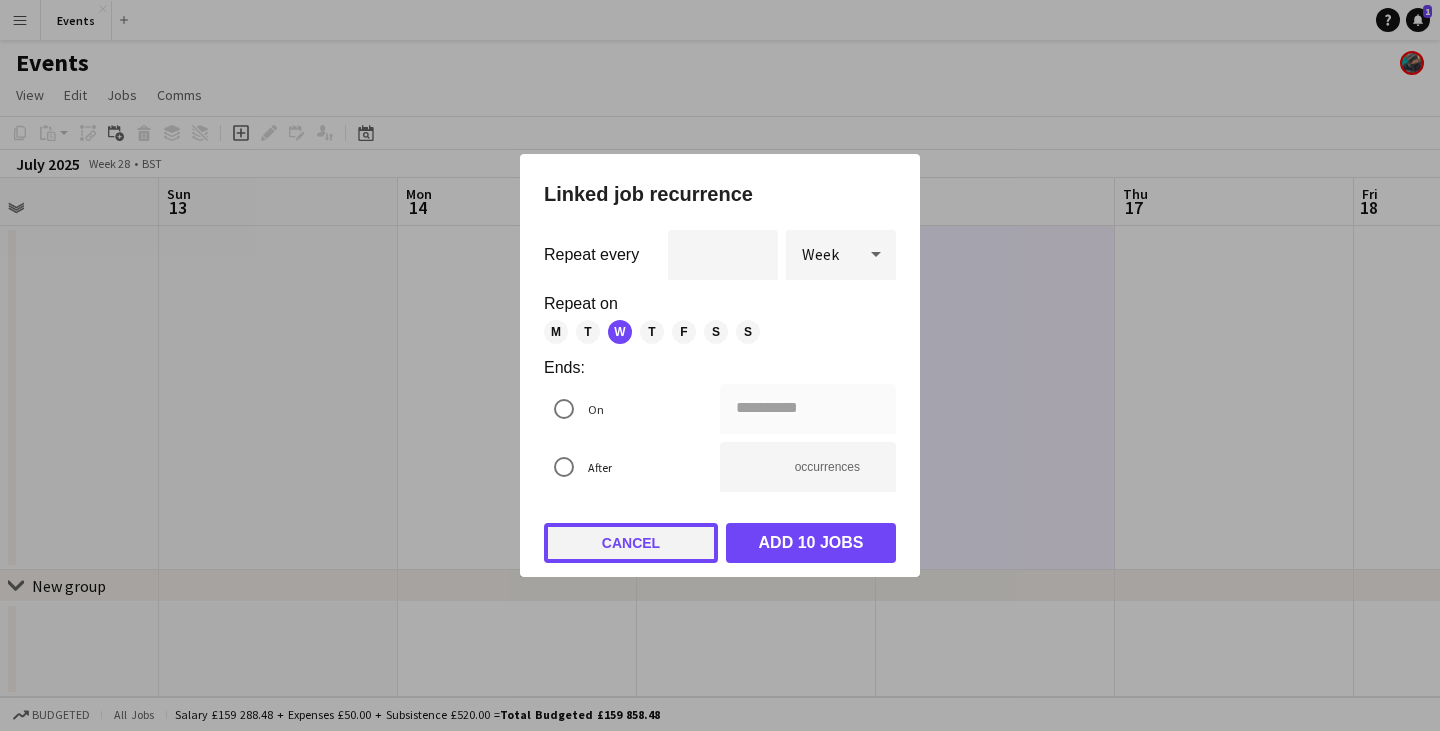 click on "Cancel" 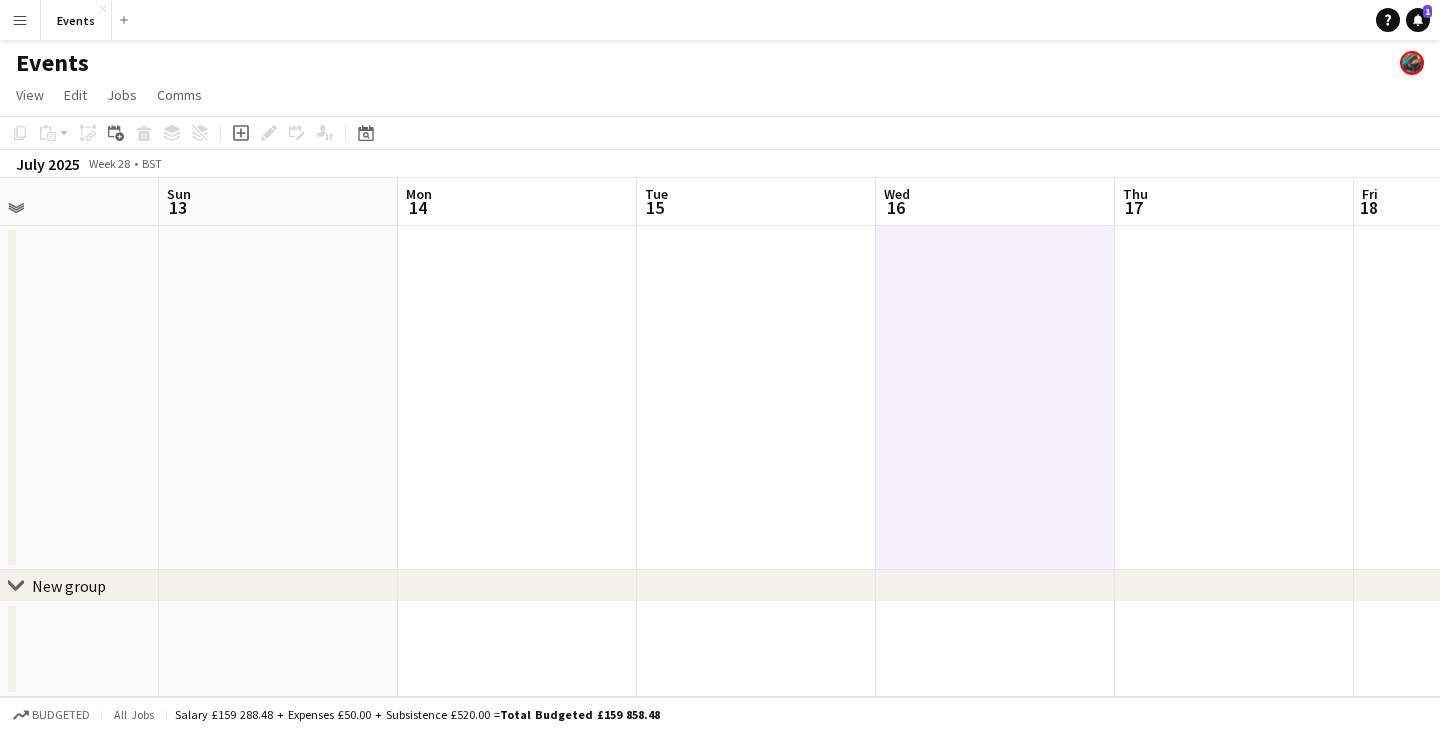 click 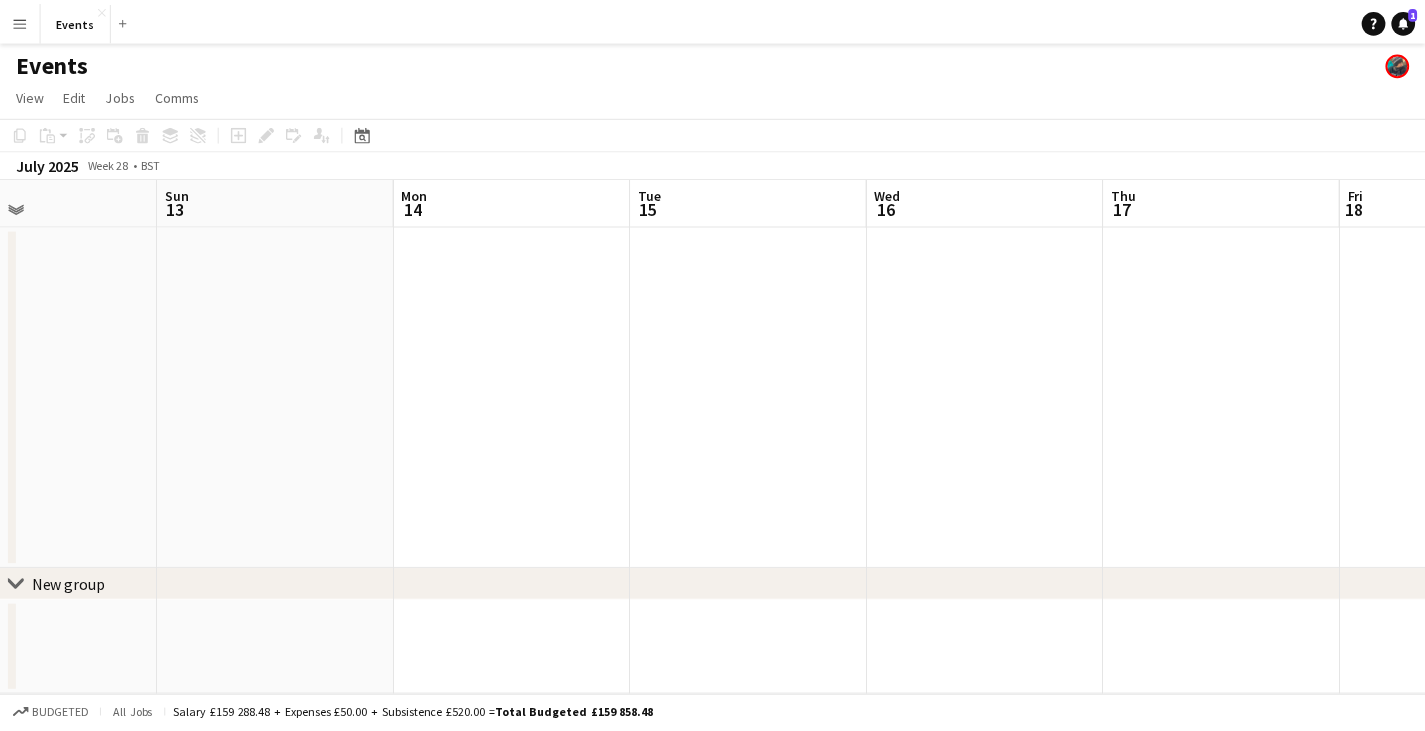 scroll, scrollTop: 0, scrollLeft: 800, axis: horizontal 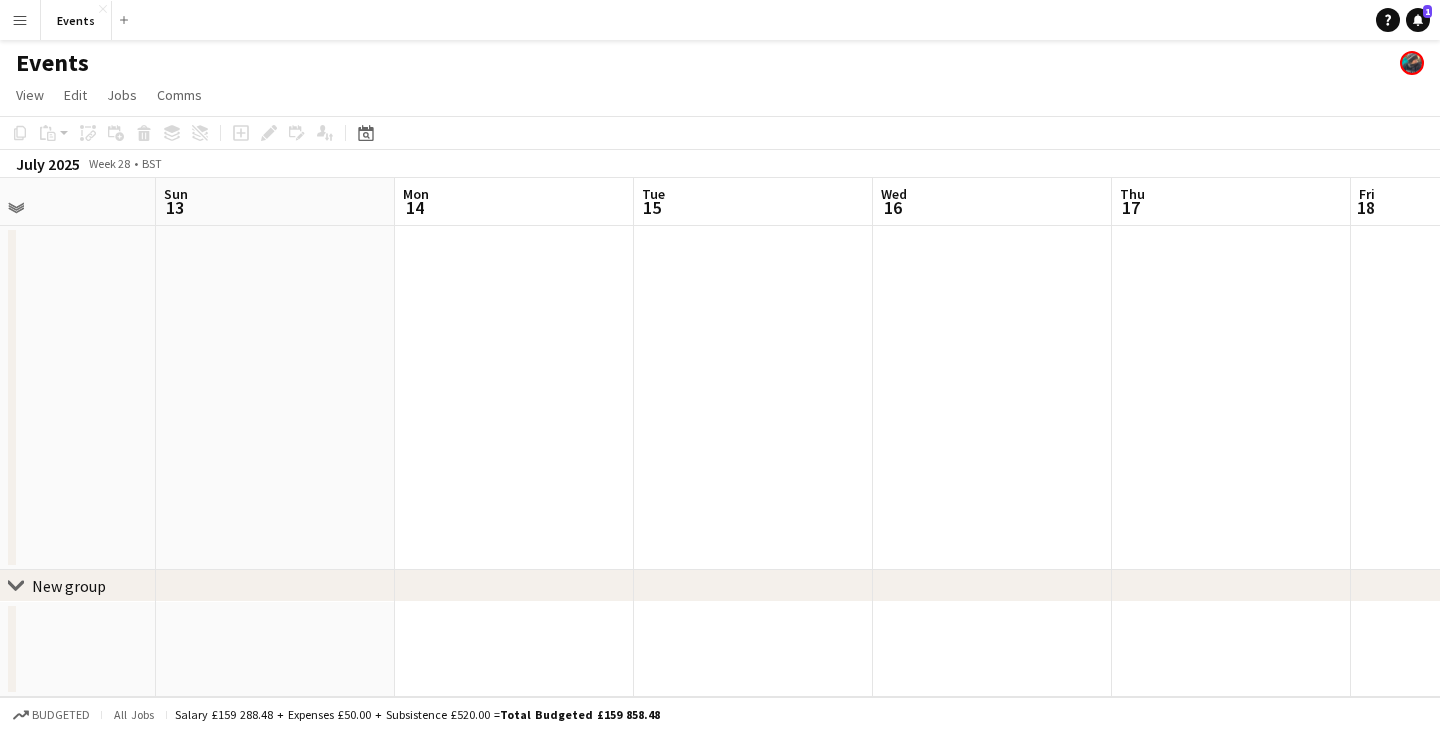 click 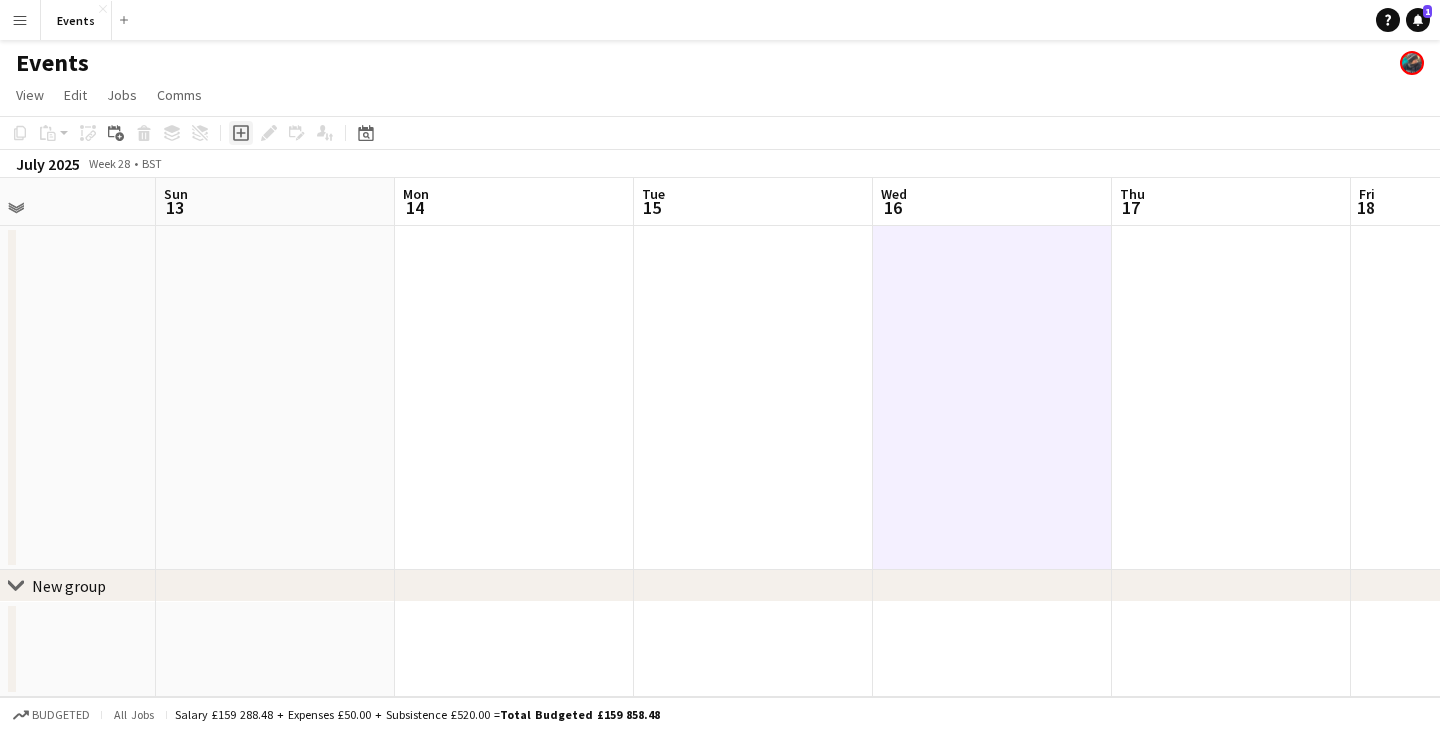 click on "Add job" at bounding box center [241, 133] 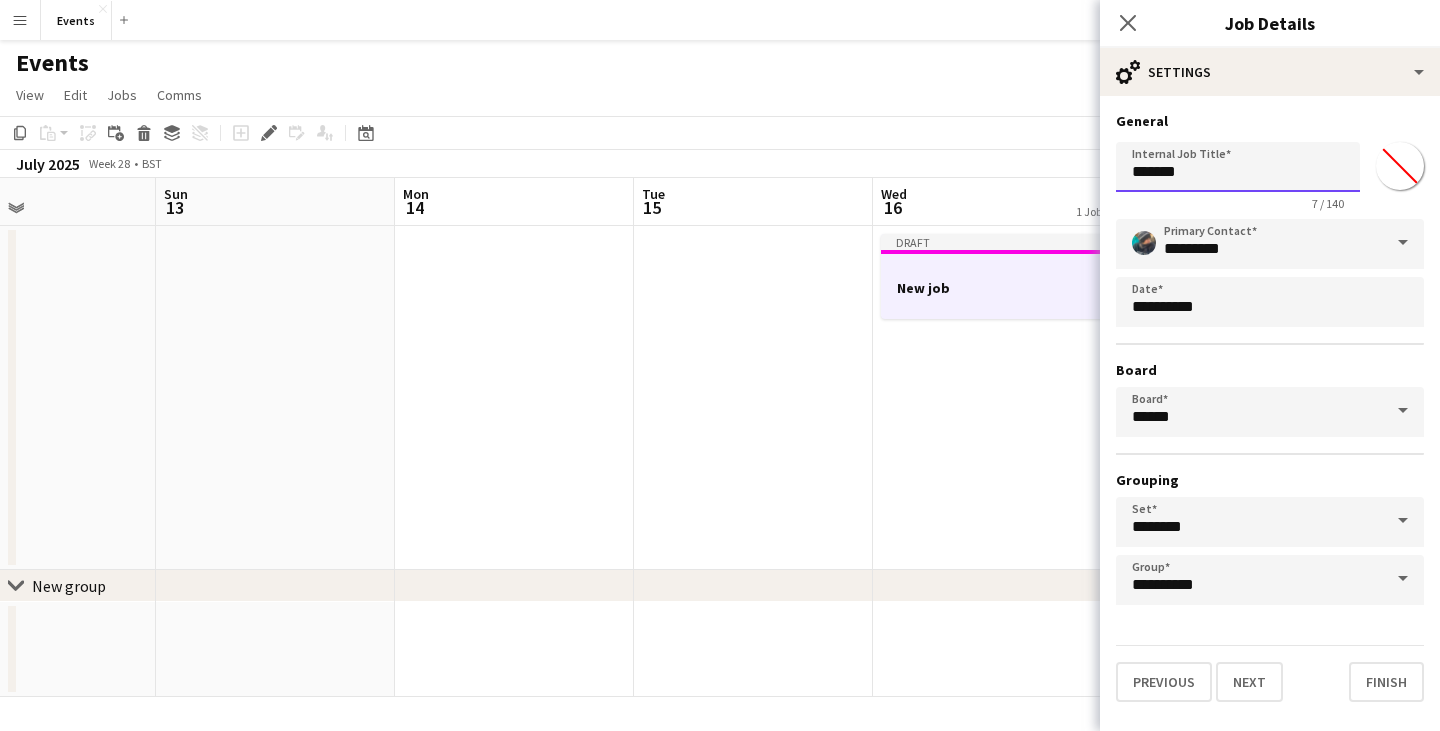 click on "*******" at bounding box center (1238, 167) 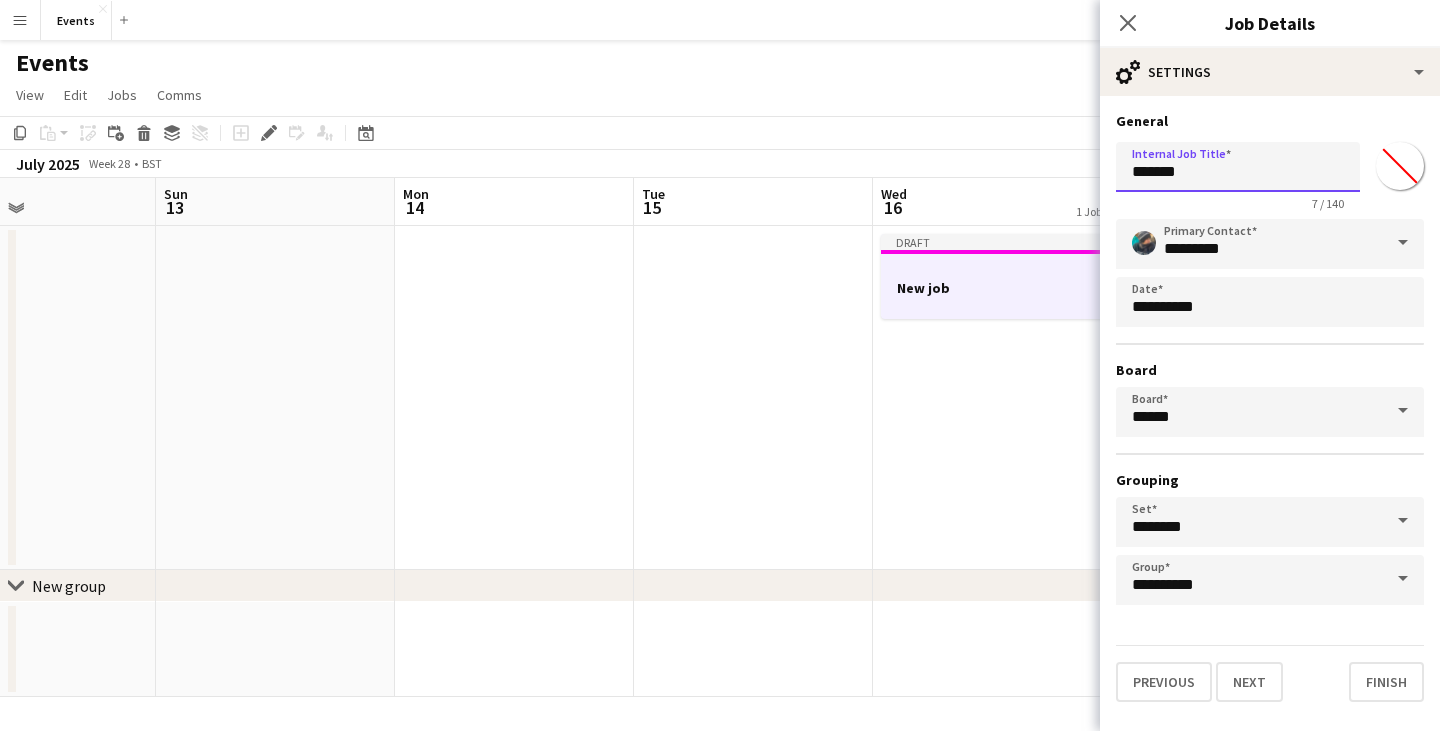 click on "*******" at bounding box center (1238, 167) 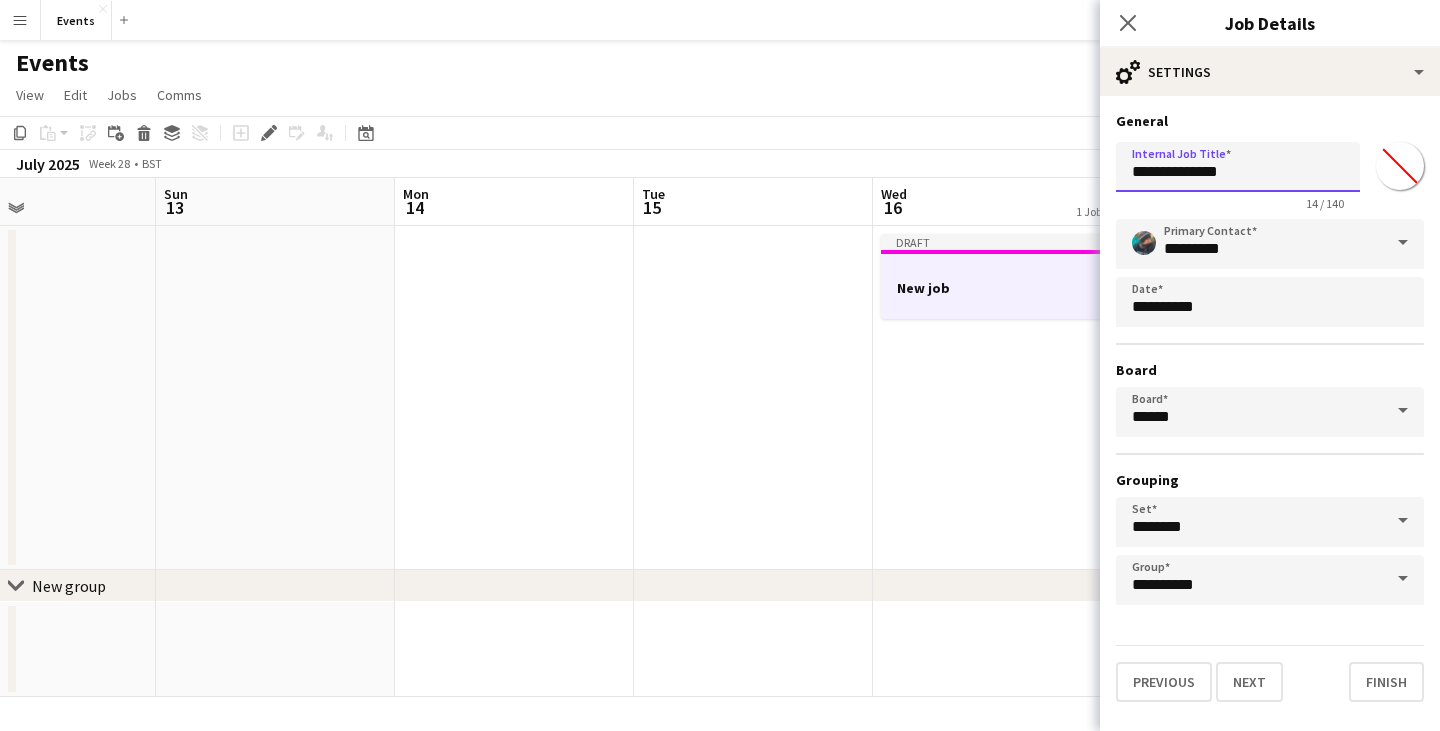 type on "**********" 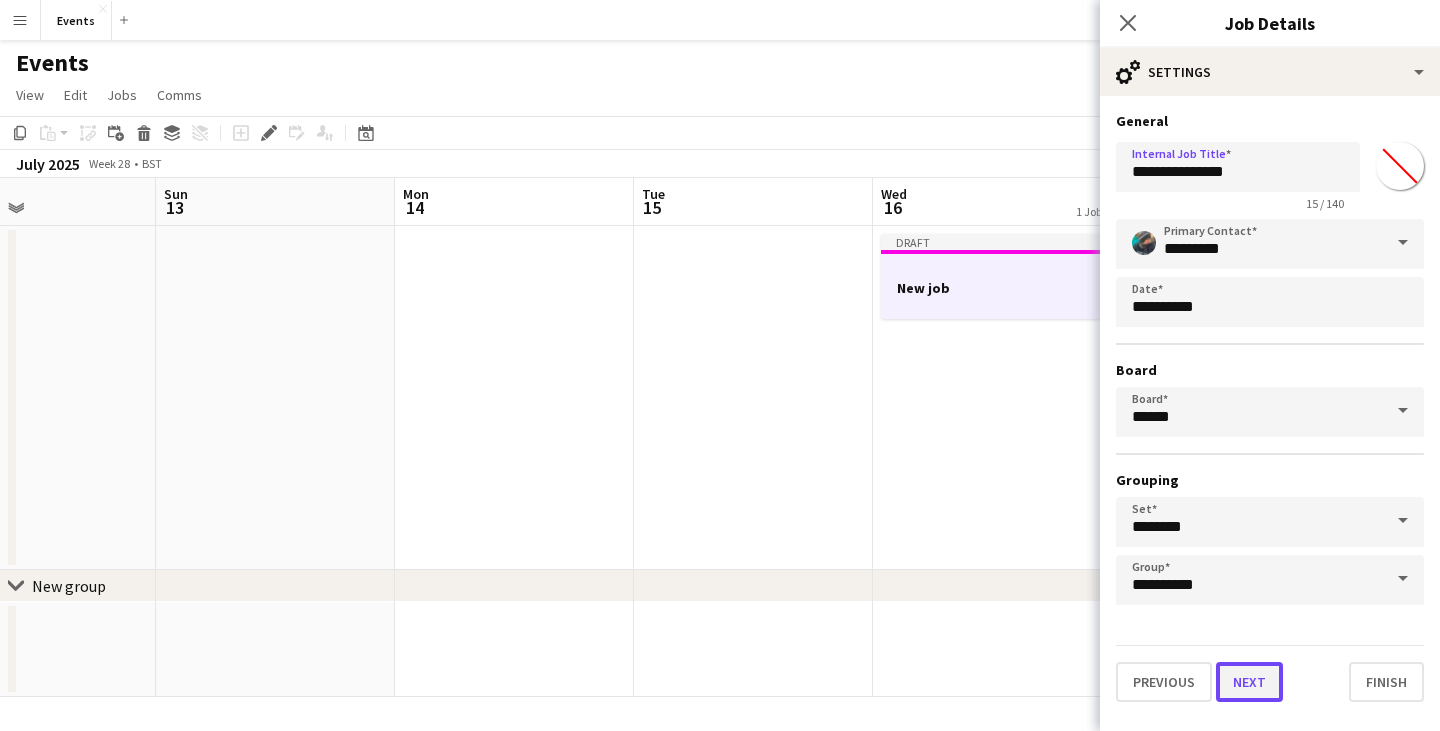 click on "Next" at bounding box center (1249, 682) 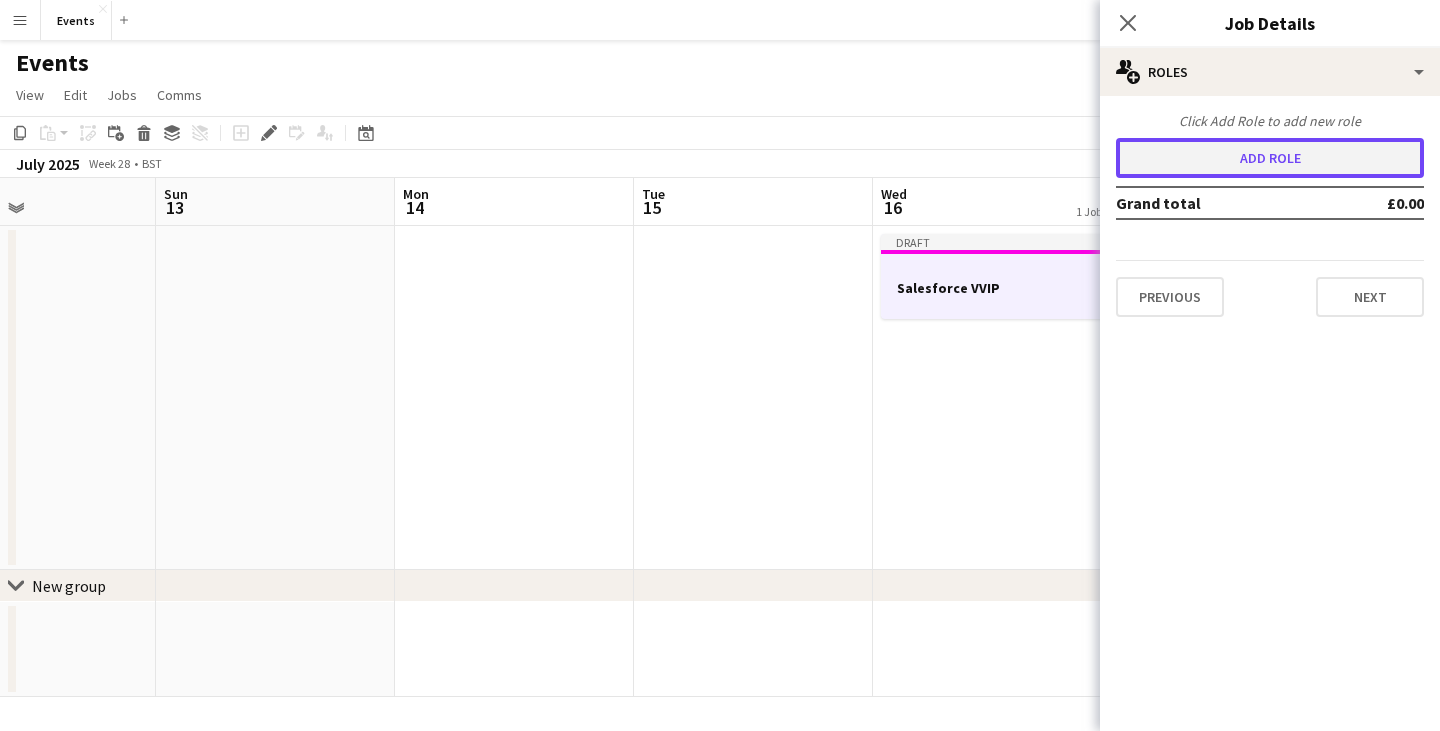 click on "Add role" at bounding box center [1270, 158] 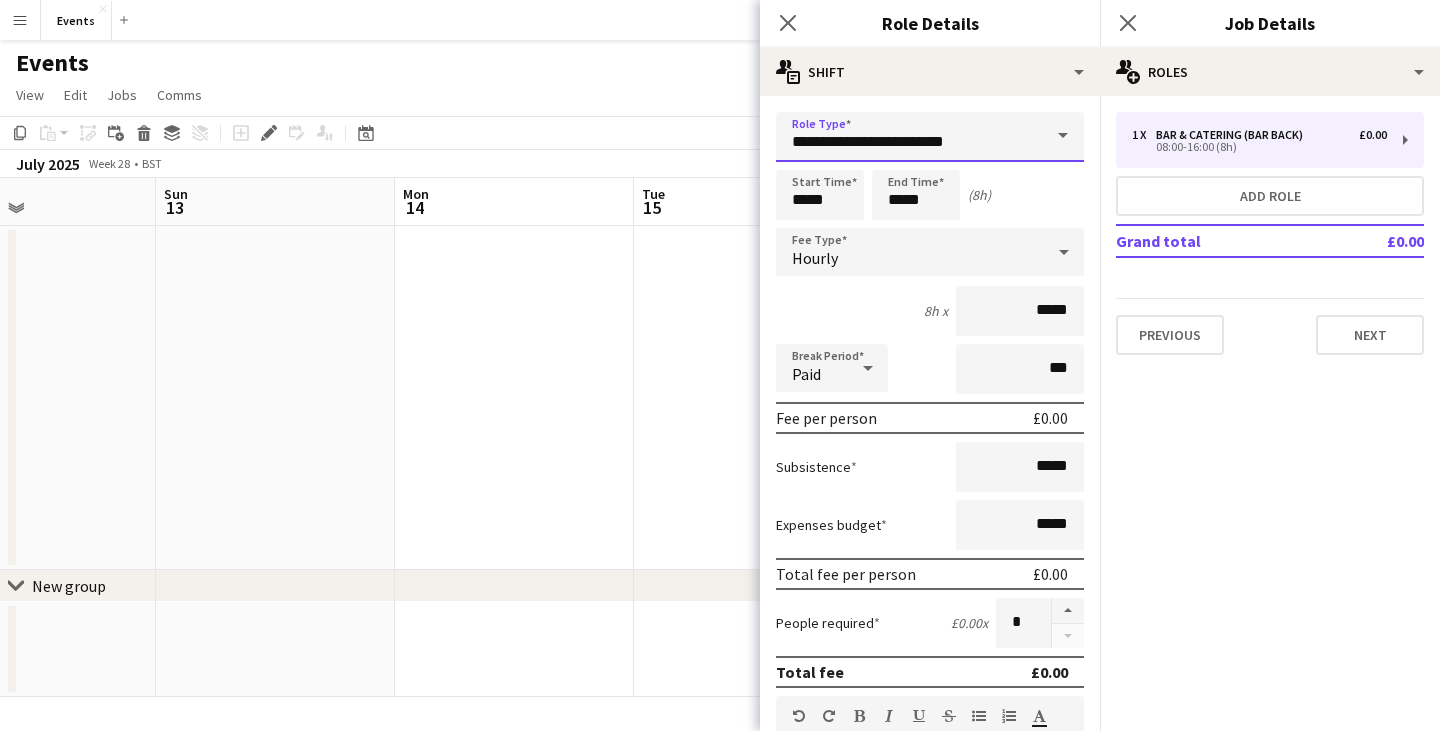 click on "**********" at bounding box center [930, 137] 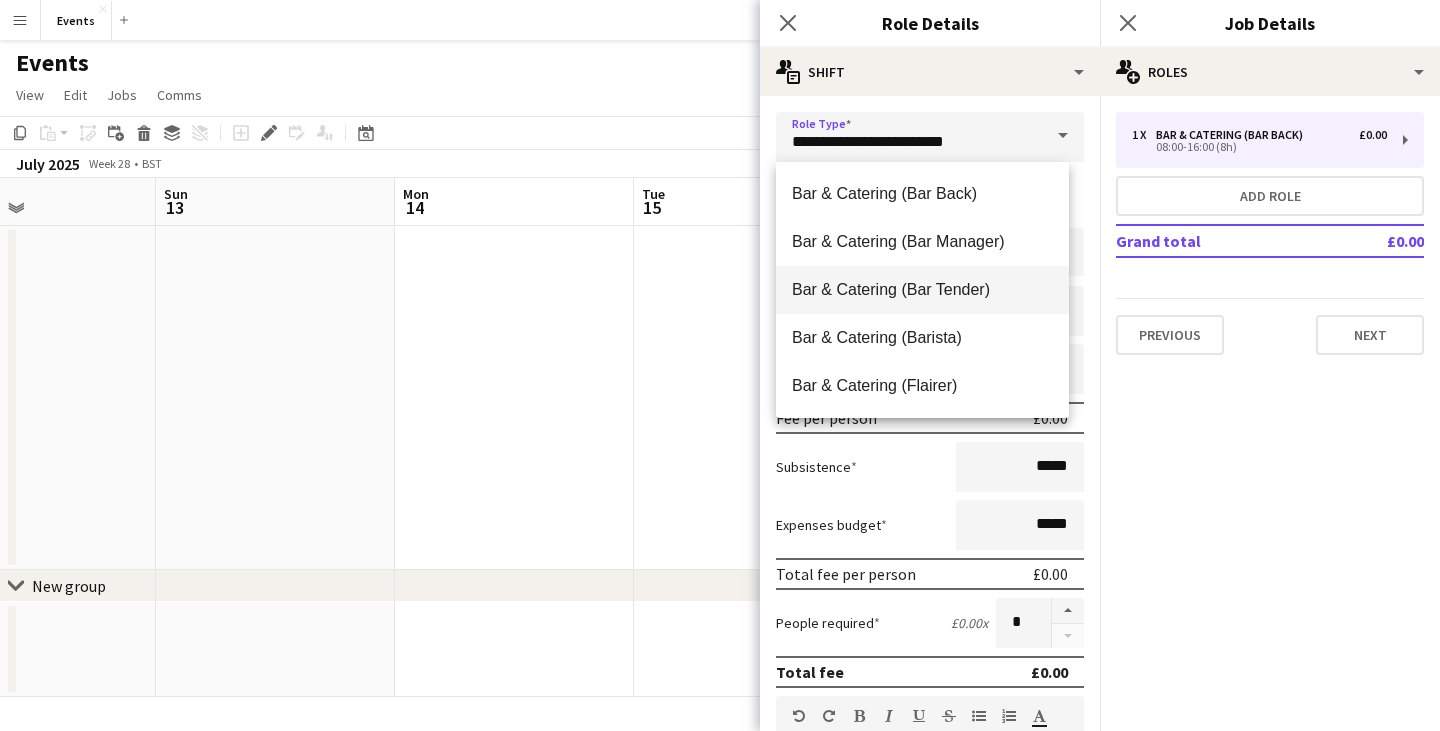 click on "Bar & Catering (Bar Tender)" at bounding box center [922, 289] 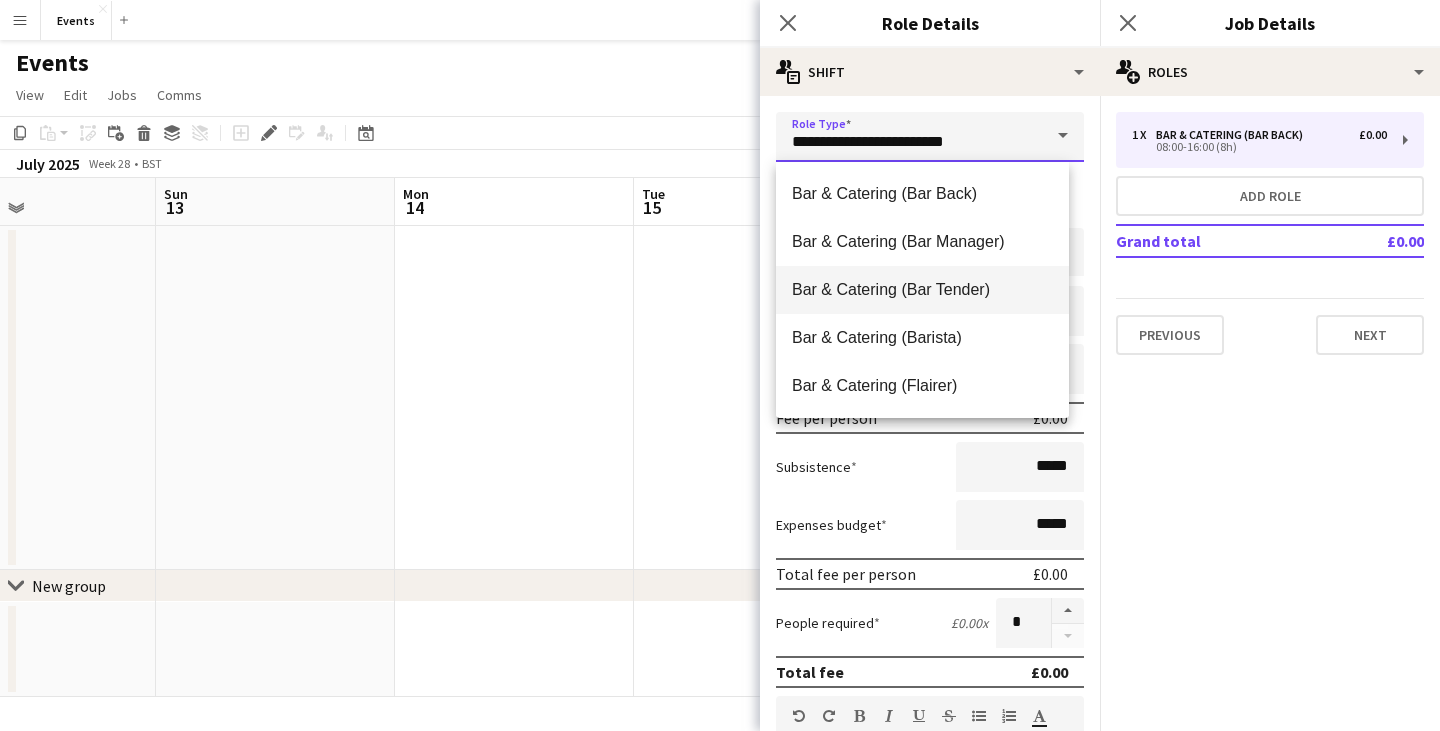 type on "**********" 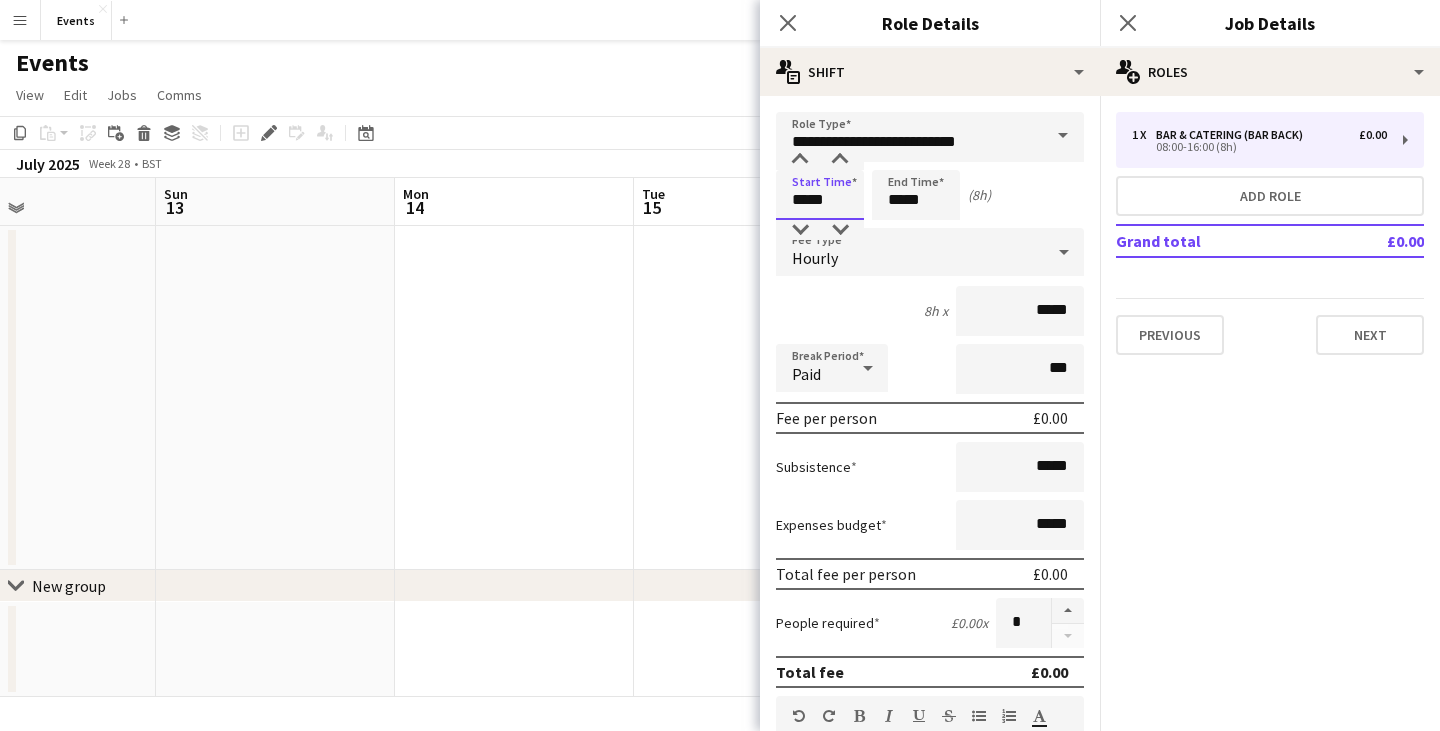 drag, startPoint x: 838, startPoint y: 195, endPoint x: 786, endPoint y: 205, distance: 52.95281 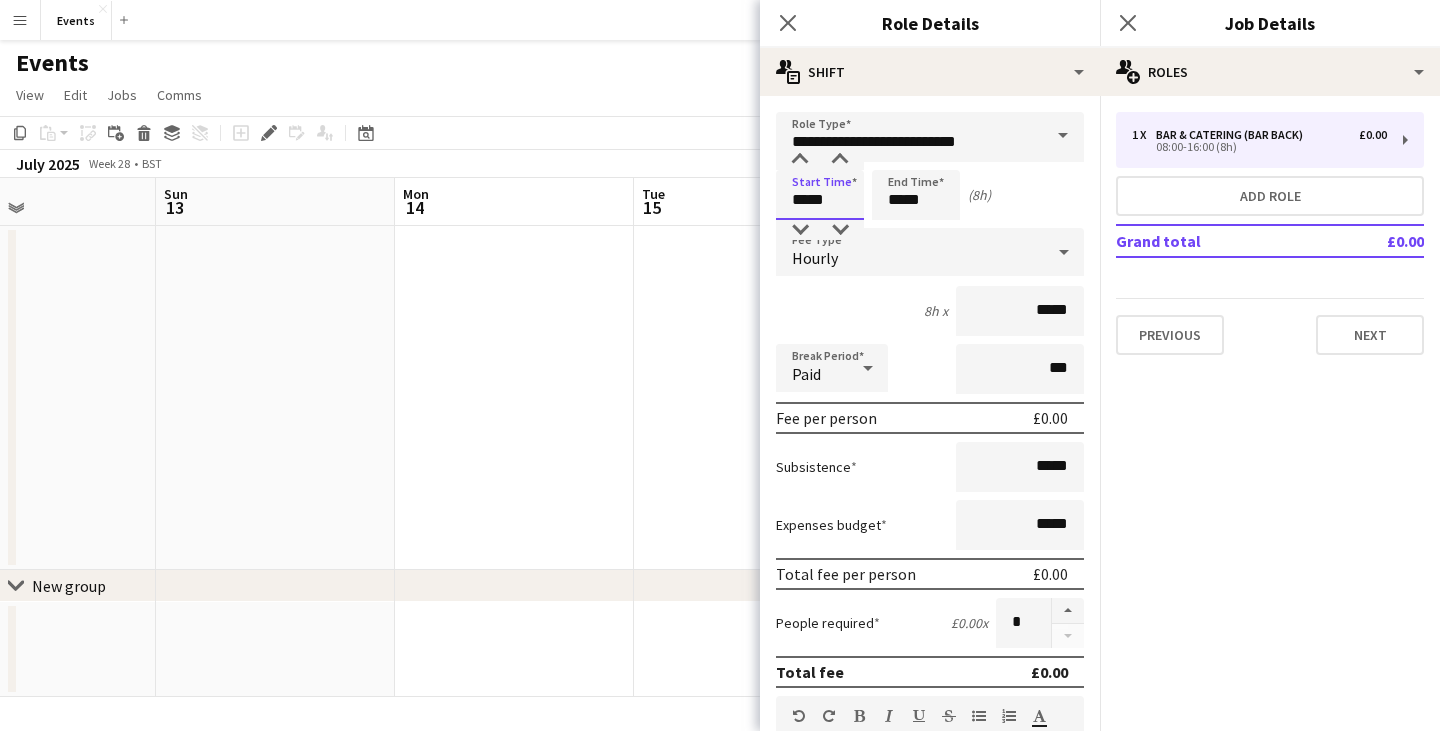 click on "*****" at bounding box center [820, 195] 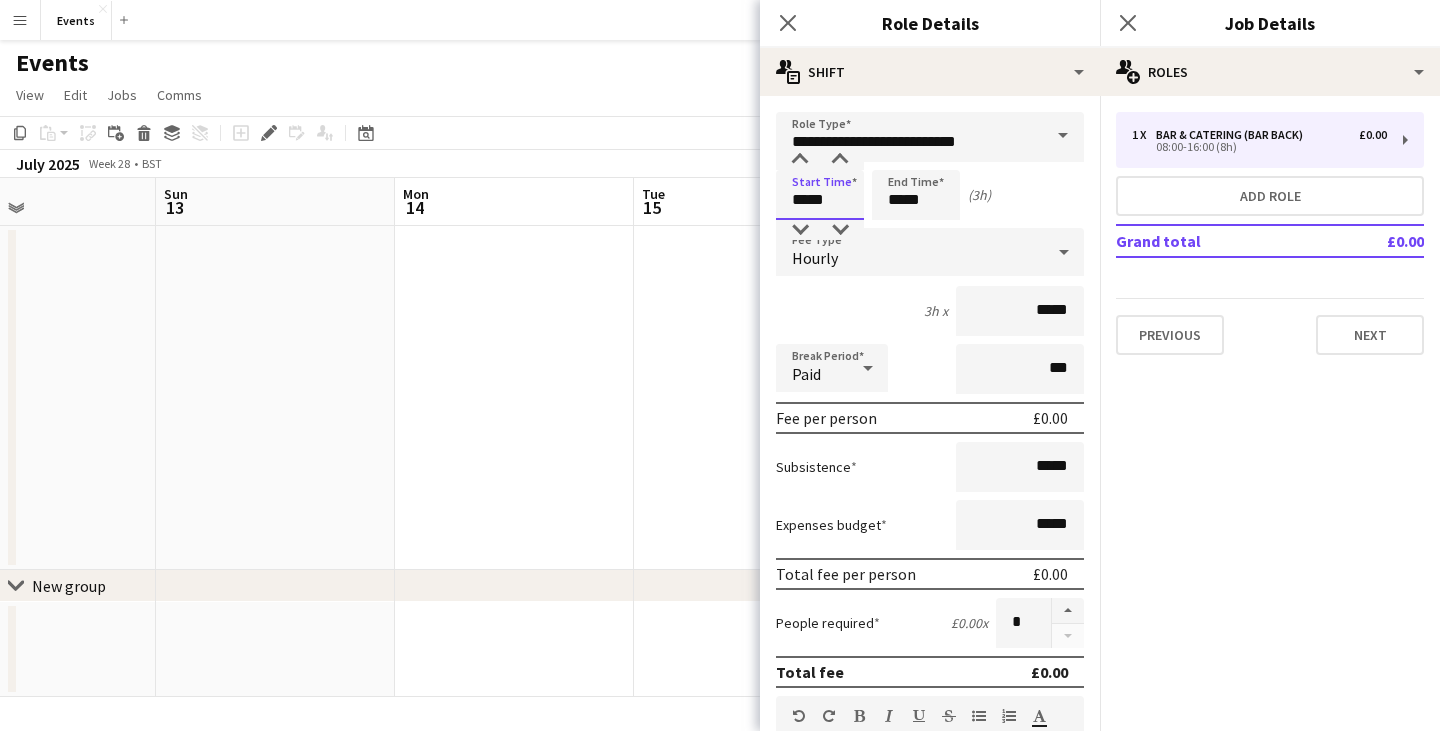 type on "*****" 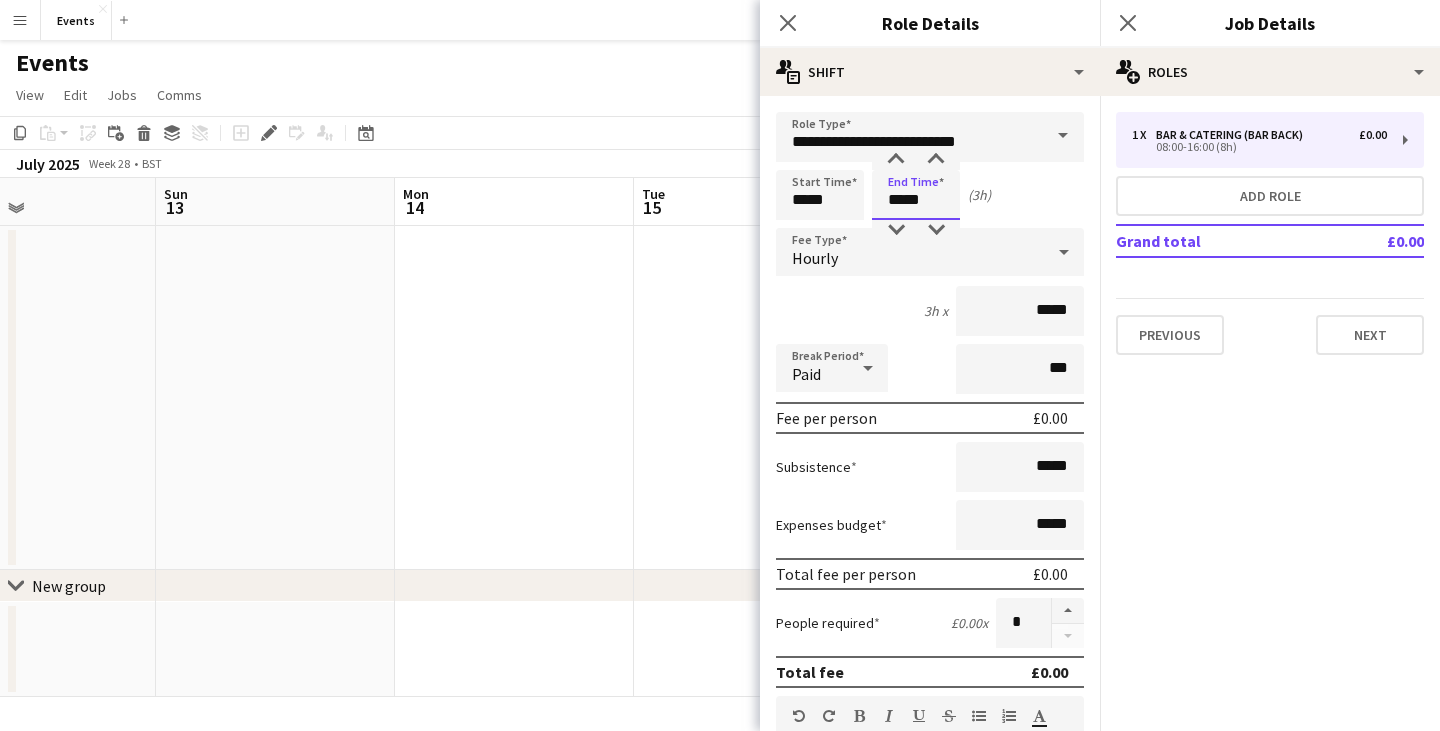 click on "*****" at bounding box center (916, 195) 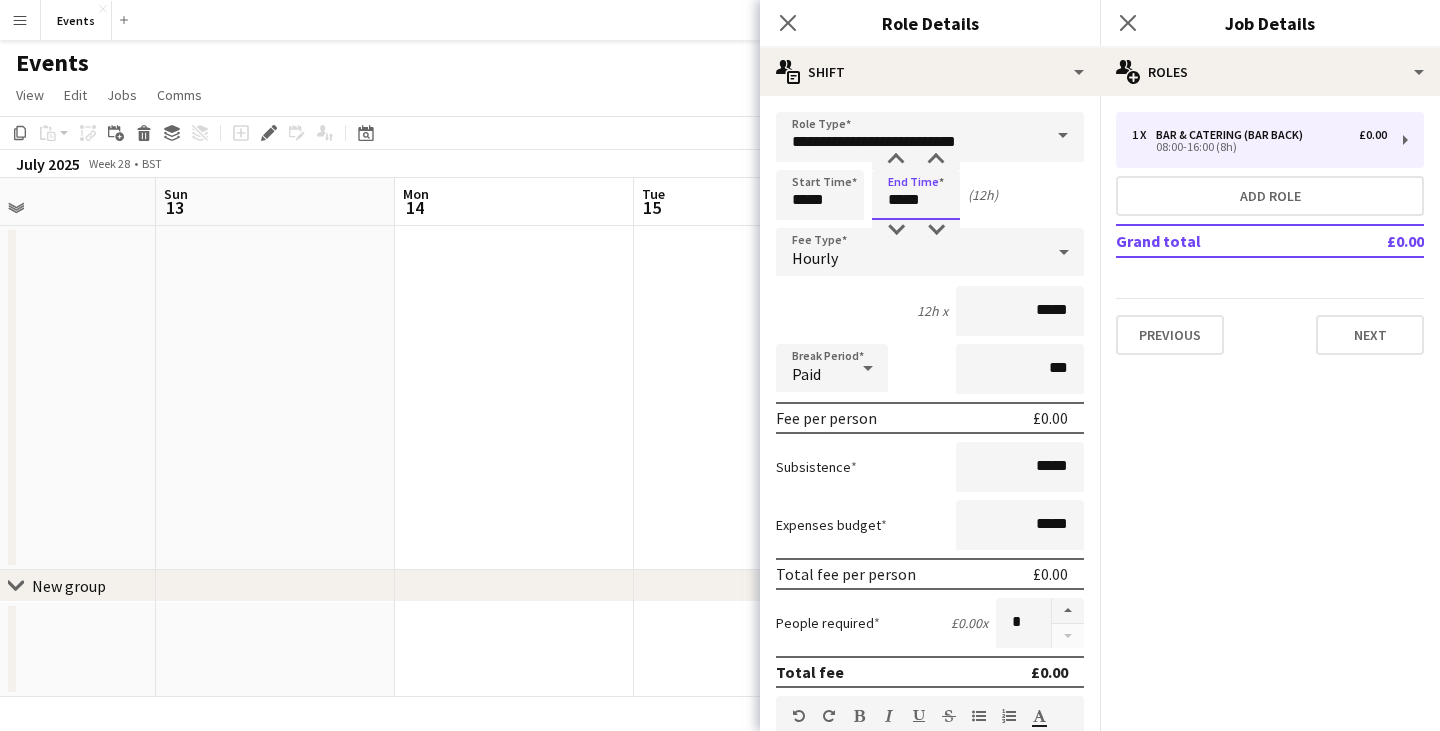 type on "*****" 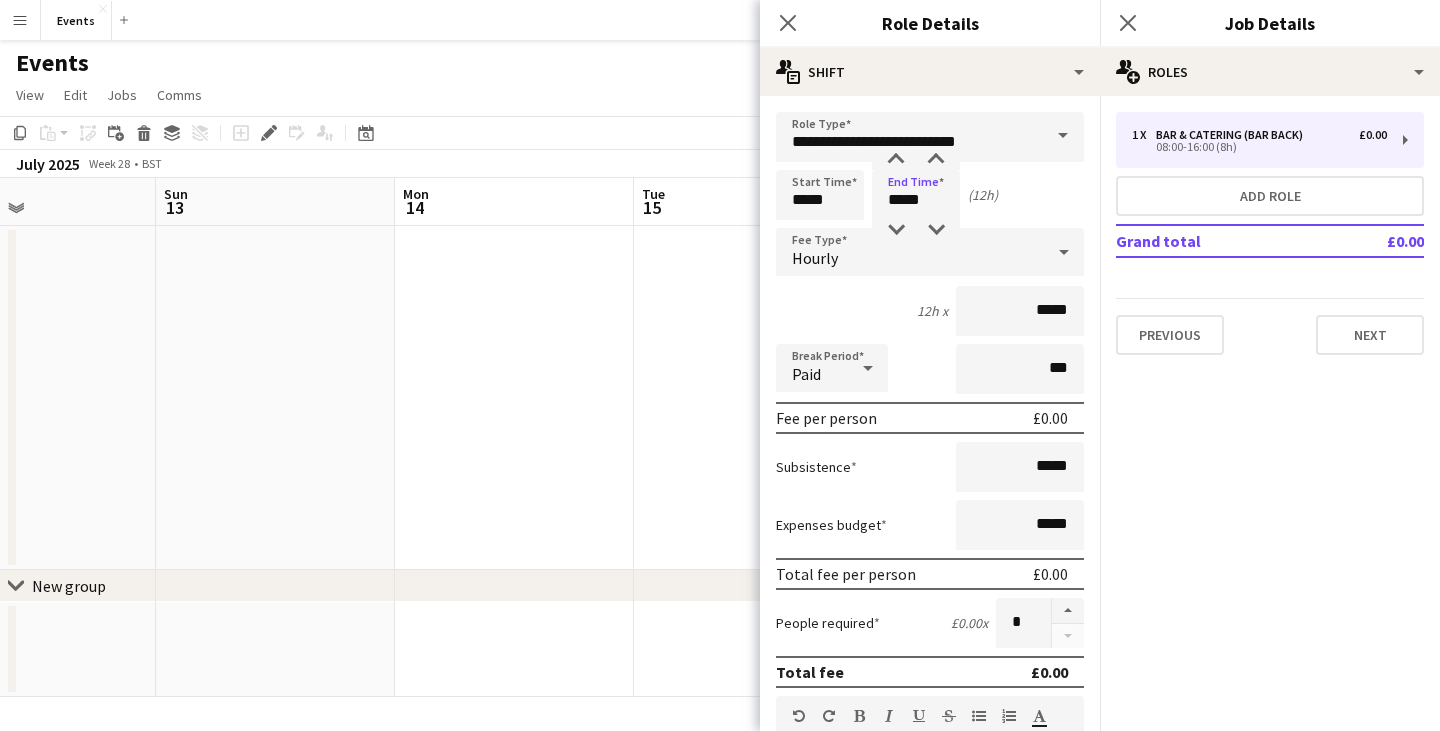 drag, startPoint x: 1051, startPoint y: 192, endPoint x: 1025, endPoint y: 232, distance: 47.707443 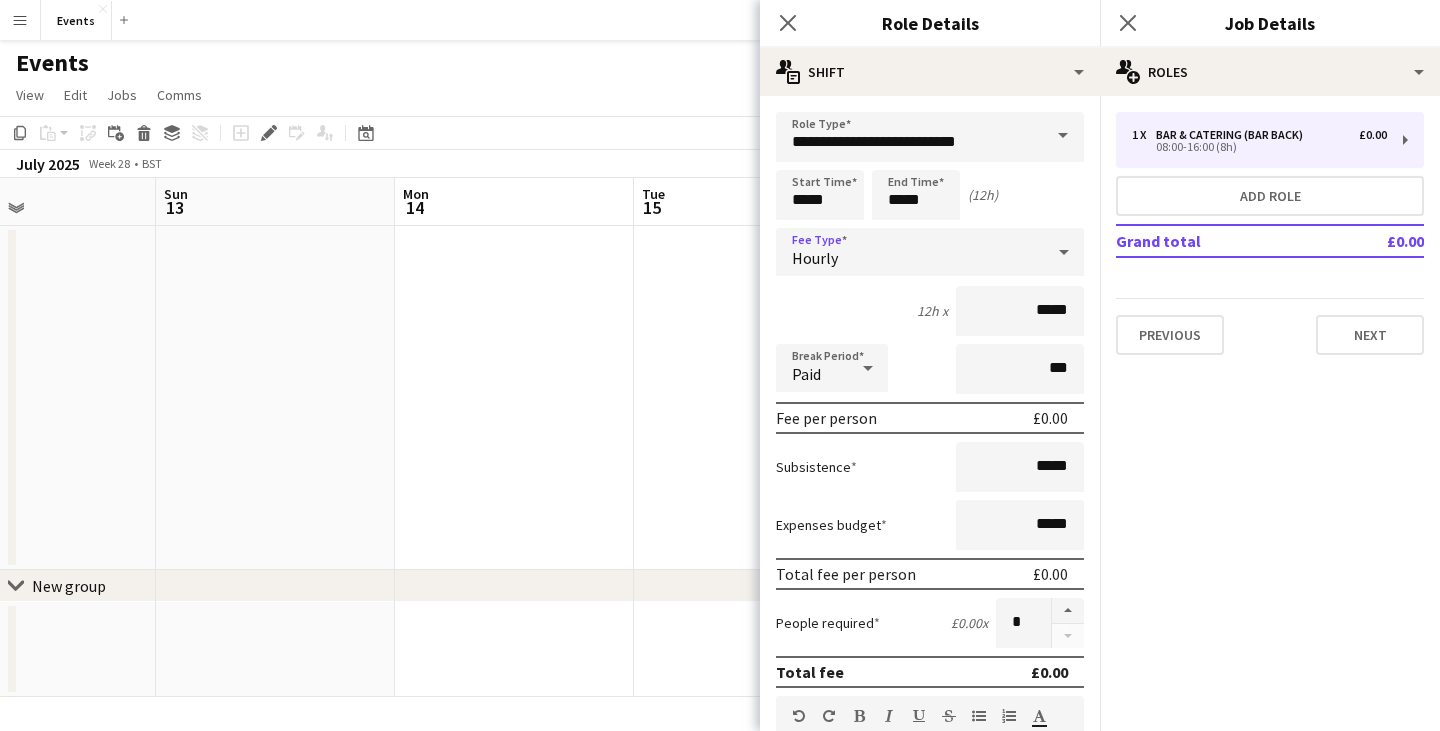 click on "Hourly" at bounding box center [910, 252] 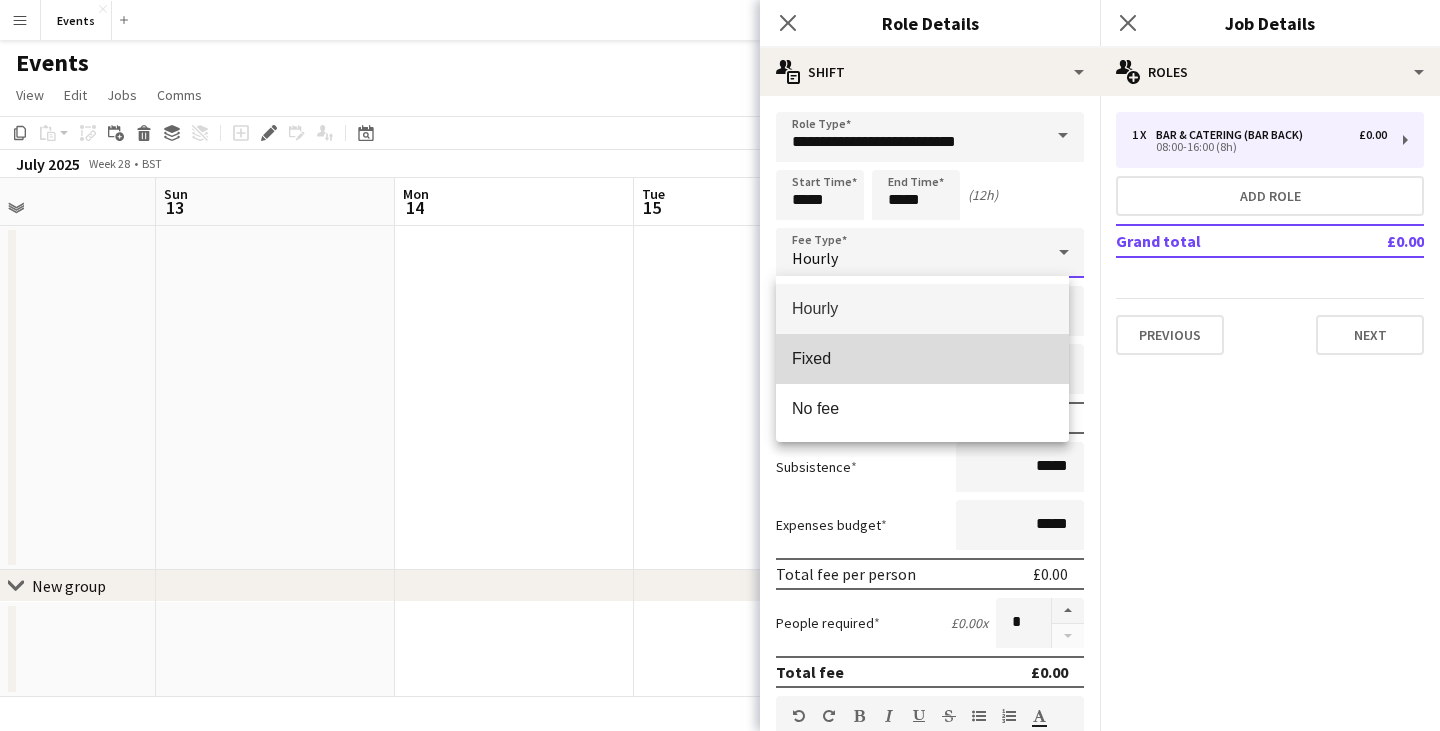 click on "Fixed" at bounding box center [922, 358] 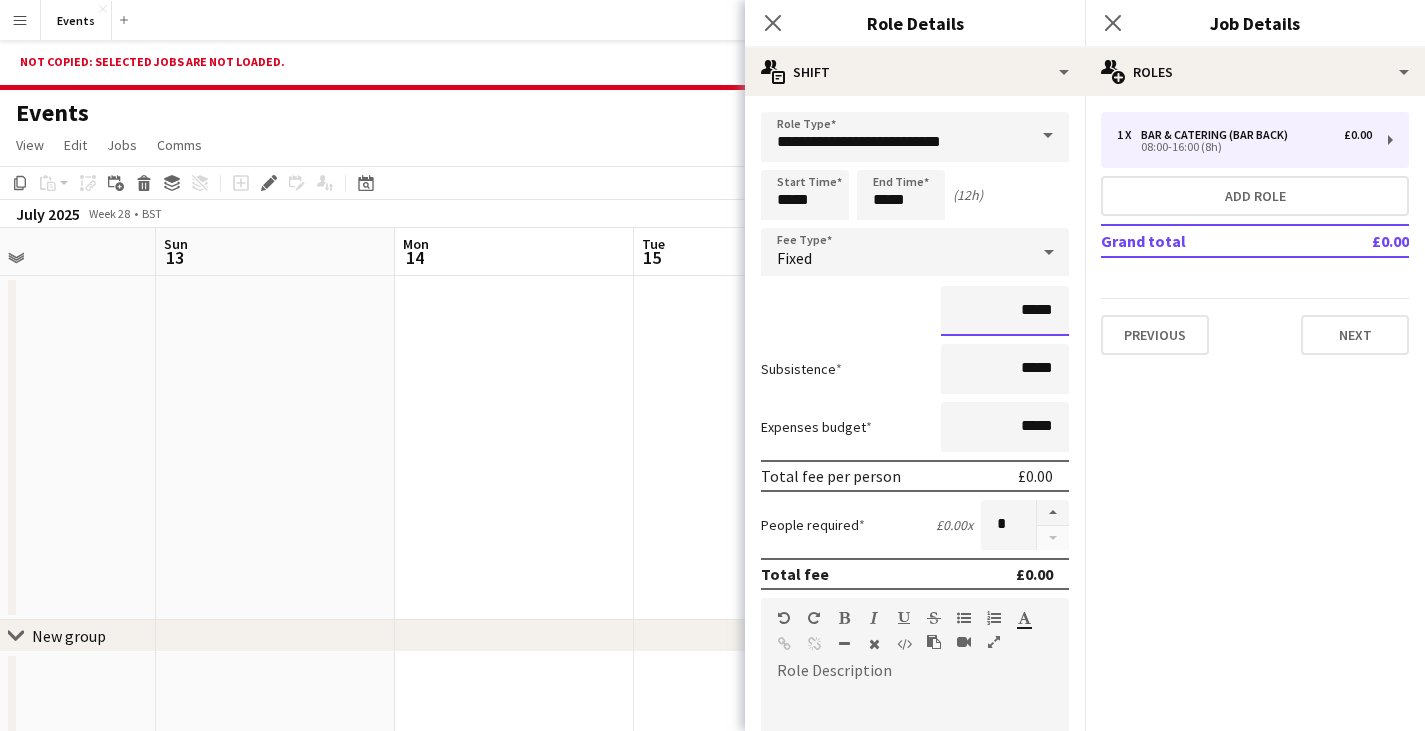 click on "*****" at bounding box center [1005, 311] 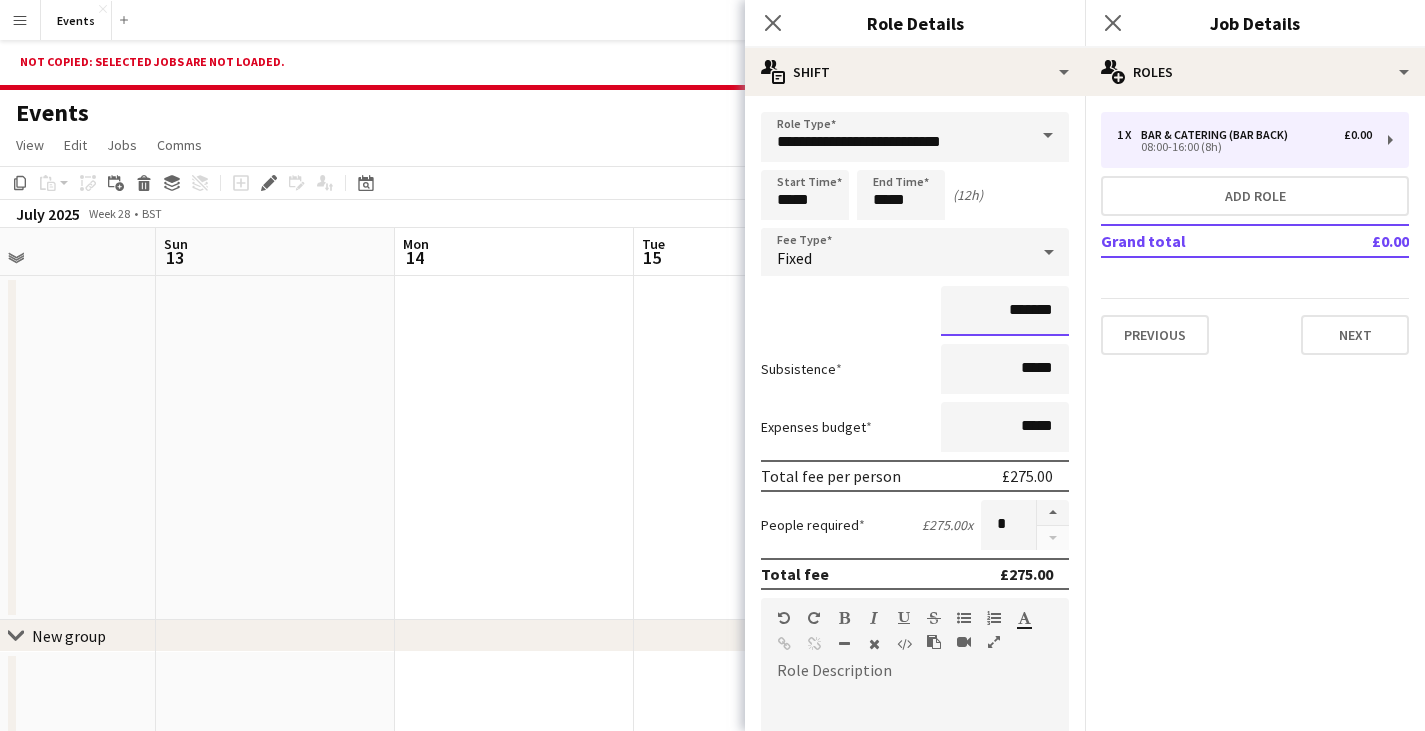 type on "*******" 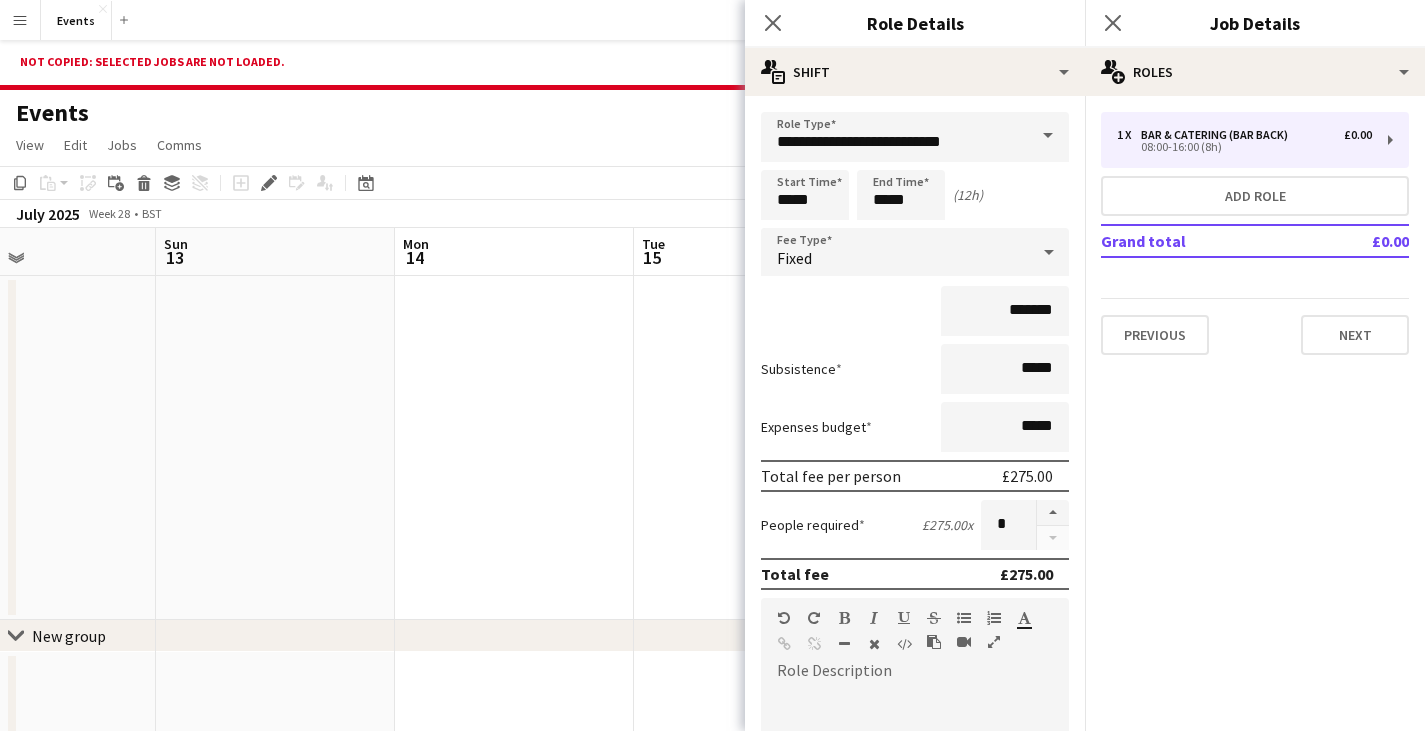 click at bounding box center [915, 800] 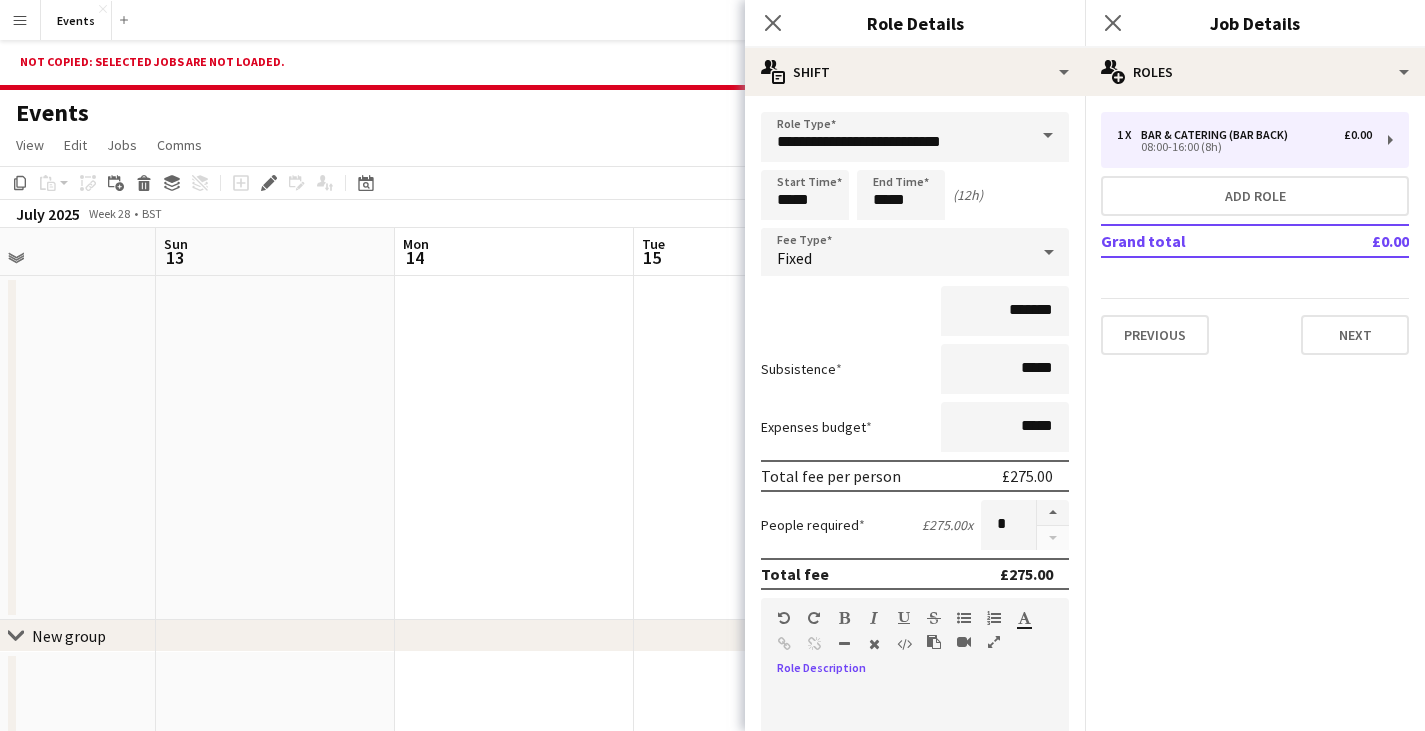 paste 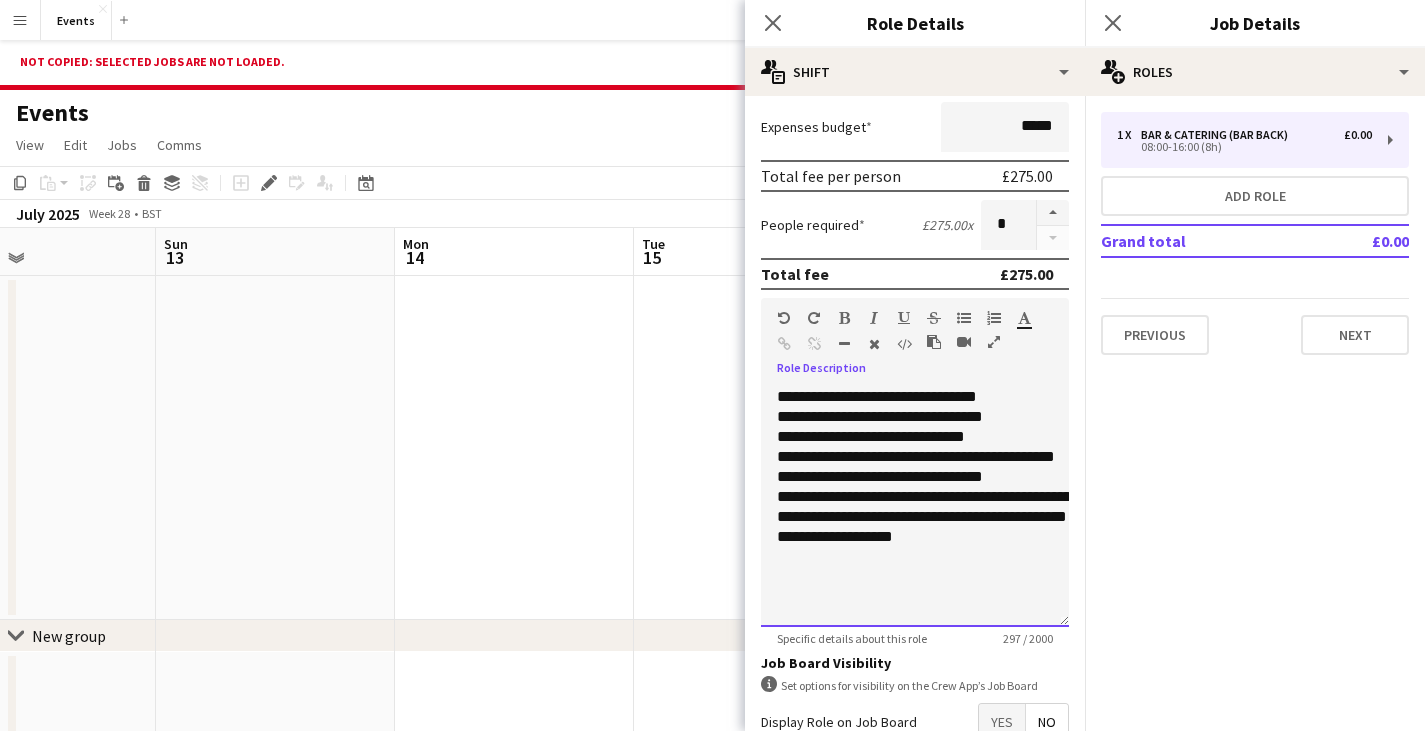 scroll, scrollTop: 335, scrollLeft: 0, axis: vertical 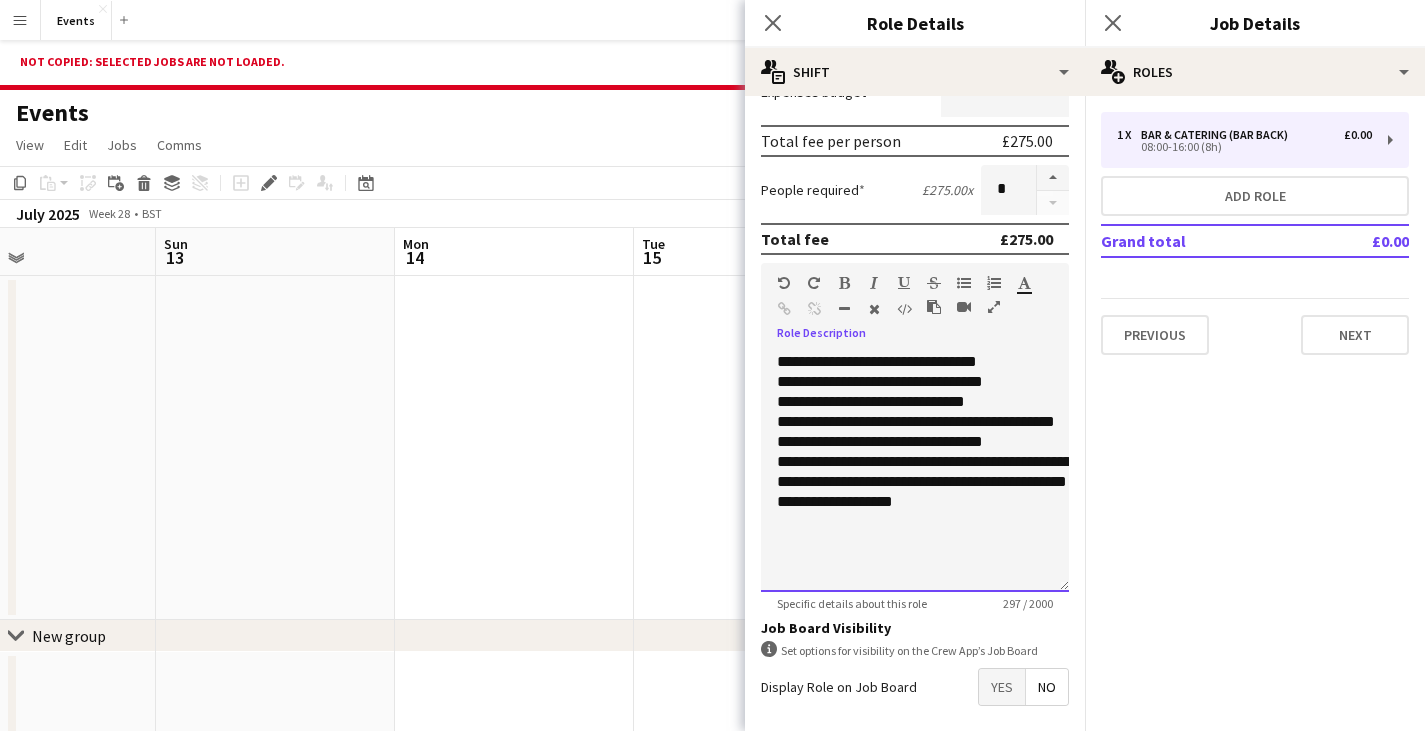 click on "**********" at bounding box center (927, 437) 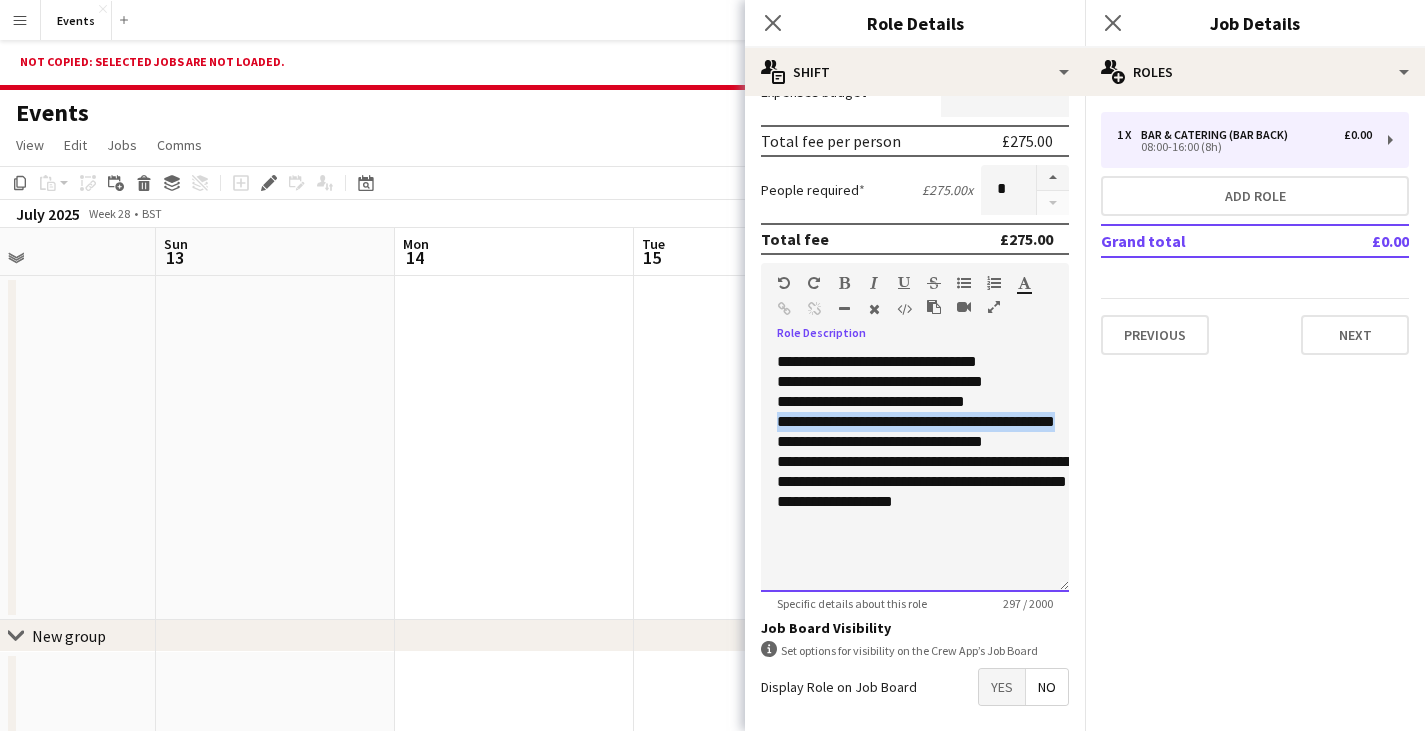 drag, startPoint x: 905, startPoint y: 433, endPoint x: 777, endPoint y: 424, distance: 128.31601 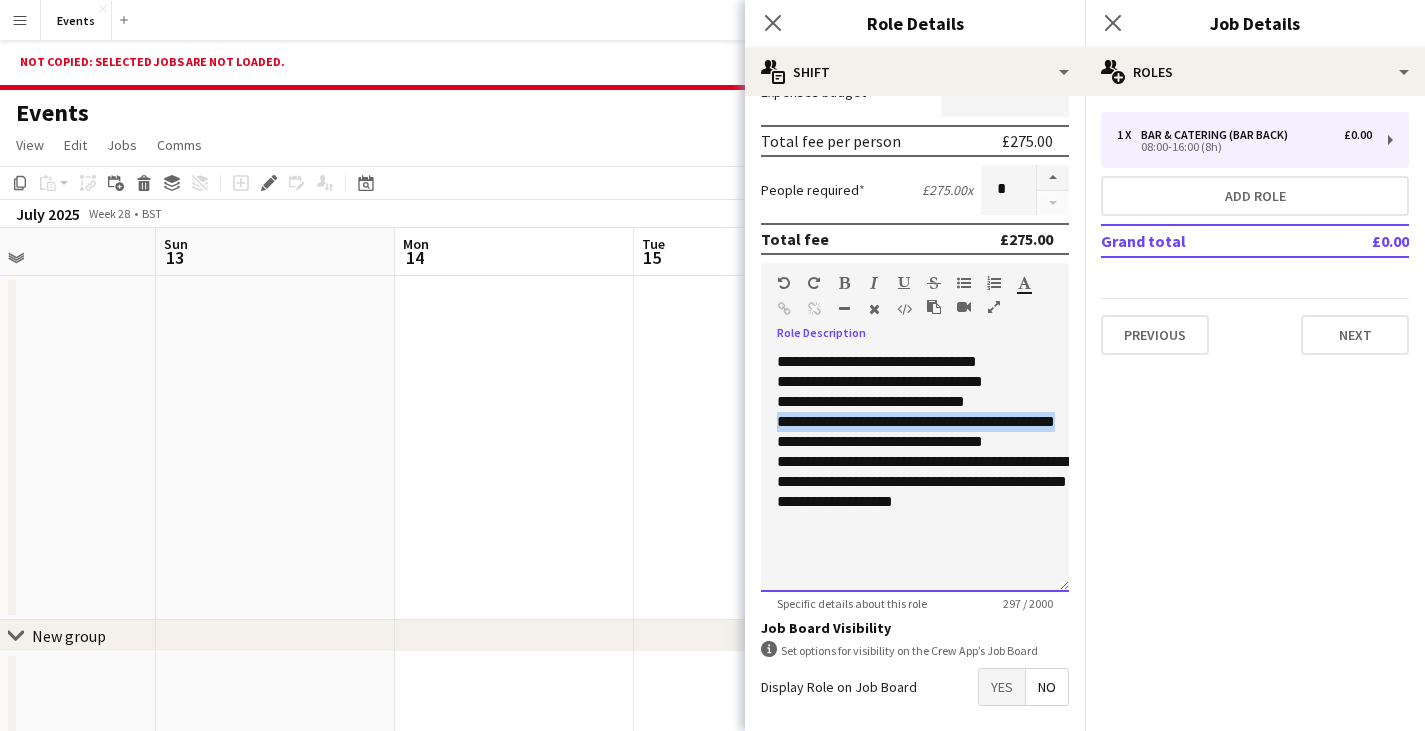 click on "**********" at bounding box center (927, 437) 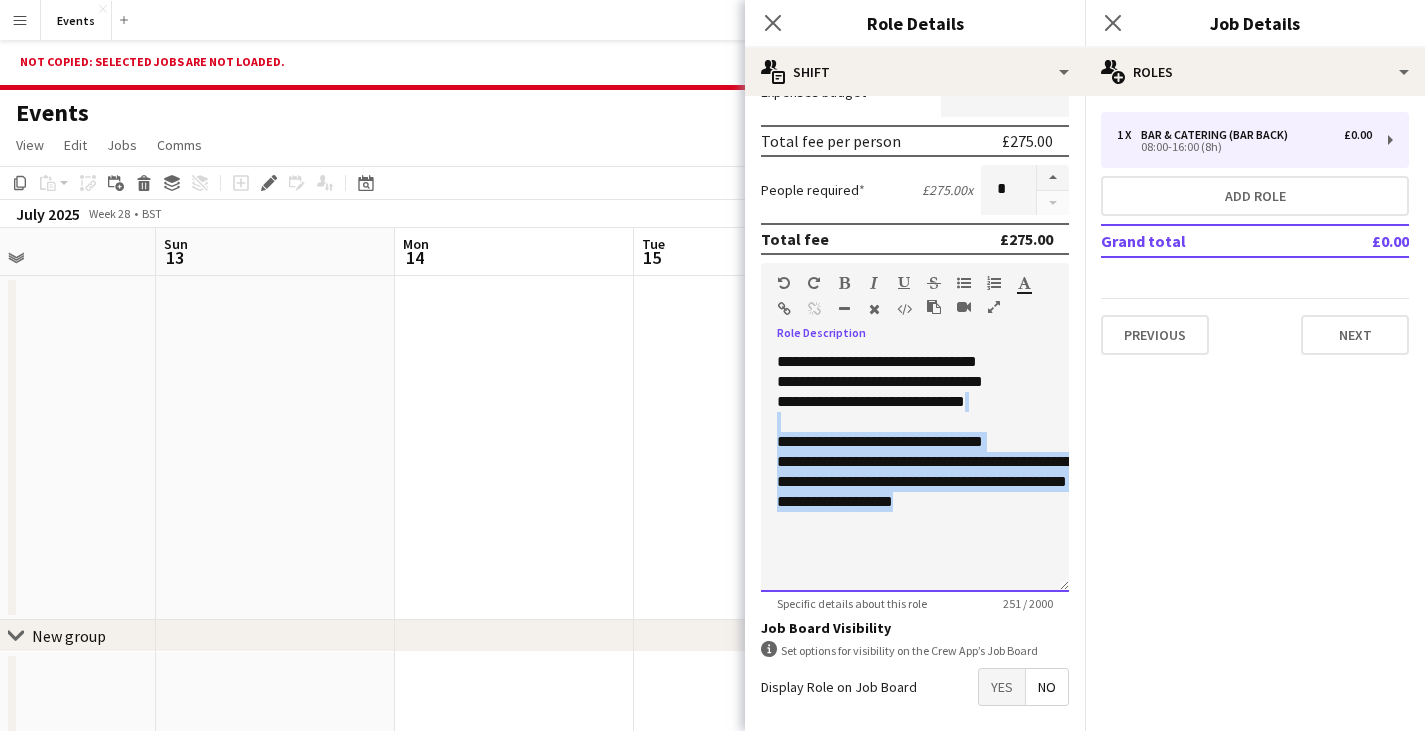 drag, startPoint x: 1027, startPoint y: 505, endPoint x: 783, endPoint y: 425, distance: 256.78006 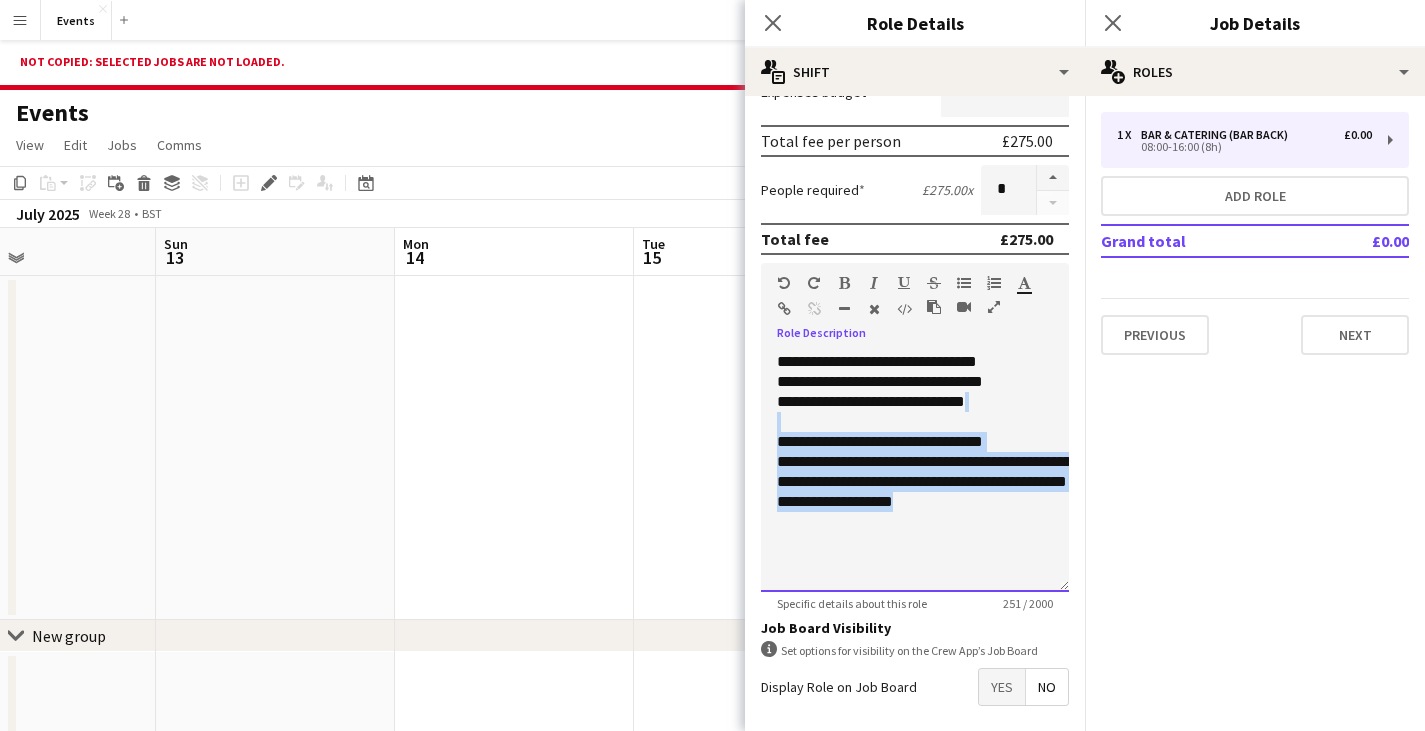 click on "**********" at bounding box center [927, 437] 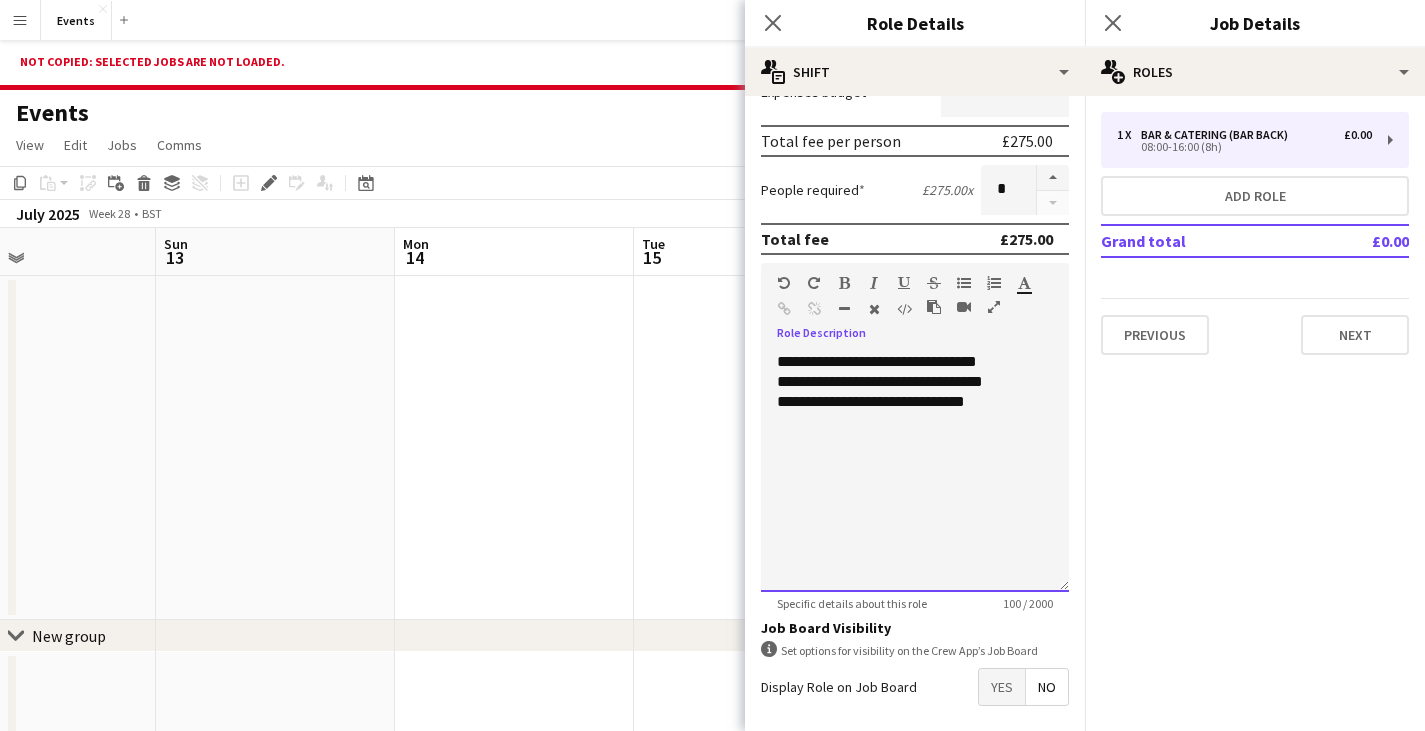 click on "**********" at bounding box center [927, 437] 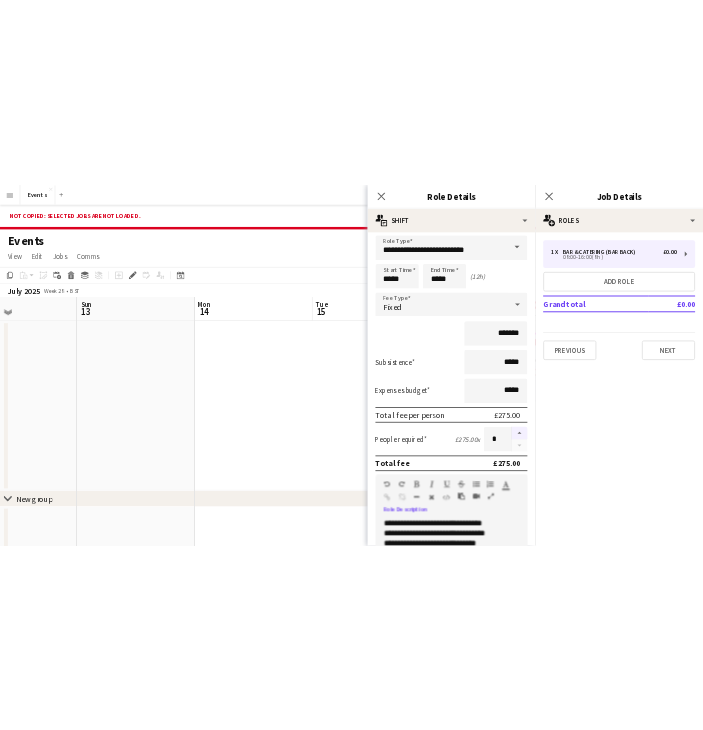 scroll, scrollTop: 0, scrollLeft: 0, axis: both 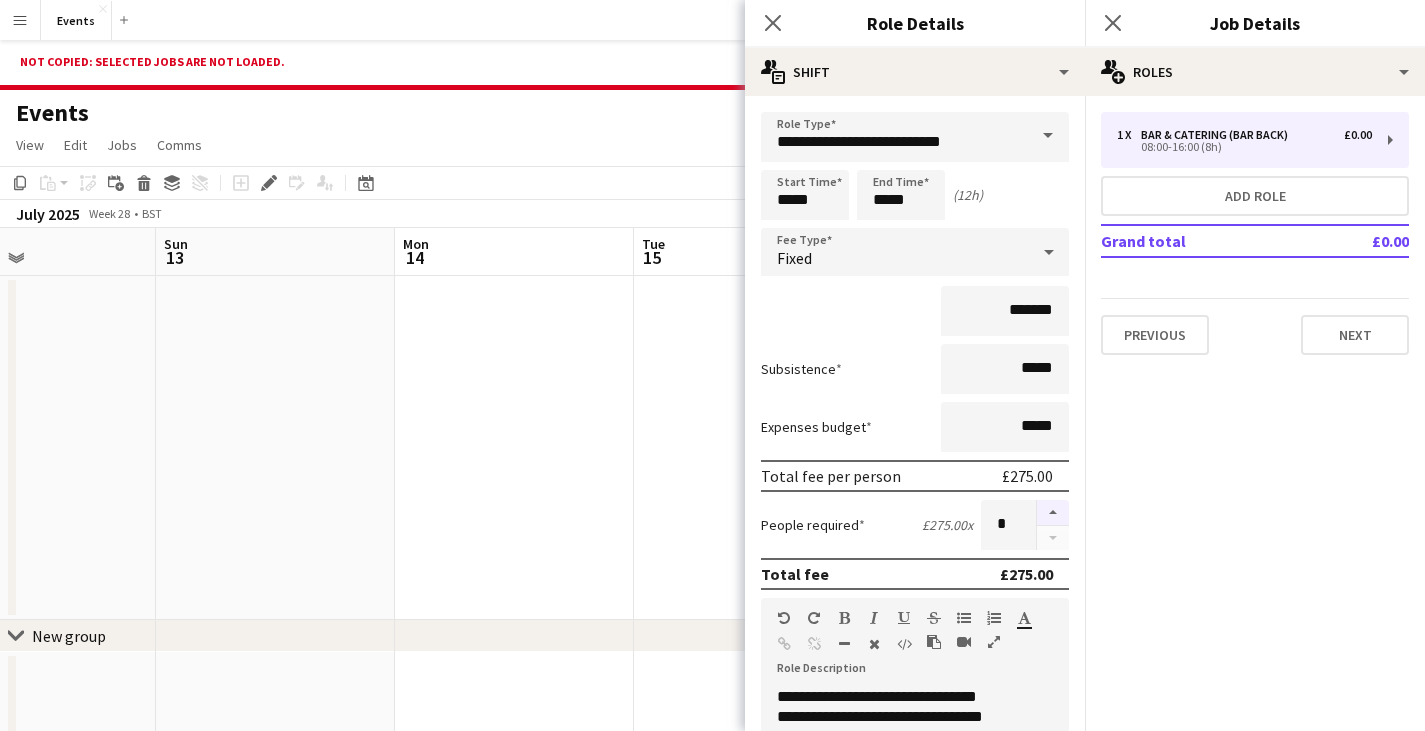 click at bounding box center (1053, 513) 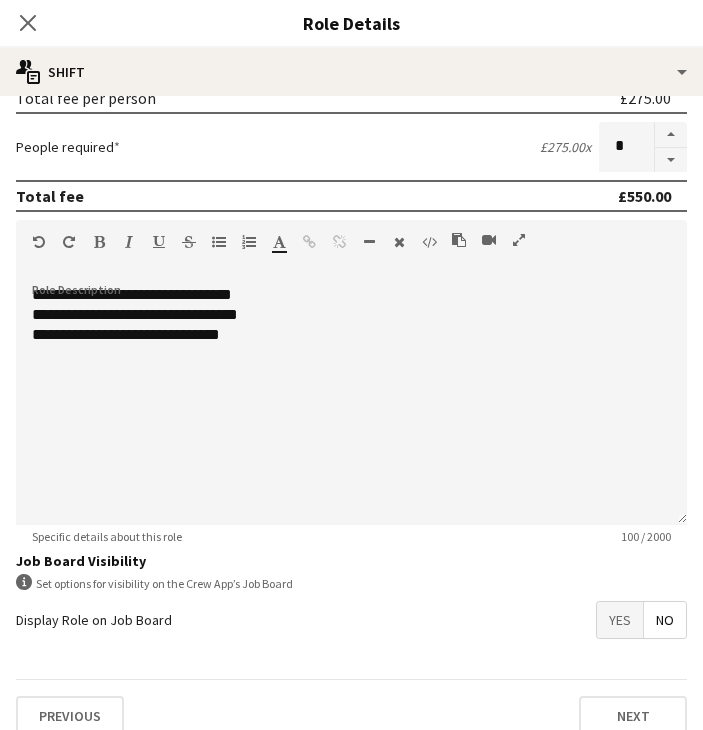 scroll, scrollTop: 400, scrollLeft: 0, axis: vertical 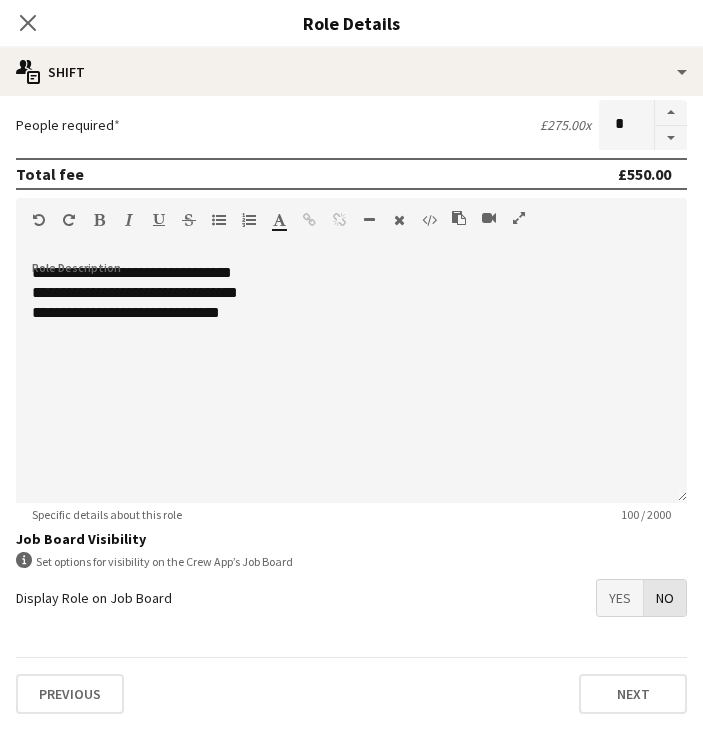 click on "No" at bounding box center [665, 598] 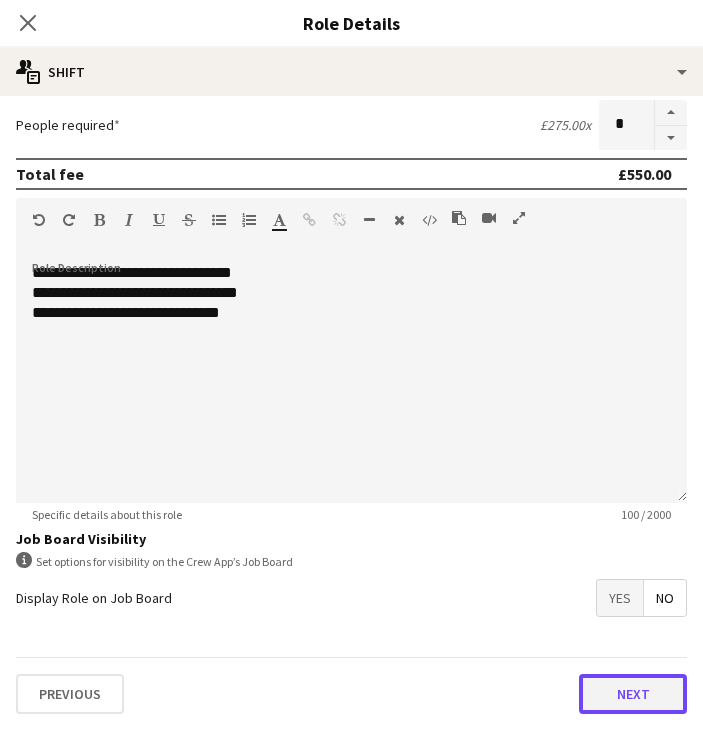 click on "Next" at bounding box center [633, 694] 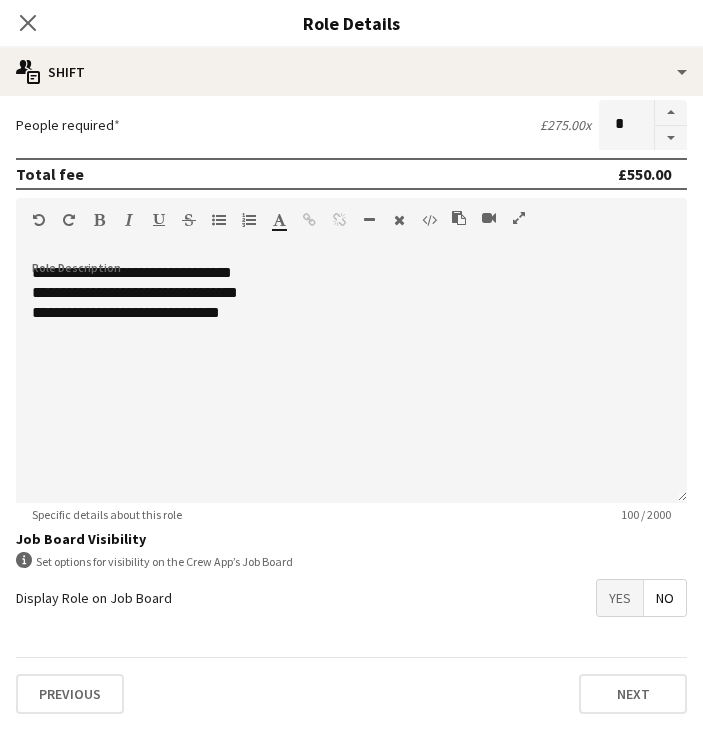 scroll, scrollTop: 0, scrollLeft: 0, axis: both 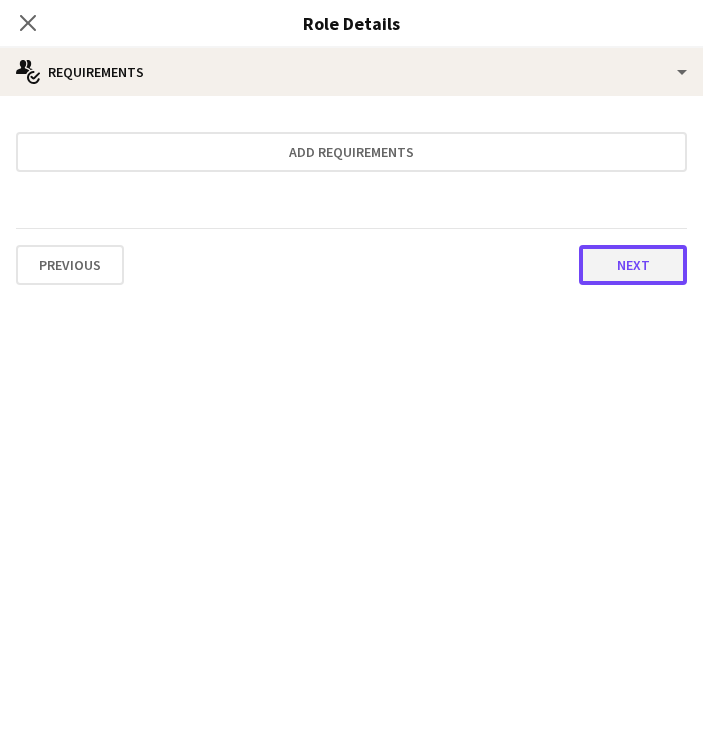 click on "Next" at bounding box center (633, 265) 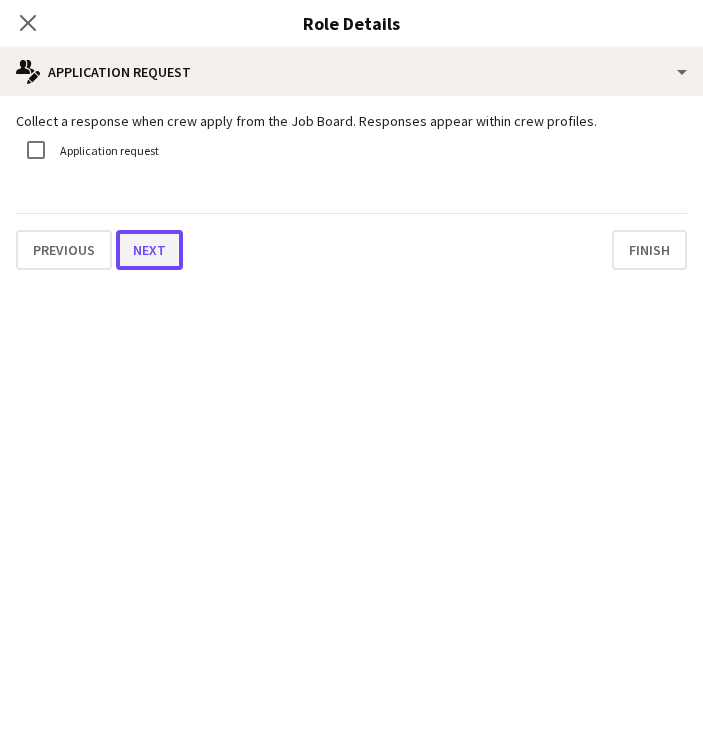 click on "Next" at bounding box center (149, 250) 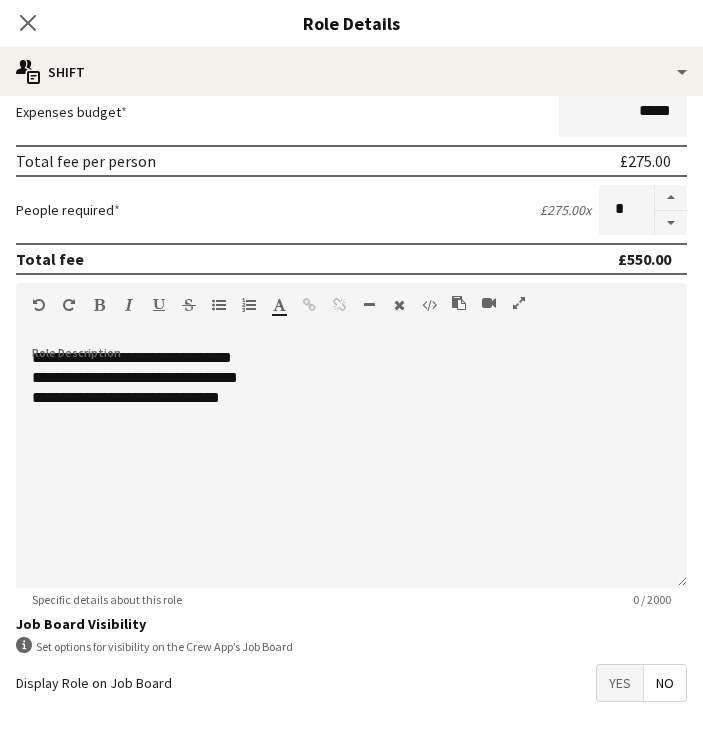 scroll, scrollTop: 400, scrollLeft: 0, axis: vertical 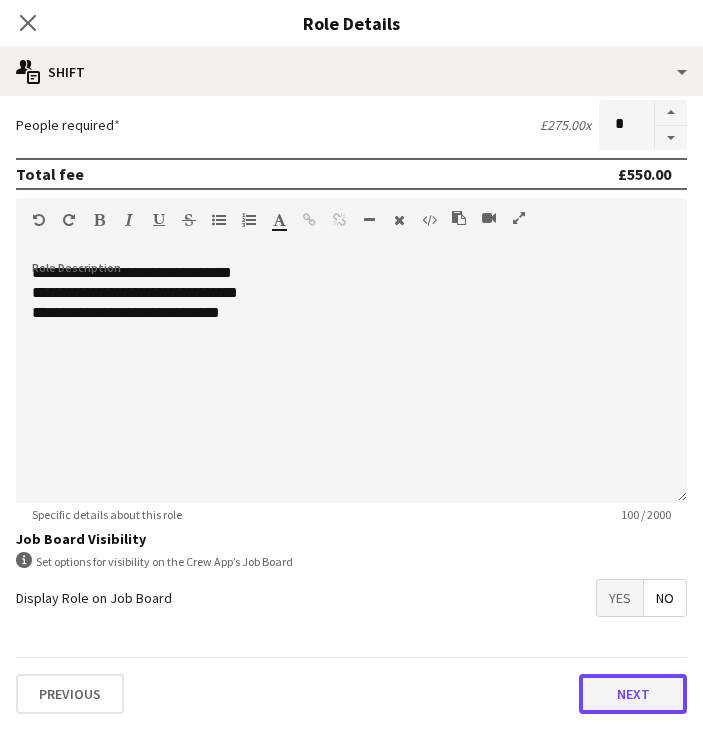 click on "Next" at bounding box center [633, 694] 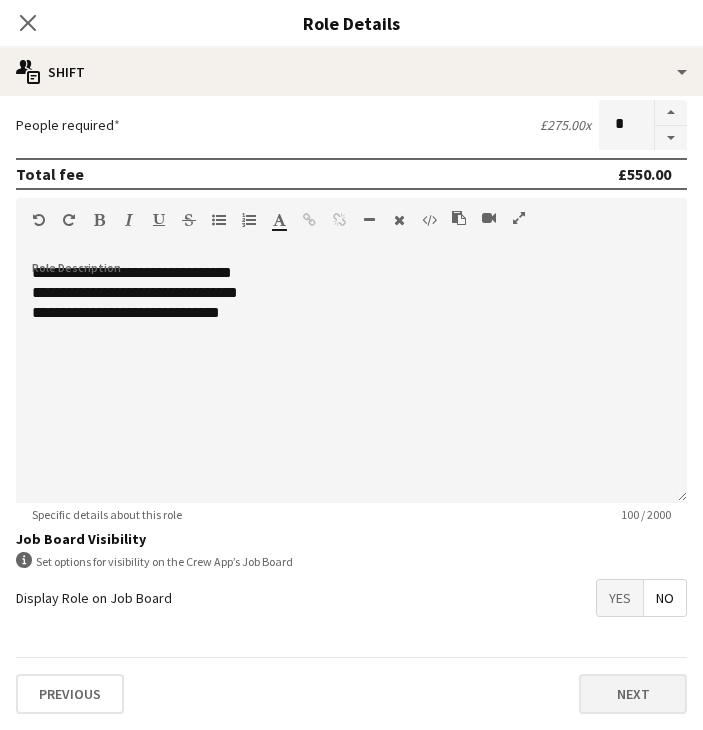 scroll, scrollTop: 0, scrollLeft: 0, axis: both 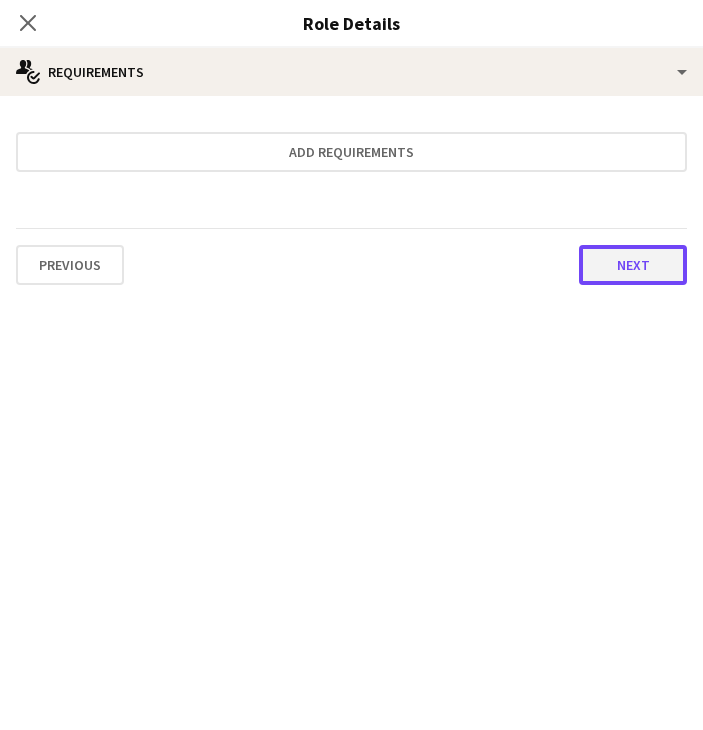 click on "Next" at bounding box center [633, 265] 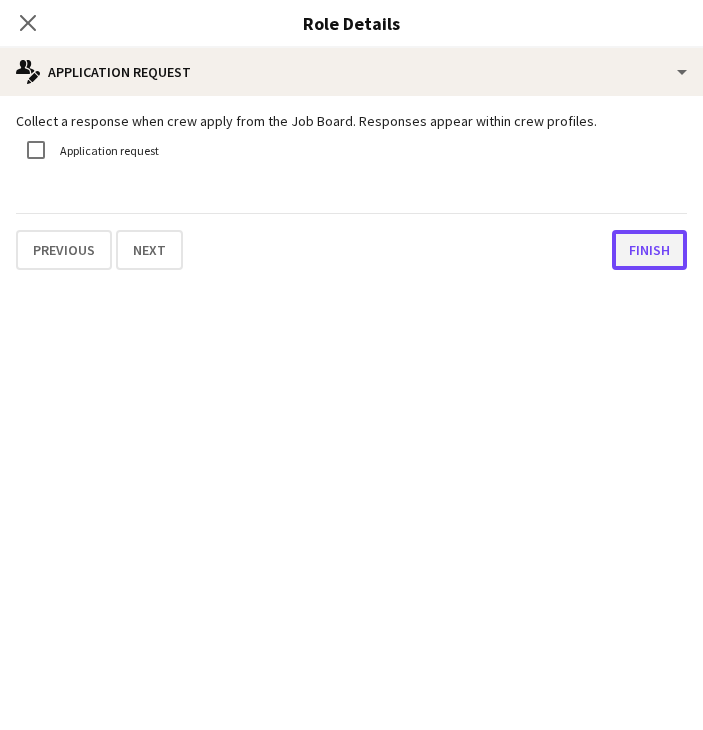 click on "Finish" at bounding box center [649, 250] 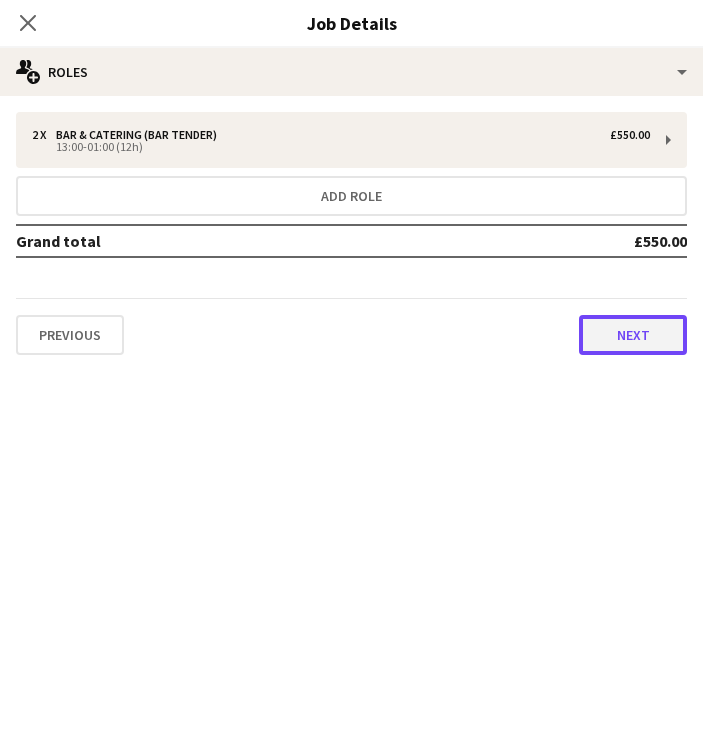 click on "Next" at bounding box center (633, 335) 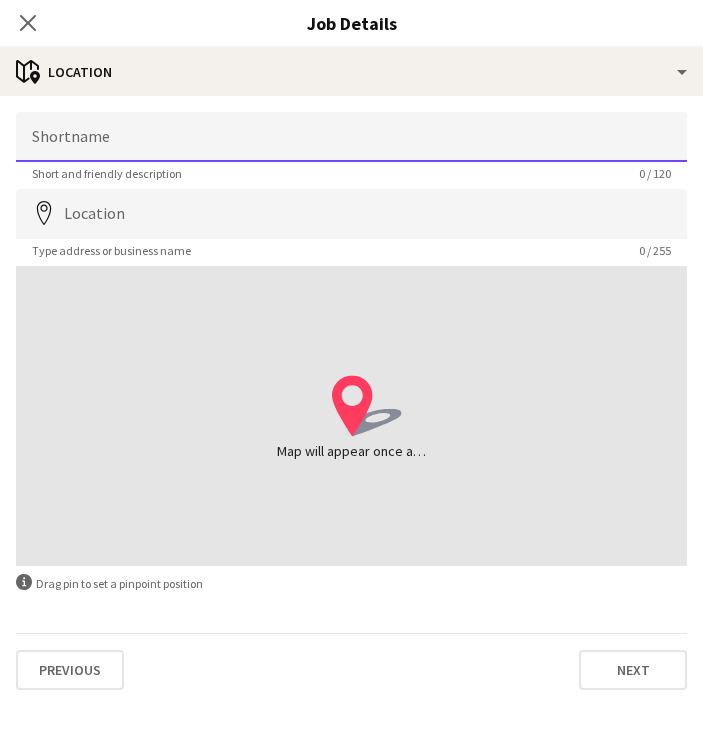 click on "Shortname" at bounding box center [351, 137] 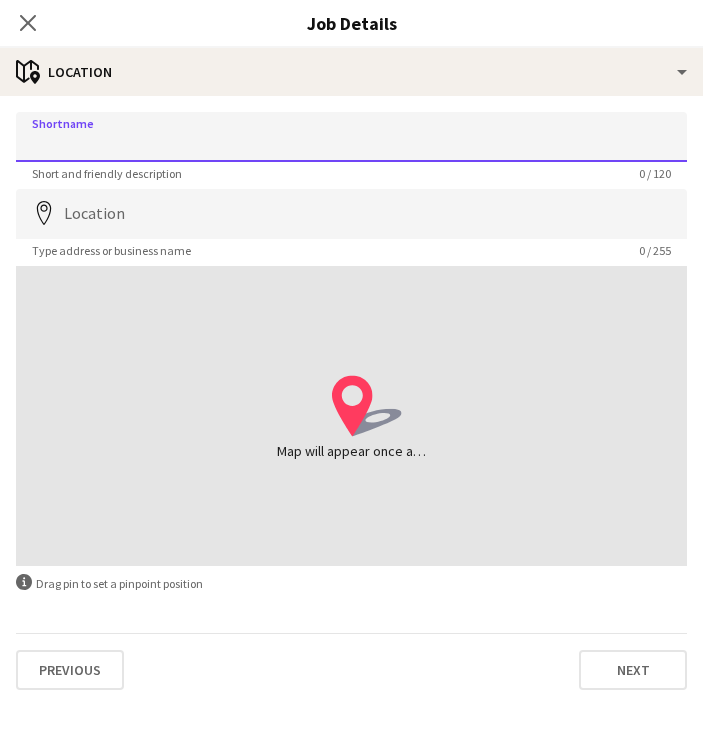 paste on "**********" 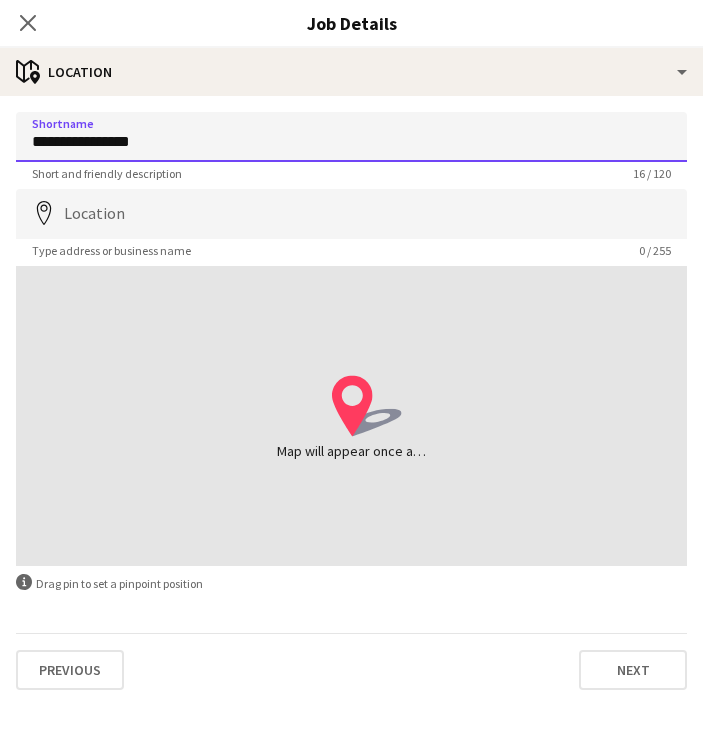 type on "**********" 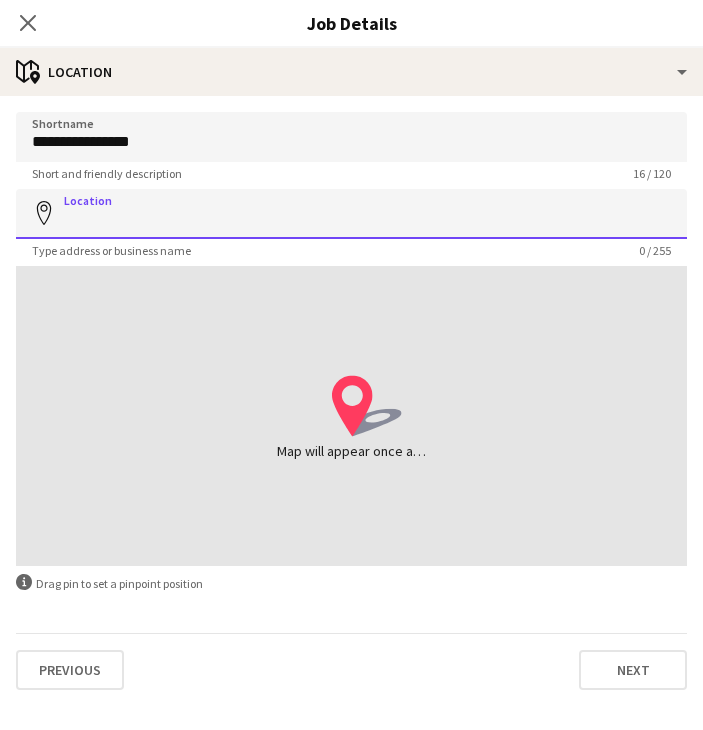 click on "Location" at bounding box center (351, 214) 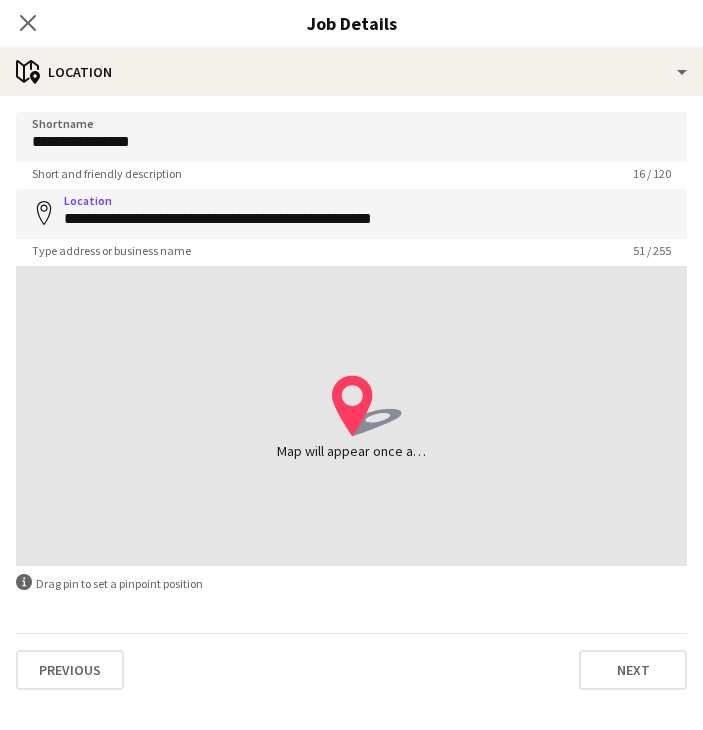 click on "**********" at bounding box center [351, 401] 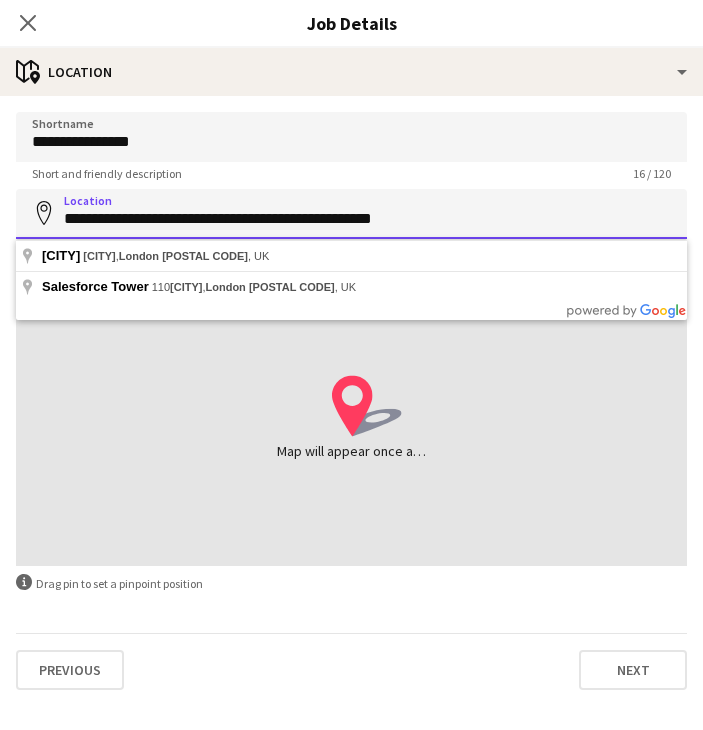 click on "**********" at bounding box center [351, 214] 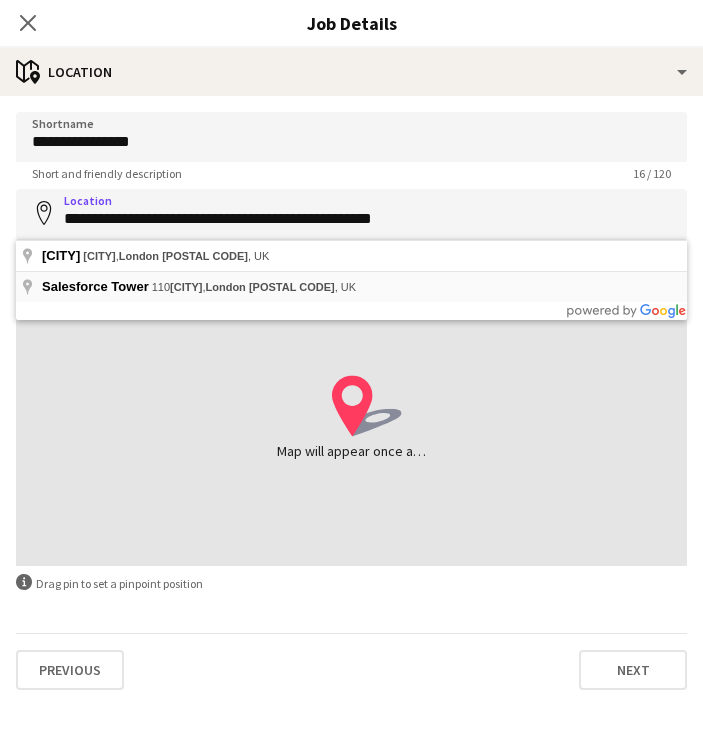 type on "**********" 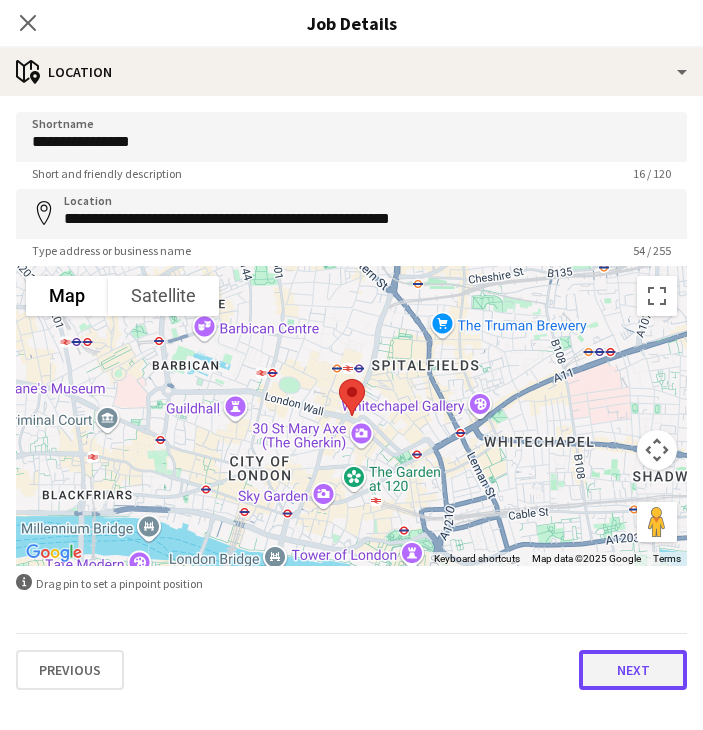 click on "Next" at bounding box center [633, 670] 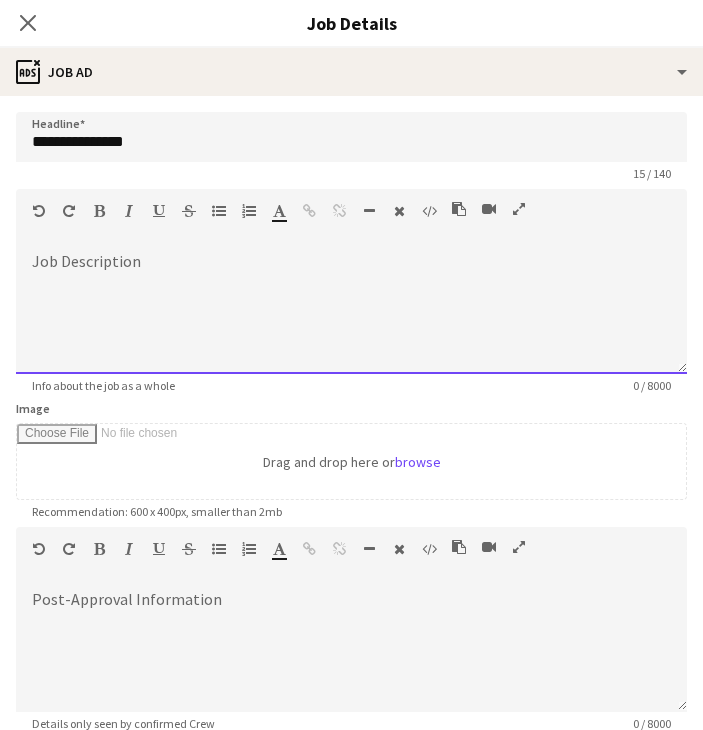 click at bounding box center [351, 314] 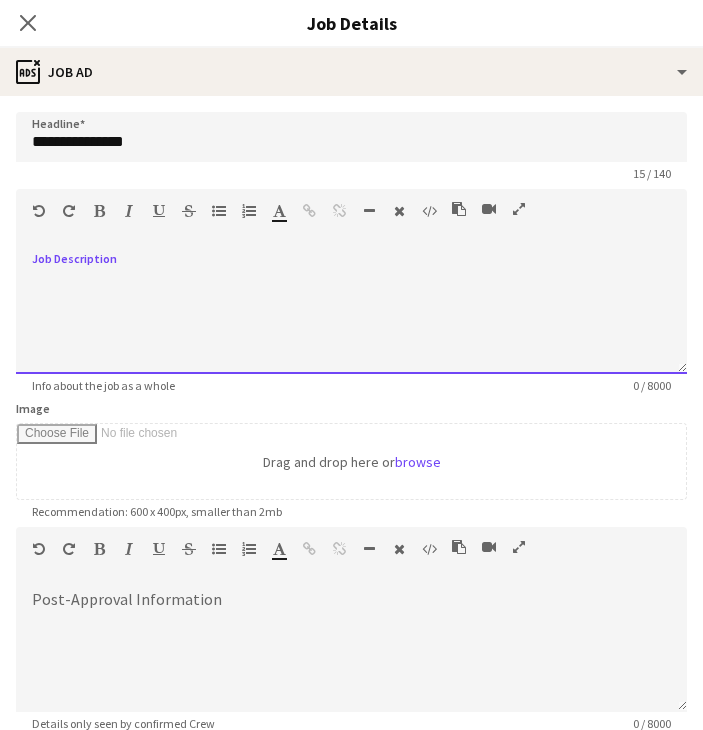 type 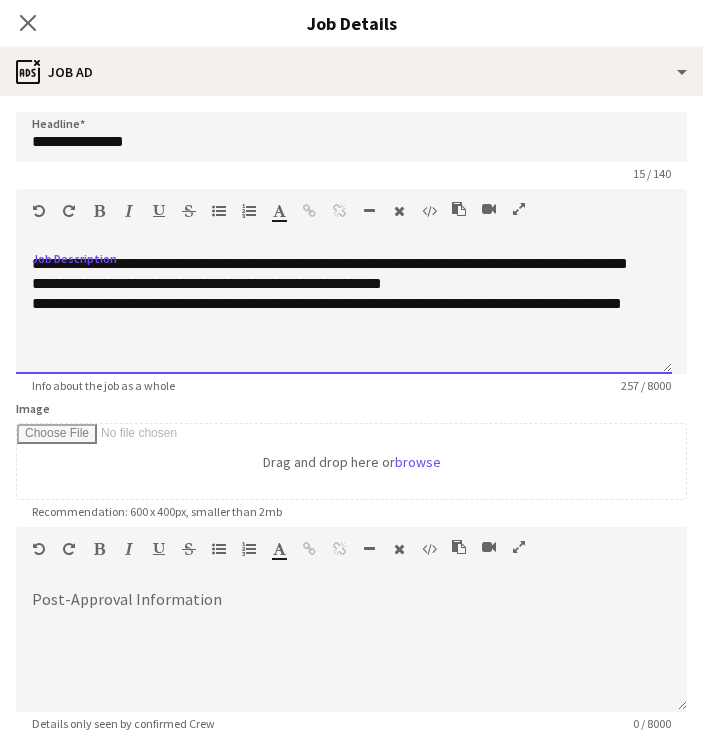 click on "**********" at bounding box center [344, 314] 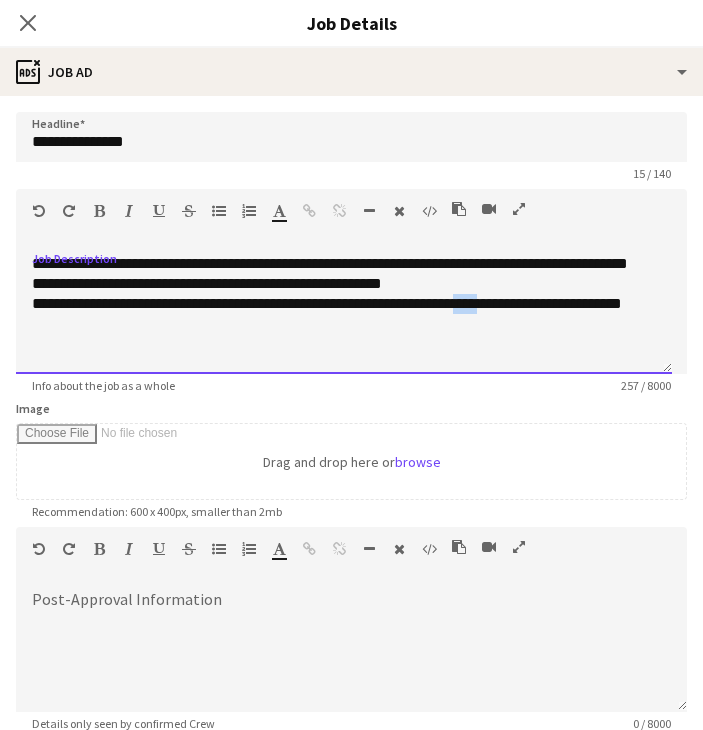 click on "**********" at bounding box center (344, 314) 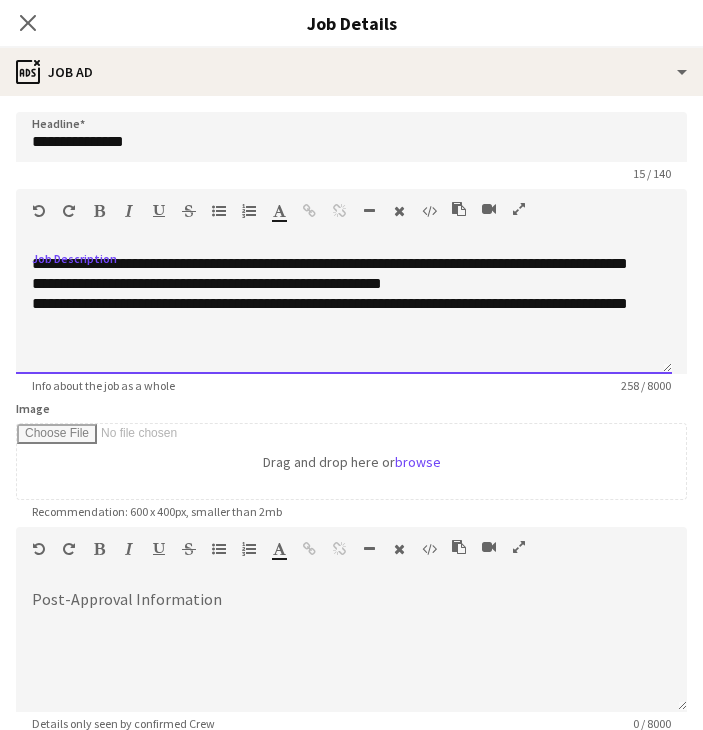 click on "**********" at bounding box center (344, 314) 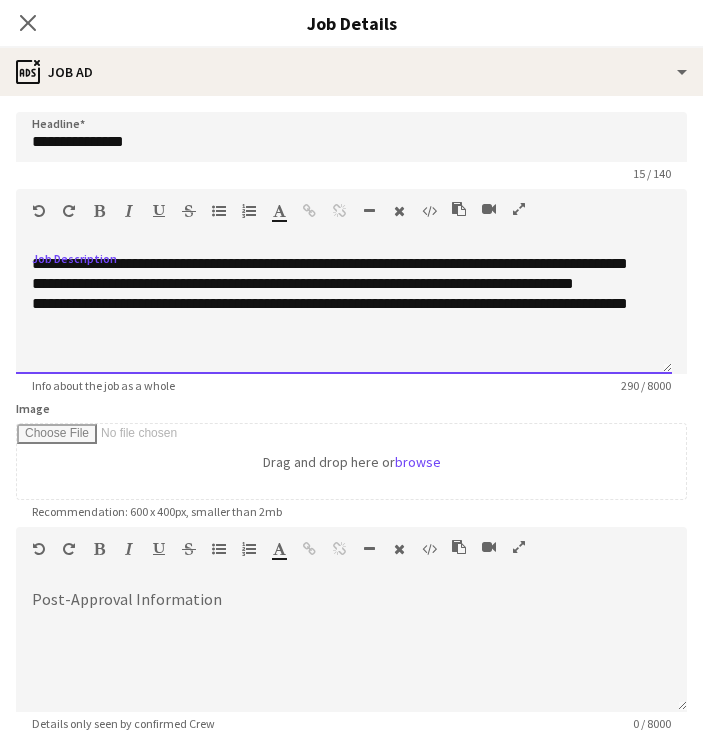 click on "**********" at bounding box center (344, 314) 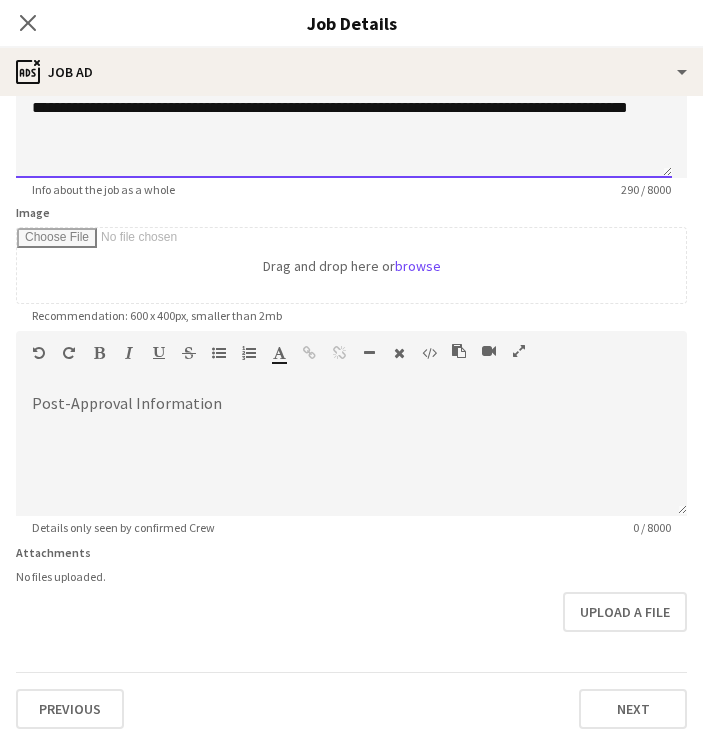 scroll, scrollTop: 210, scrollLeft: 0, axis: vertical 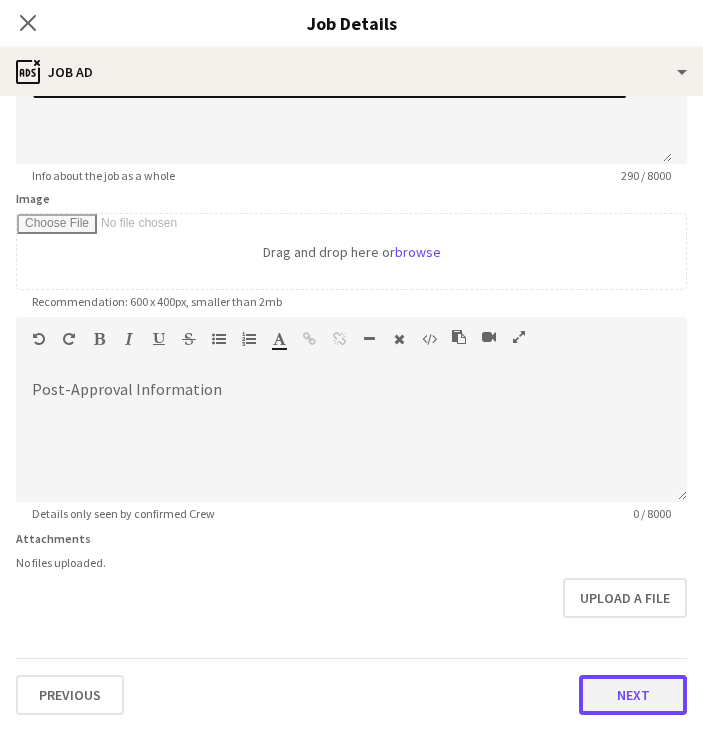 click on "Next" at bounding box center (633, 695) 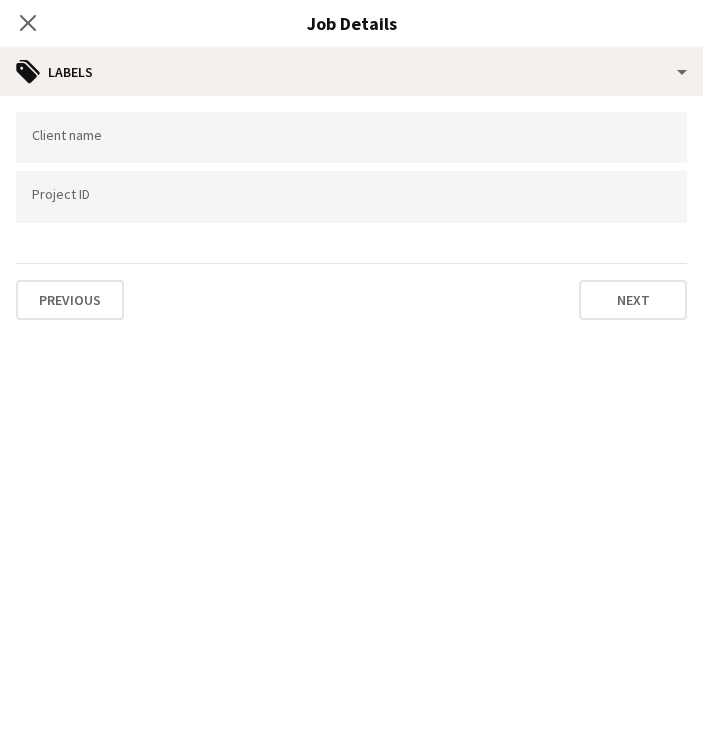 type on "*******" 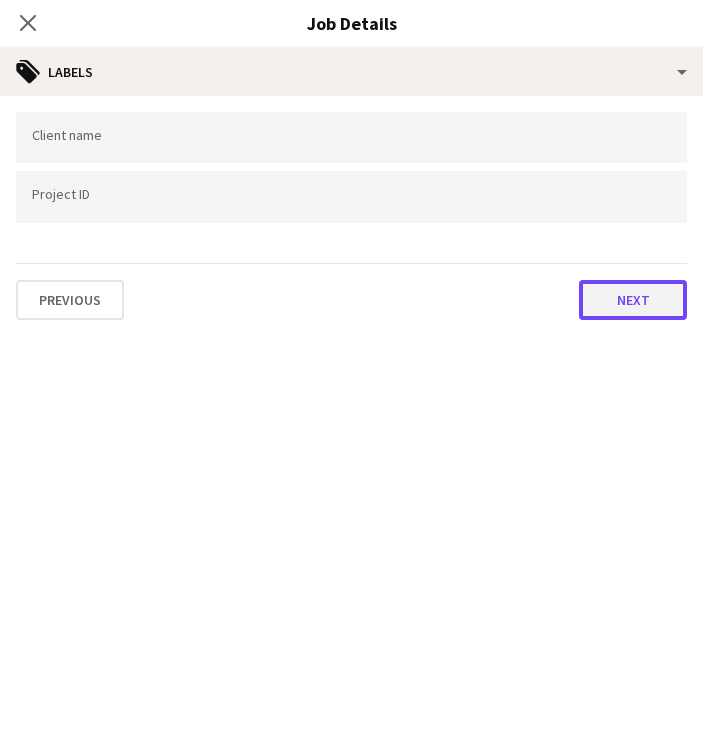 click on "Next" at bounding box center [633, 300] 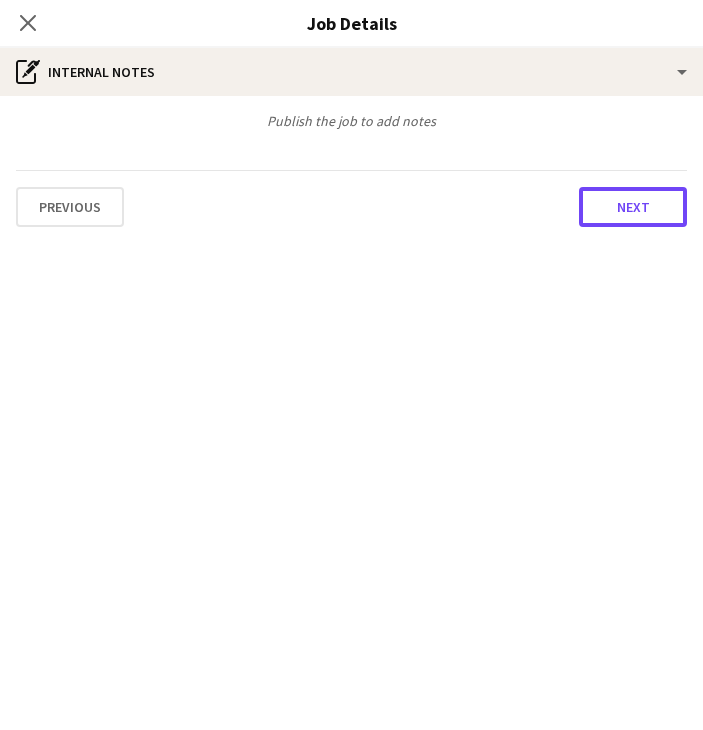 click on "Next" at bounding box center (633, 207) 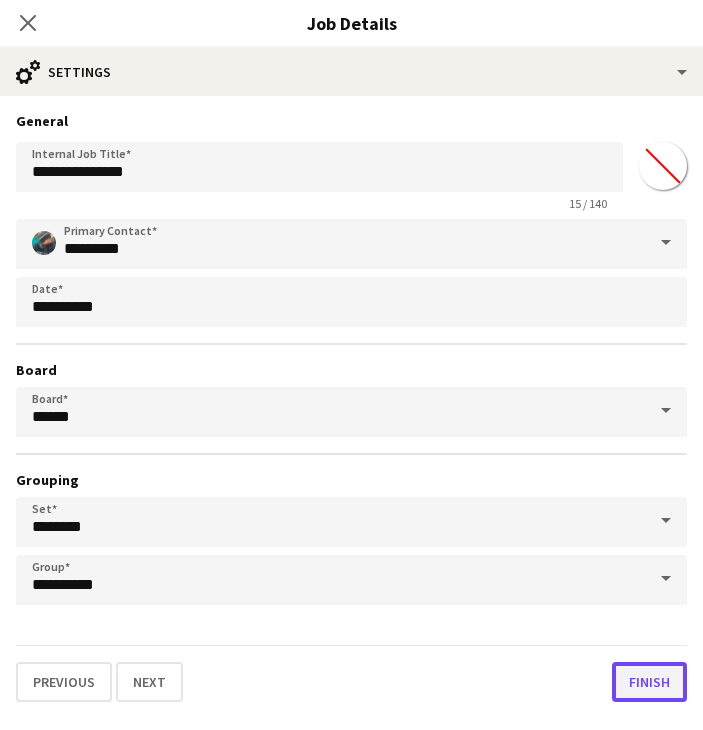 click on "Finish" at bounding box center (649, 682) 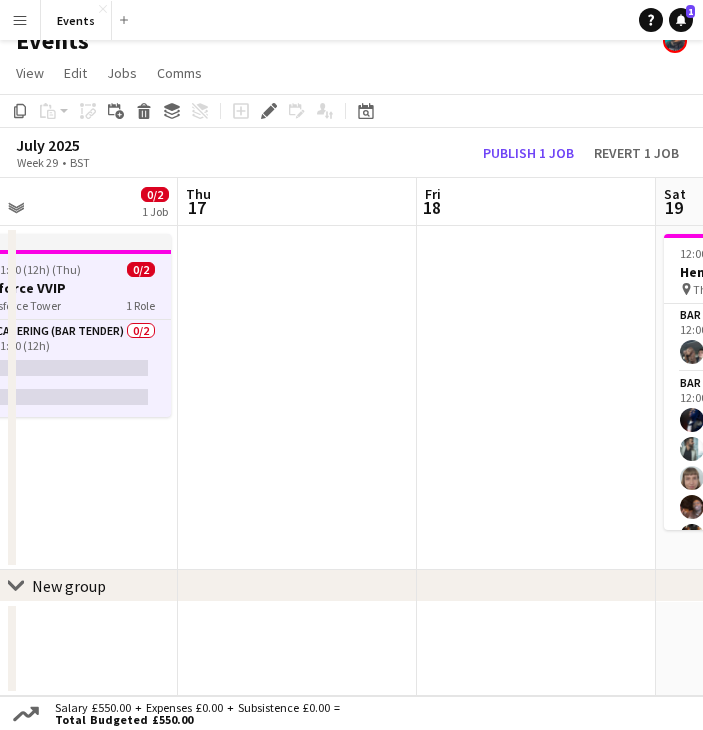 scroll, scrollTop: 0, scrollLeft: 625, axis: horizontal 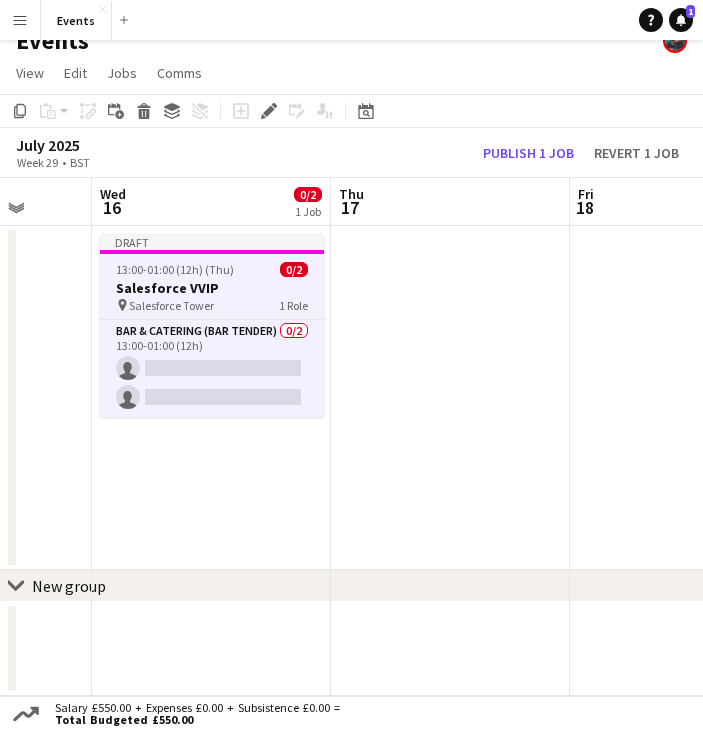 drag, startPoint x: 395, startPoint y: 420, endPoint x: -63, endPoint y: 423, distance: 458.00983 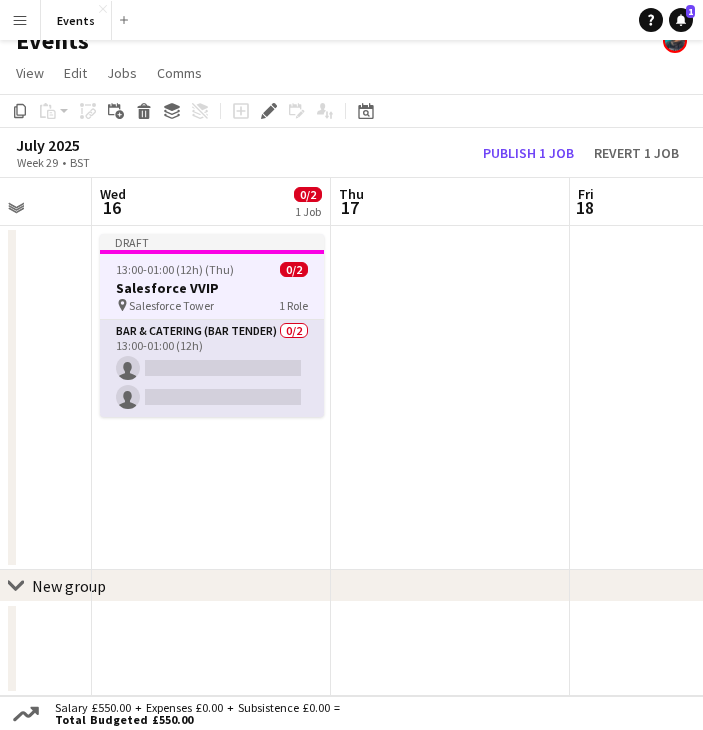 click on "Bar & Catering (Bar Tender)   0/2   13:00-01:00 (12h)
single-neutral-actions
single-neutral-actions" 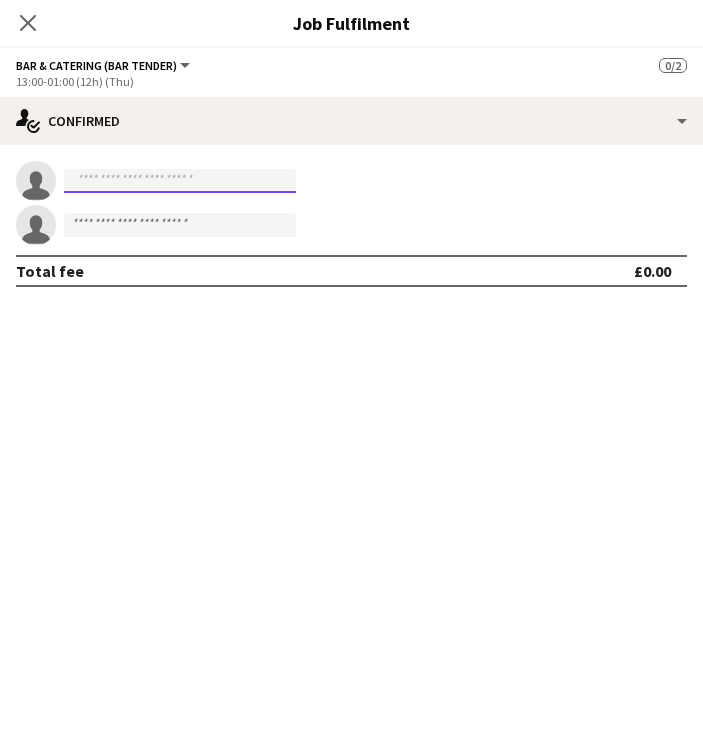 click at bounding box center (180, 181) 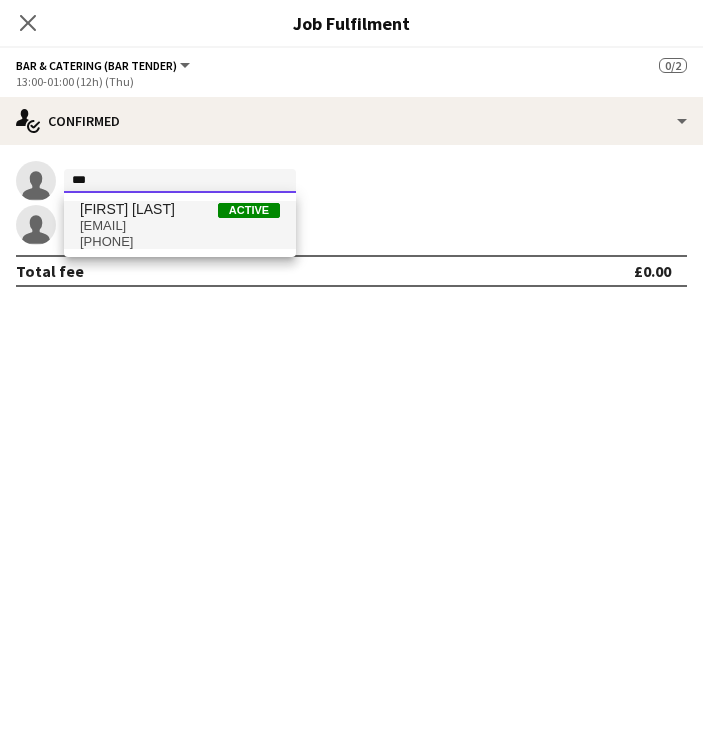 type on "***" 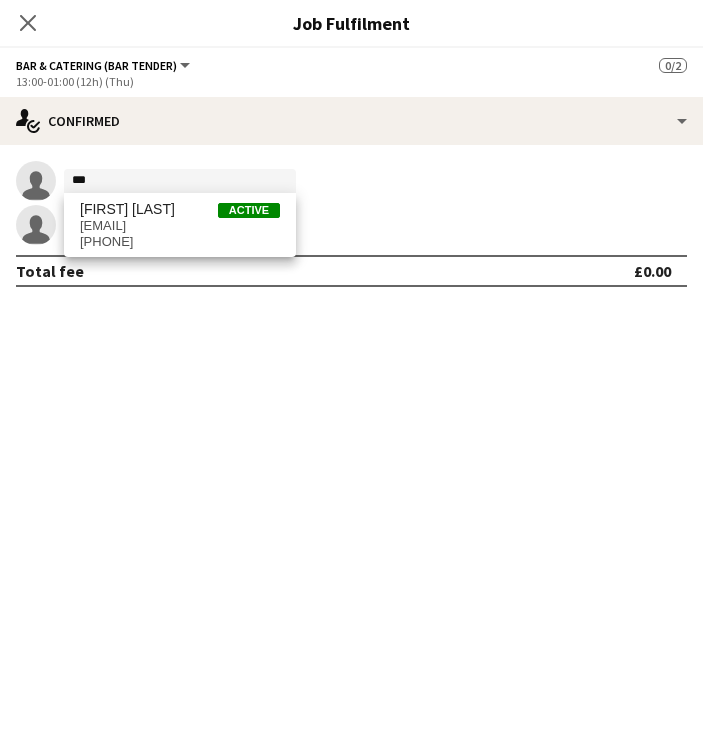click on "[PHONE]" at bounding box center (180, 242) 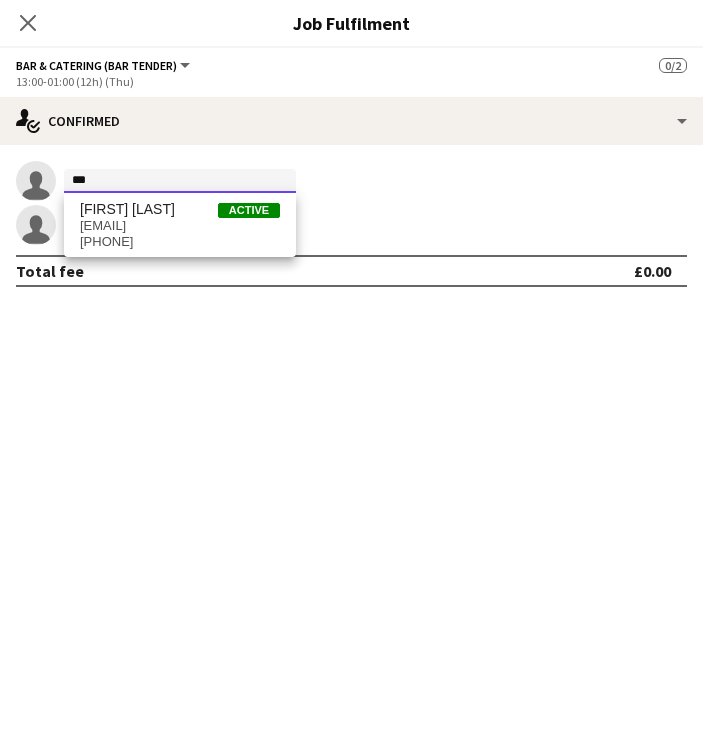 type 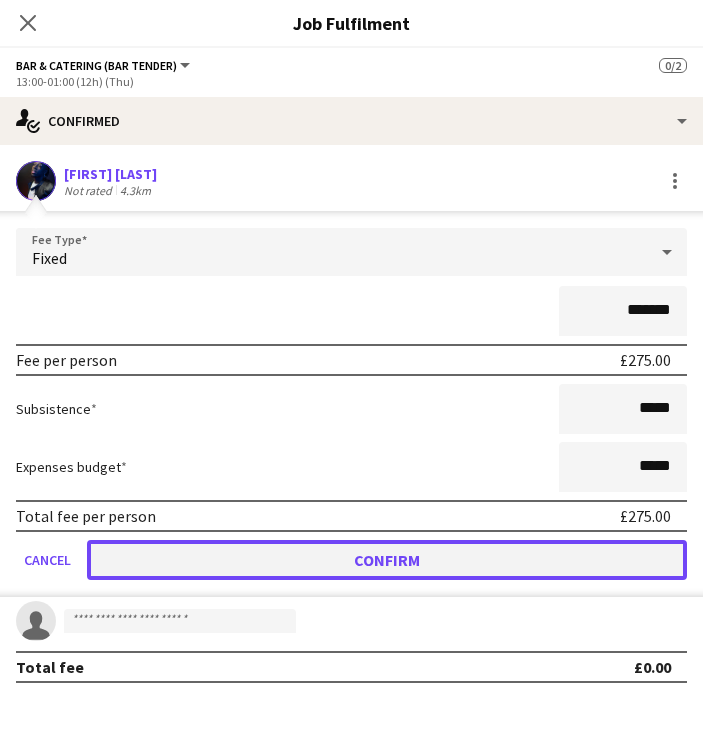 click on "Confirm" at bounding box center (387, 560) 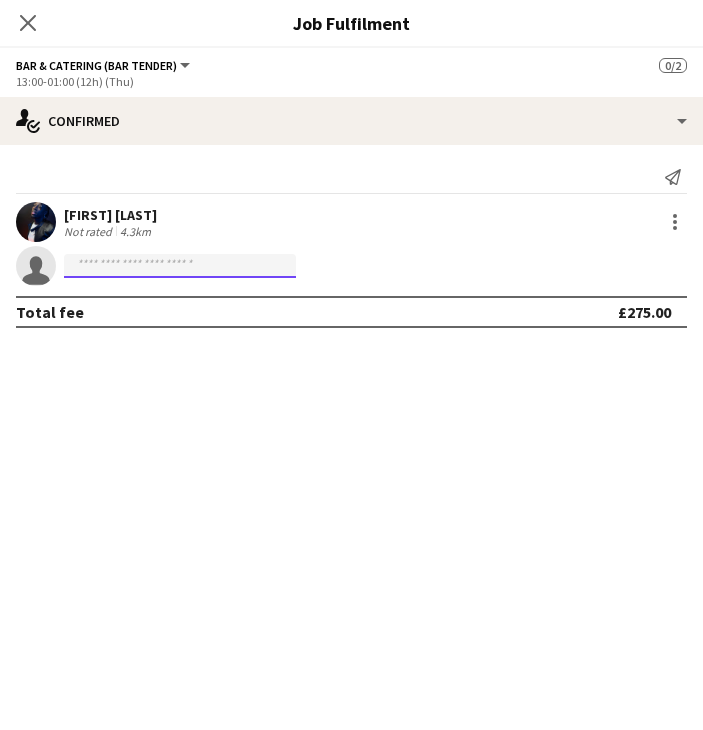 click 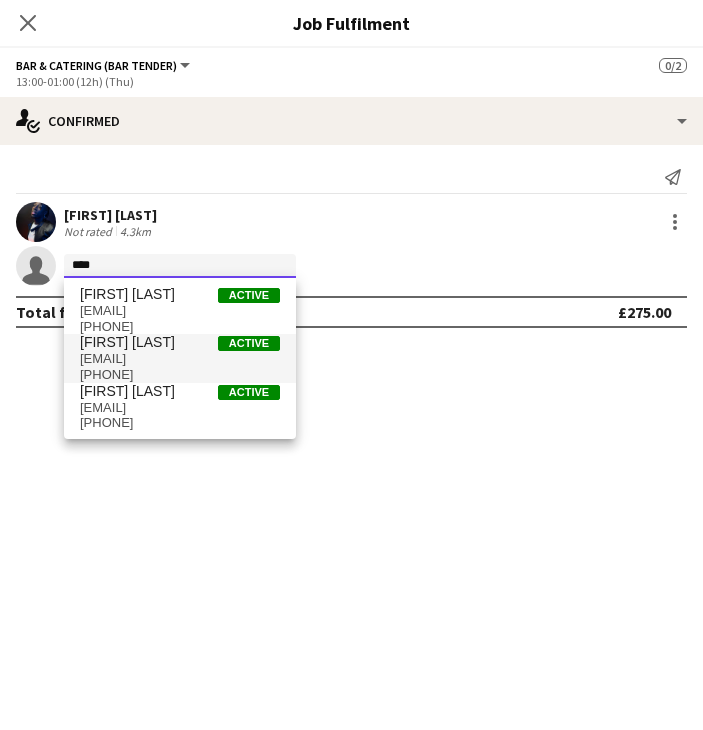 type on "****" 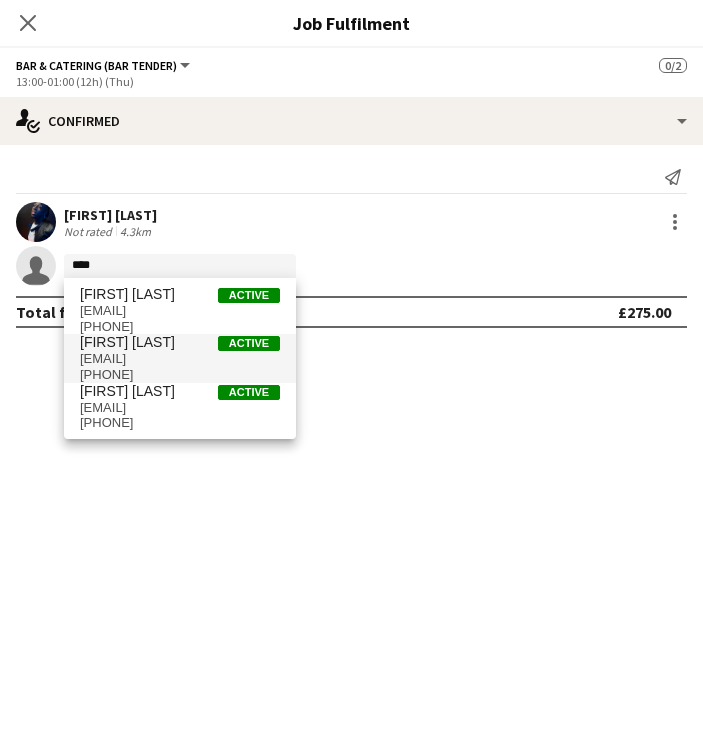 click on "[EMAIL]" at bounding box center (180, 359) 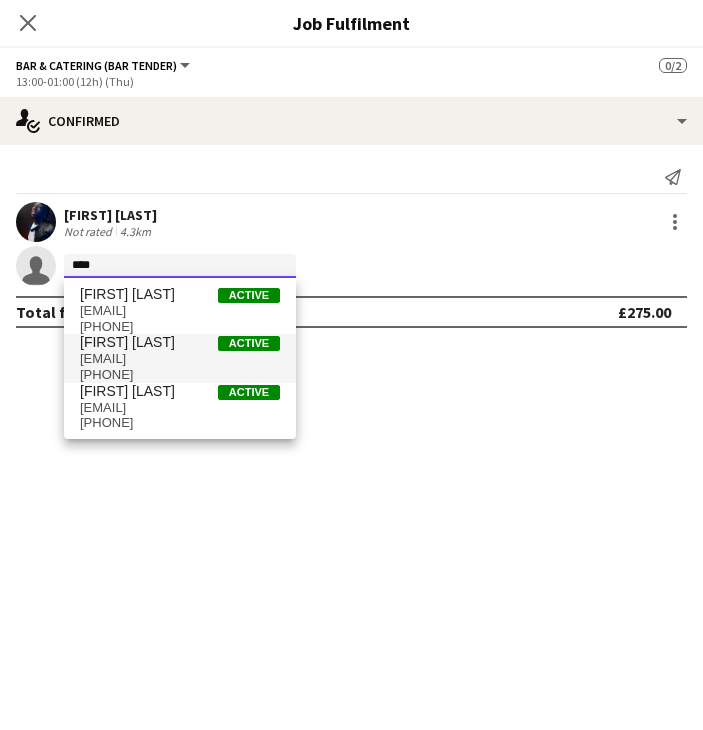 type 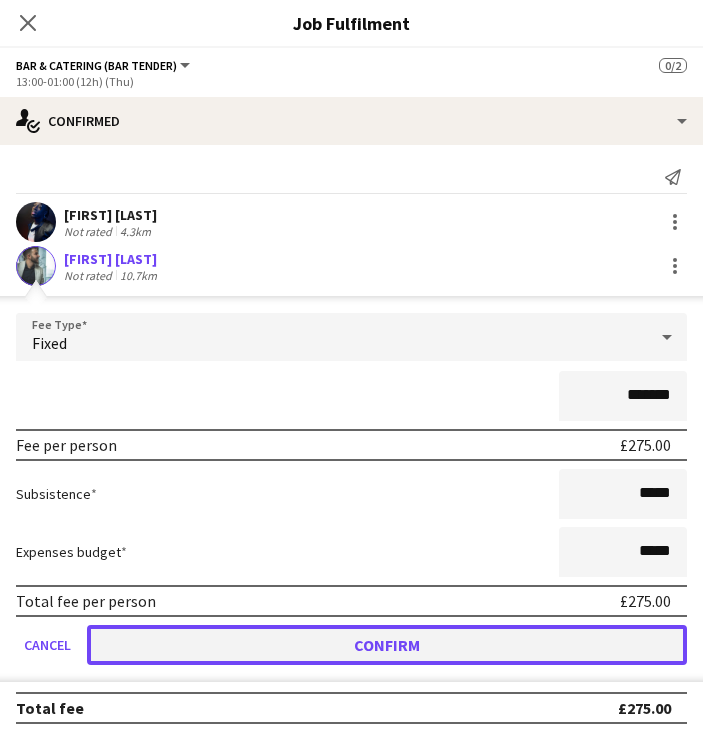 click on "Confirm" at bounding box center [387, 645] 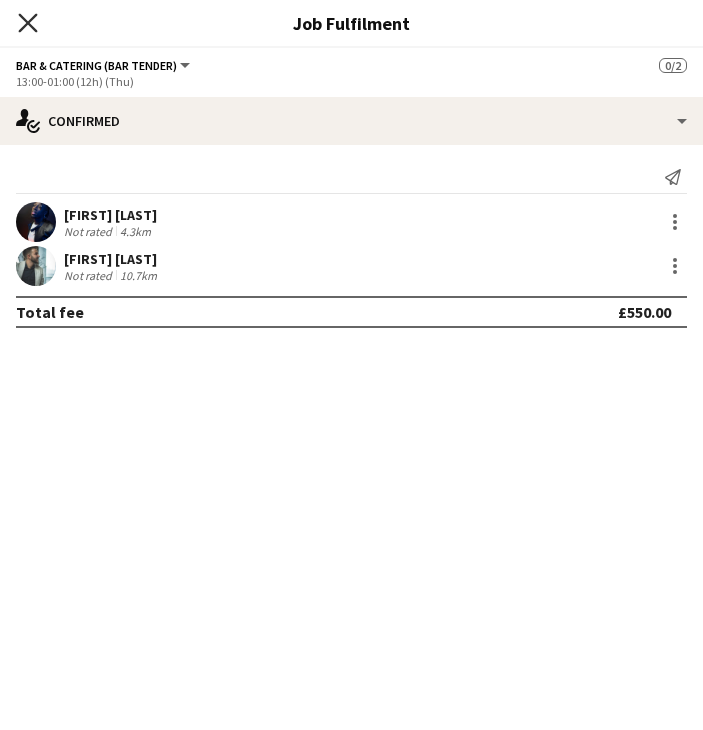 click 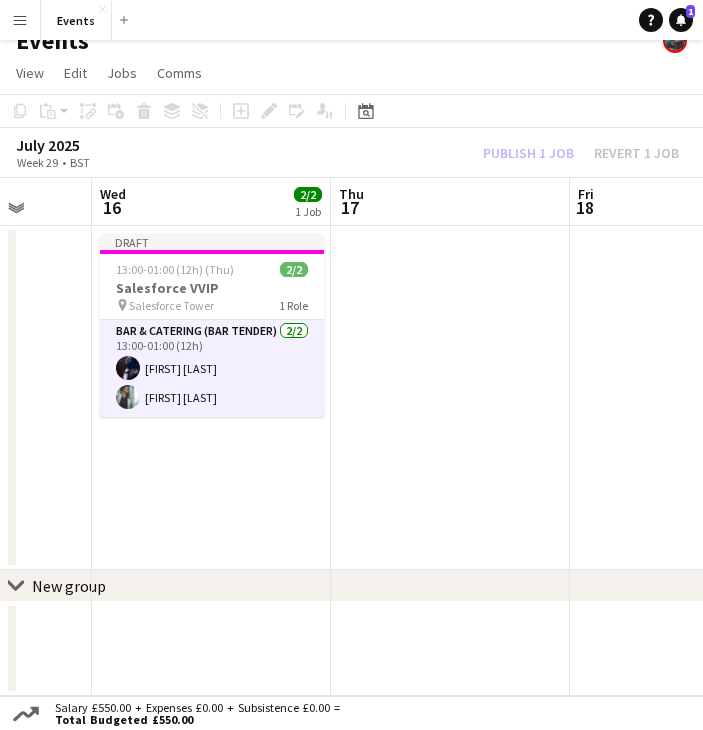 click on "Publish 1 job   Revert 1 job" 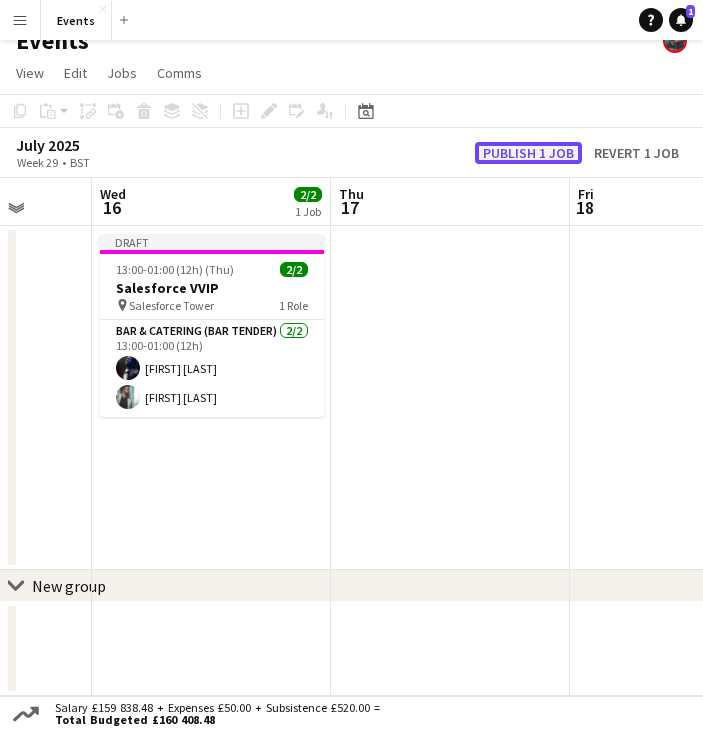 click on "Publish 1 job" 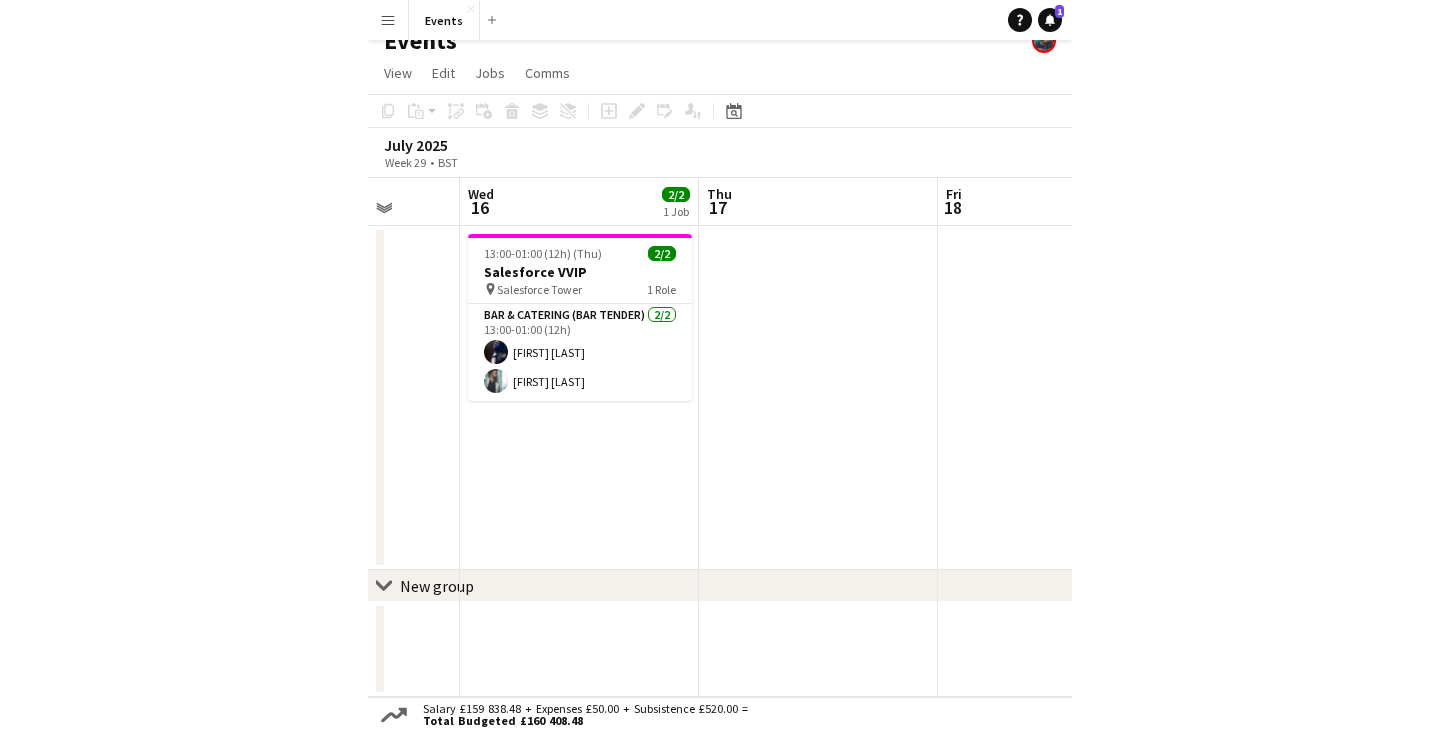 scroll, scrollTop: 0, scrollLeft: 0, axis: both 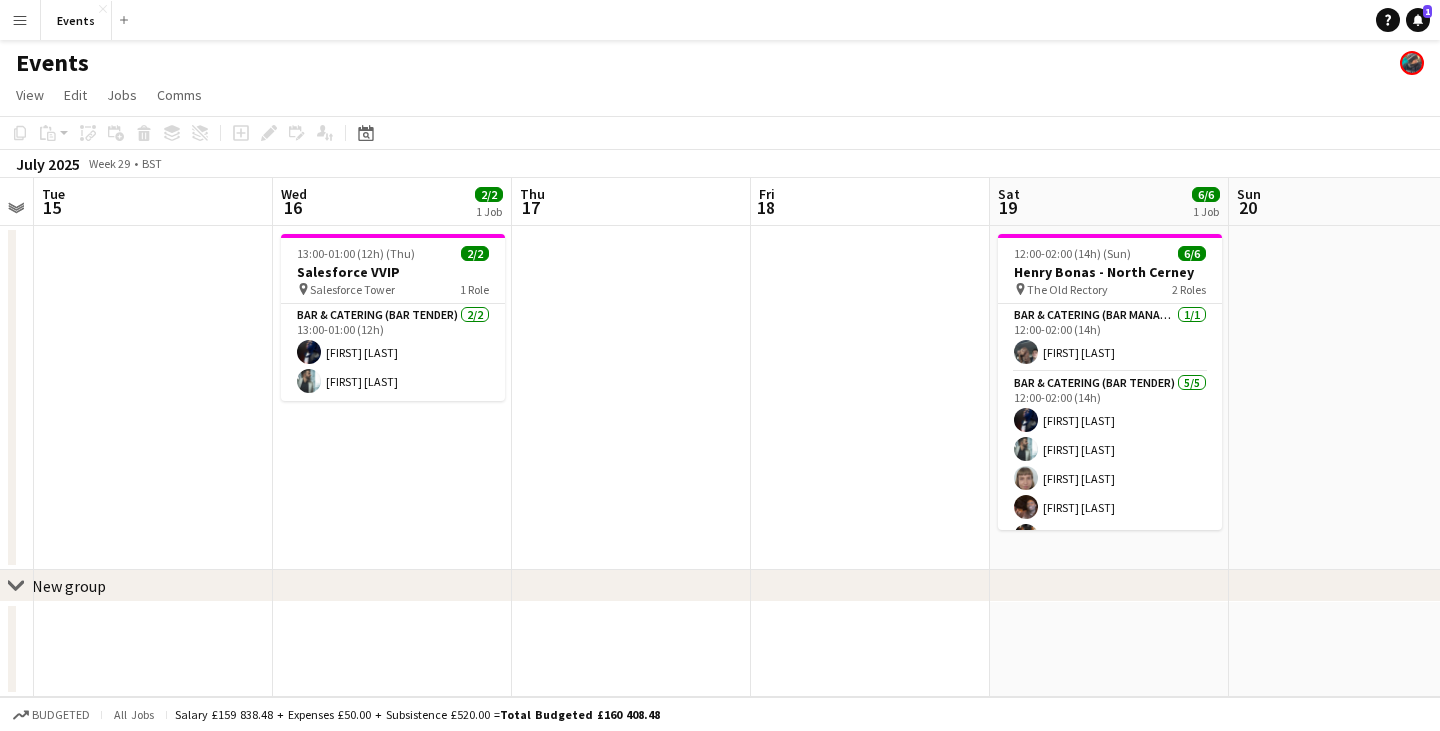drag, startPoint x: 430, startPoint y: 423, endPoint x: 611, endPoint y: 432, distance: 181.22362 